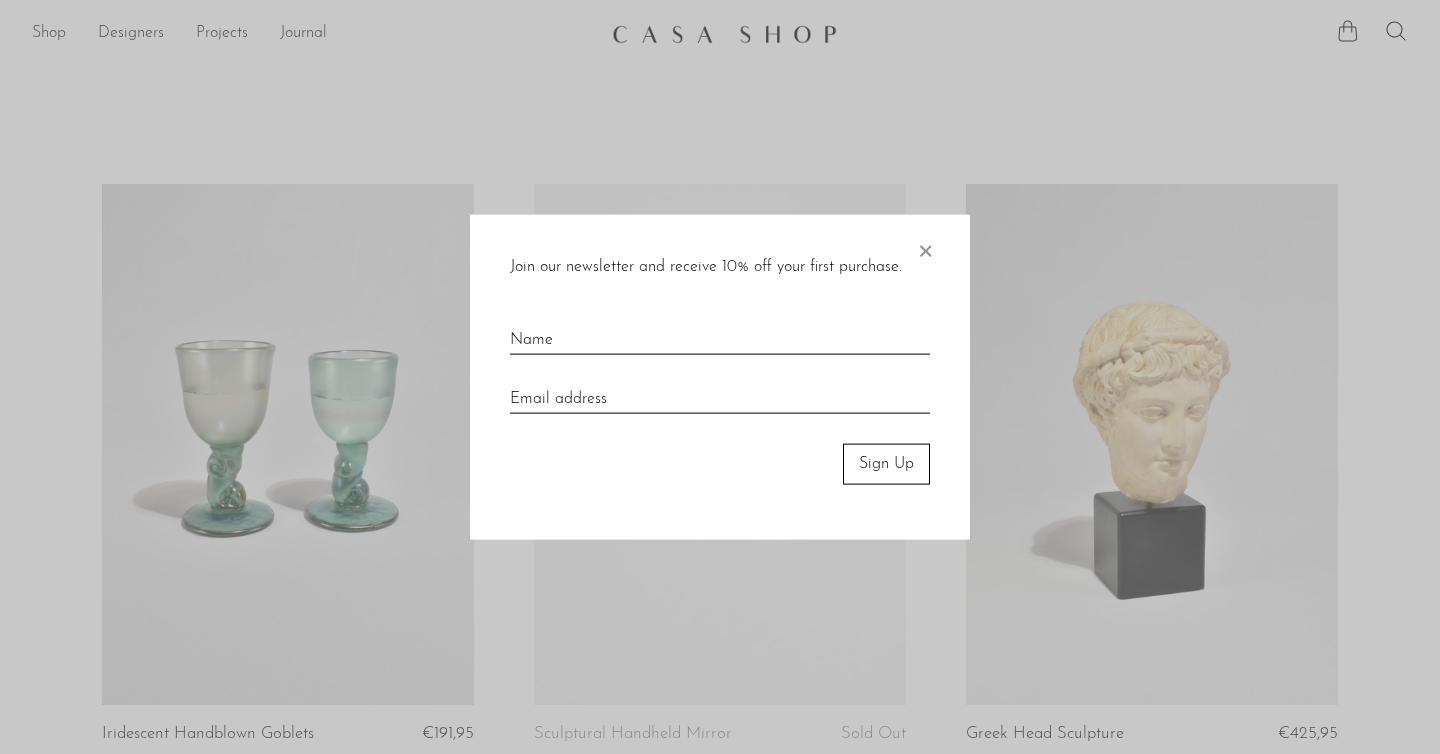 scroll, scrollTop: 0, scrollLeft: 0, axis: both 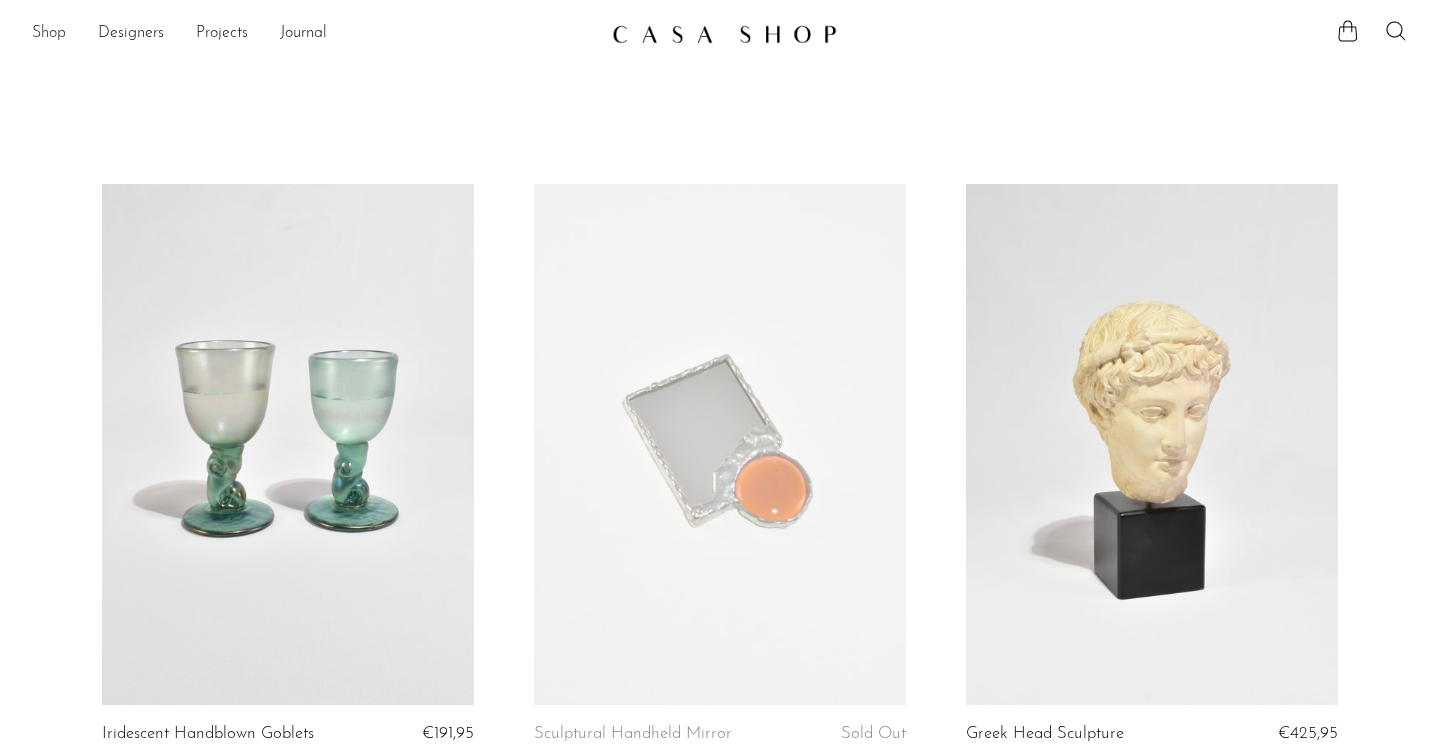 click on "Shop" at bounding box center [49, 34] 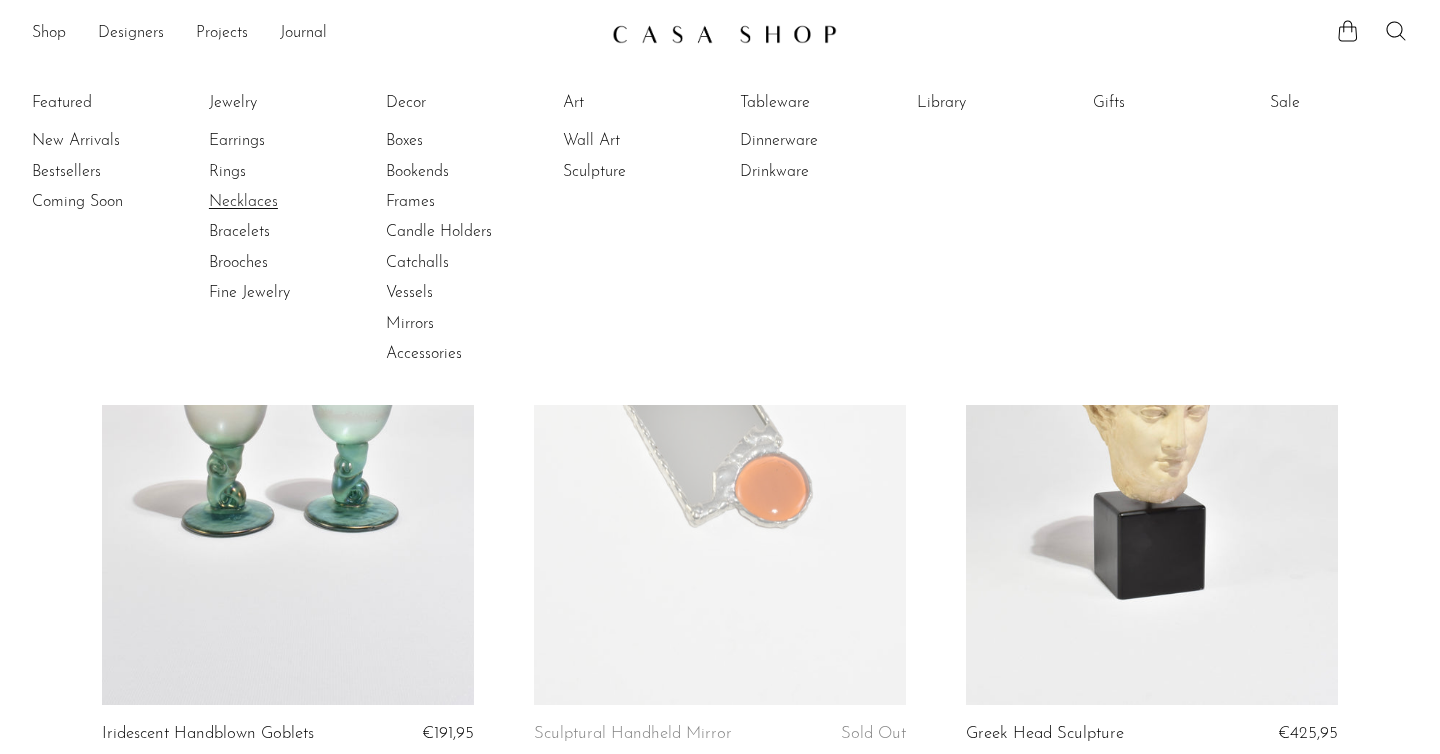 click on "Necklaces" at bounding box center (284, 202) 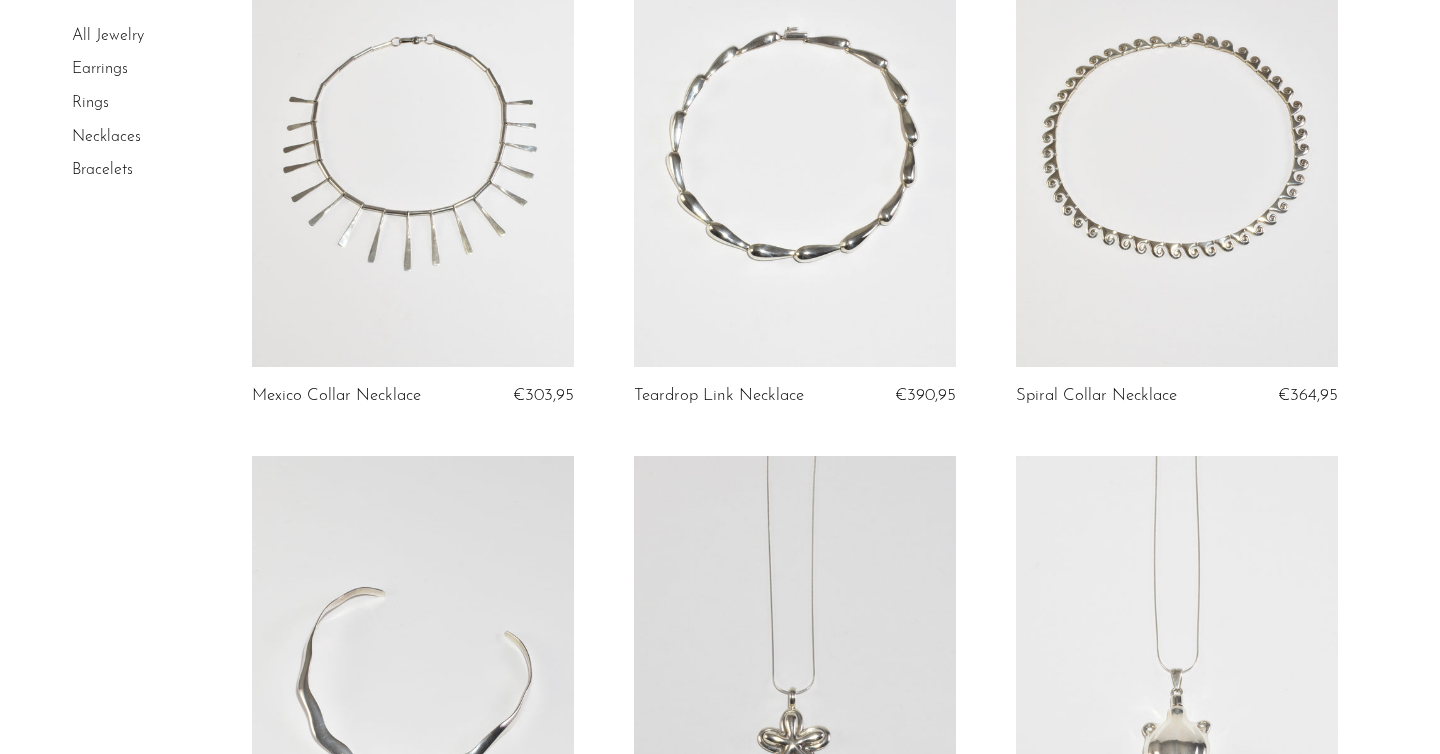 scroll, scrollTop: 822, scrollLeft: 0, axis: vertical 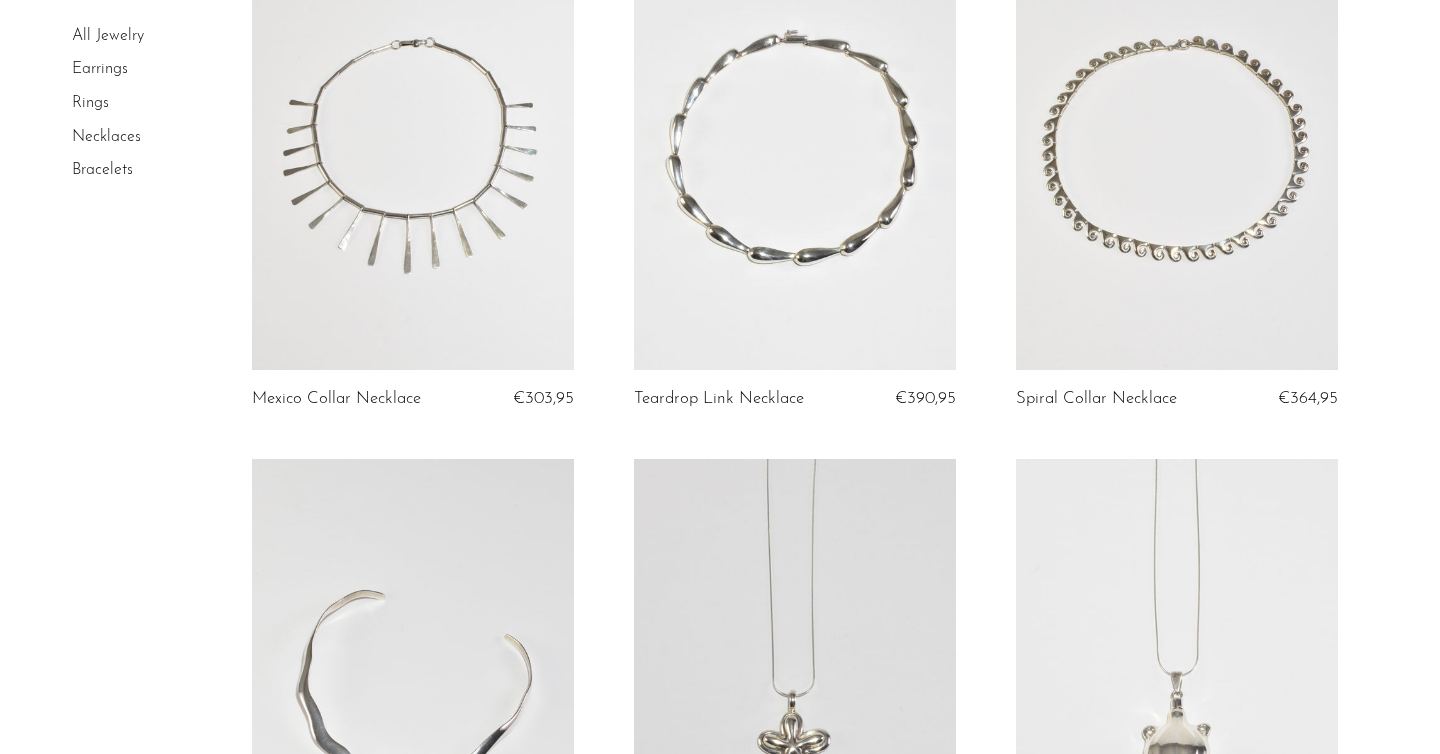 click at bounding box center (795, 144) 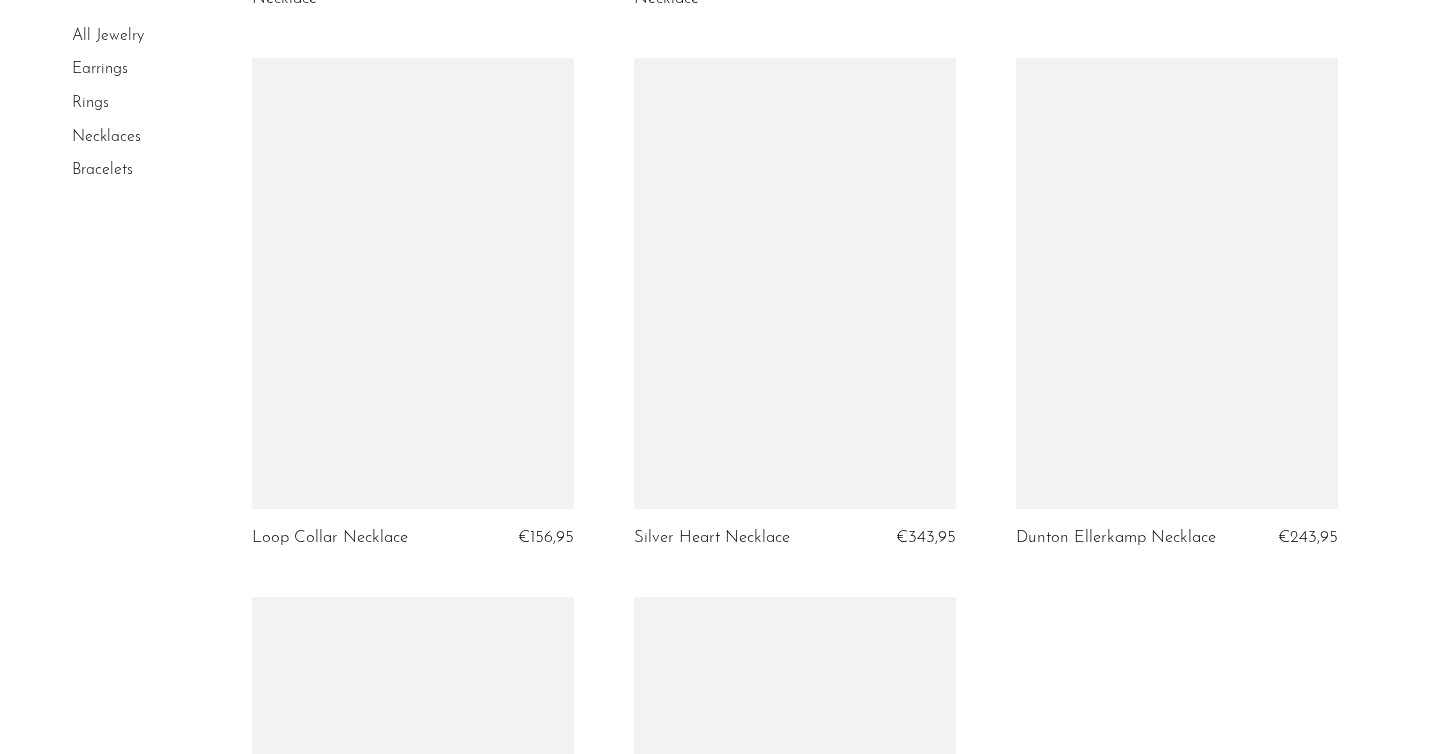 scroll, scrollTop: 5685, scrollLeft: 0, axis: vertical 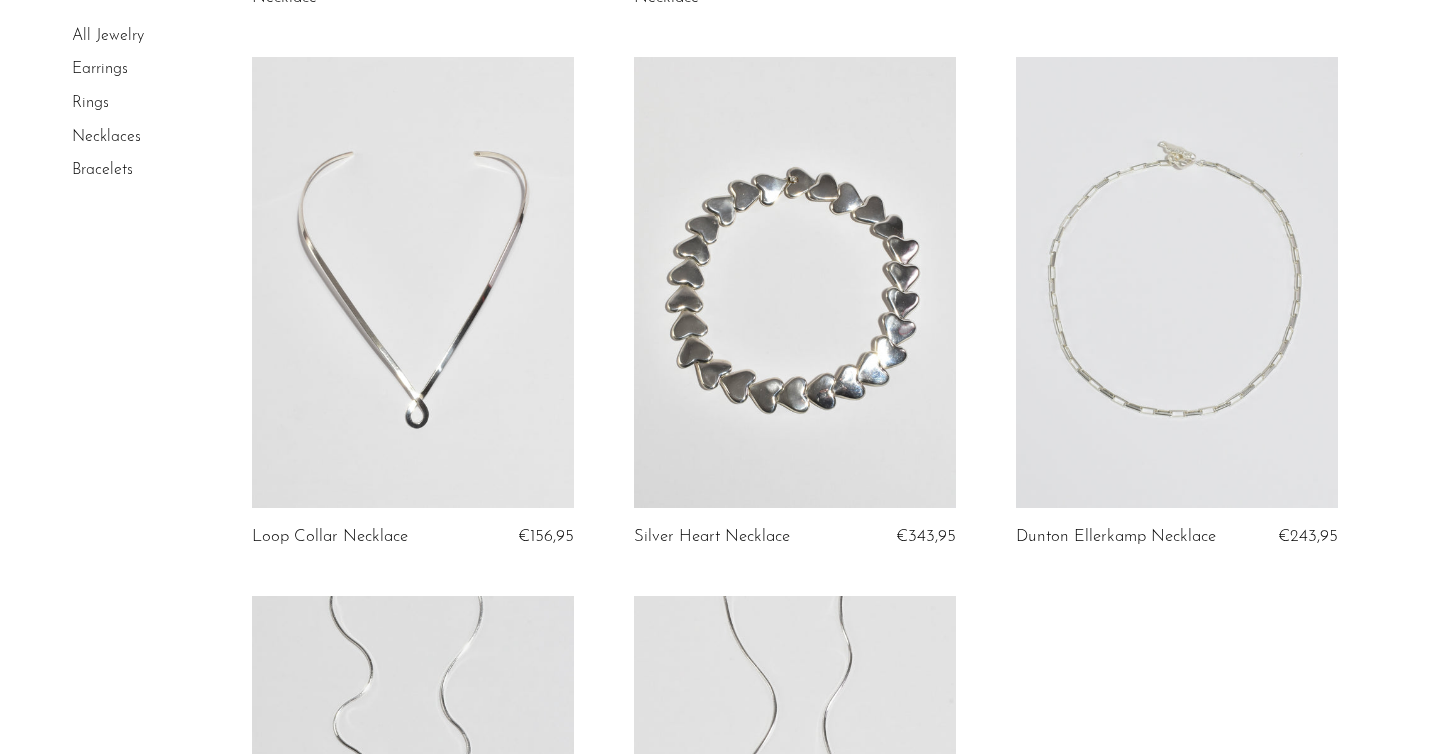 click at bounding box center (1177, 282) 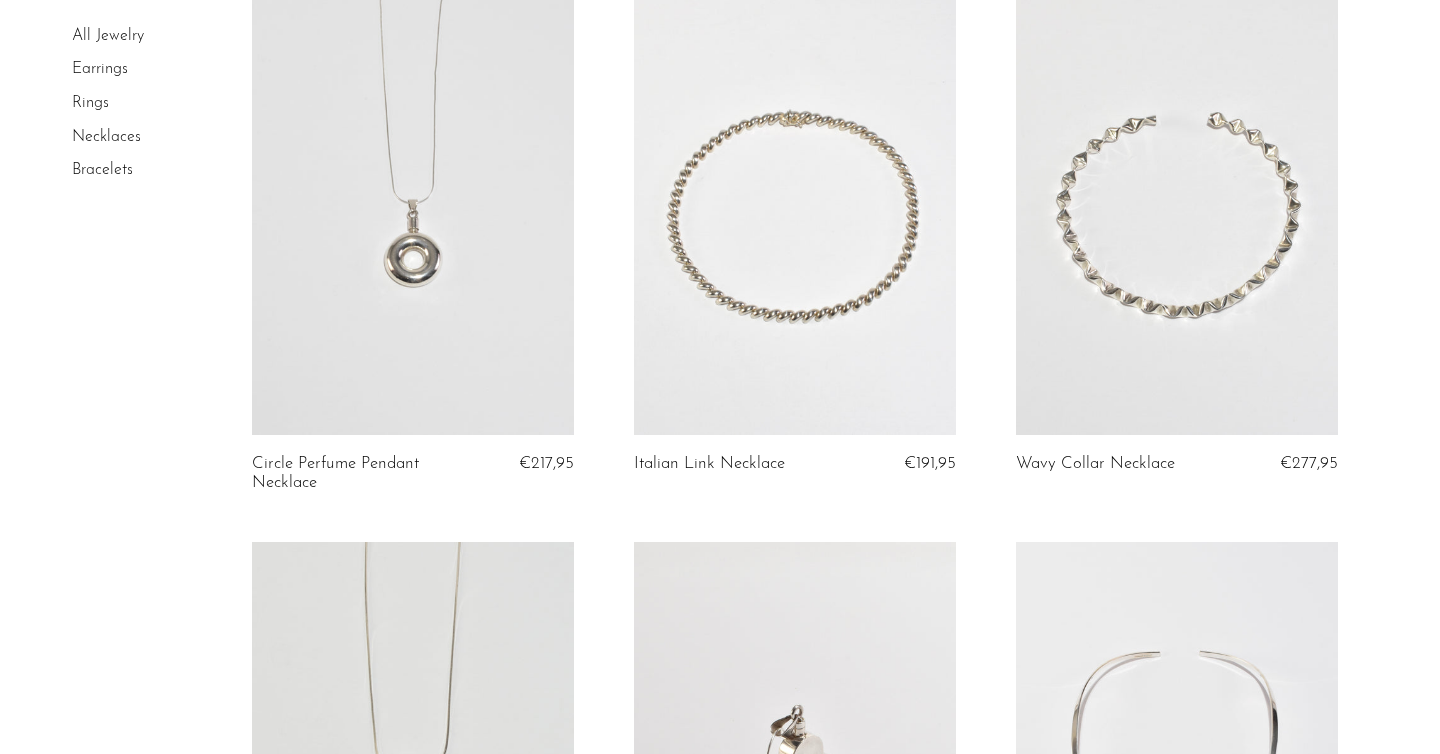 scroll, scrollTop: 1789, scrollLeft: 0, axis: vertical 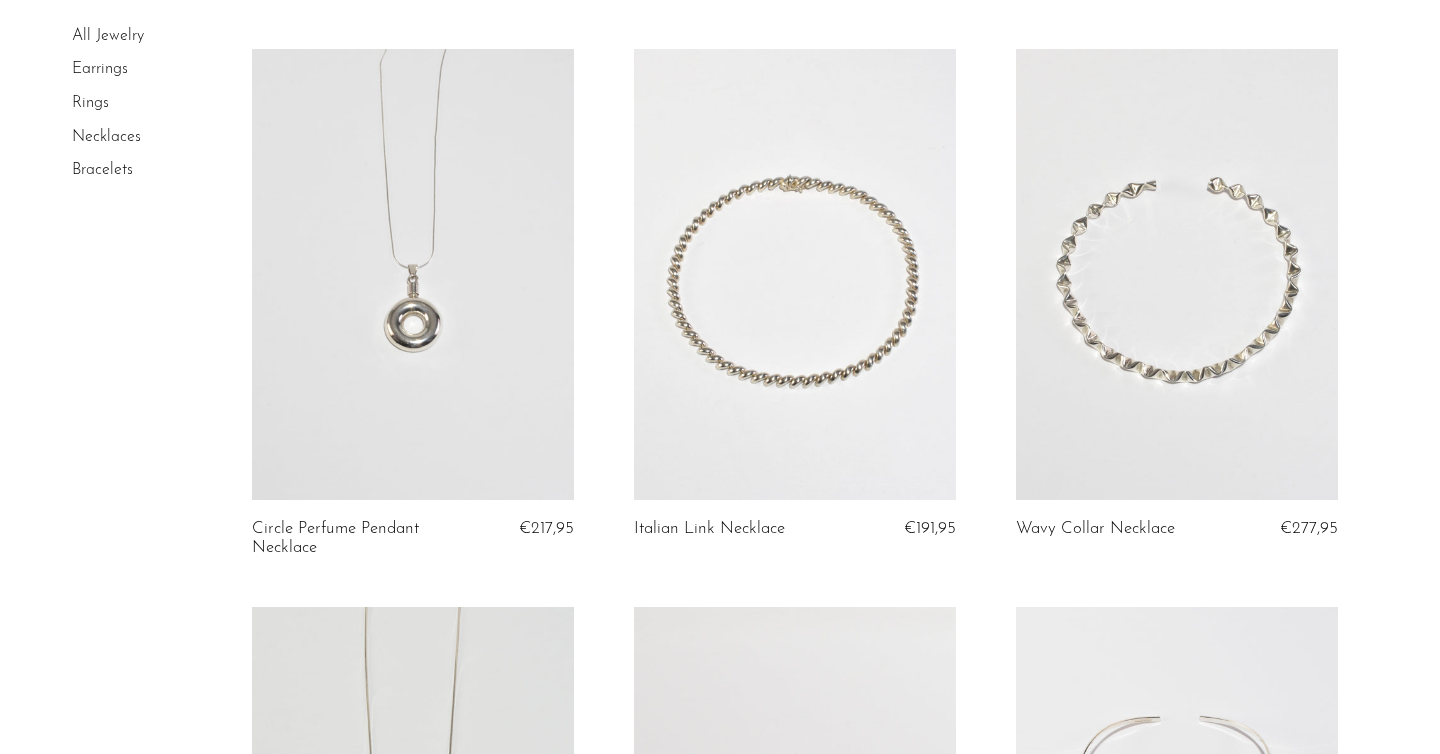 click at bounding box center [1177, 274] 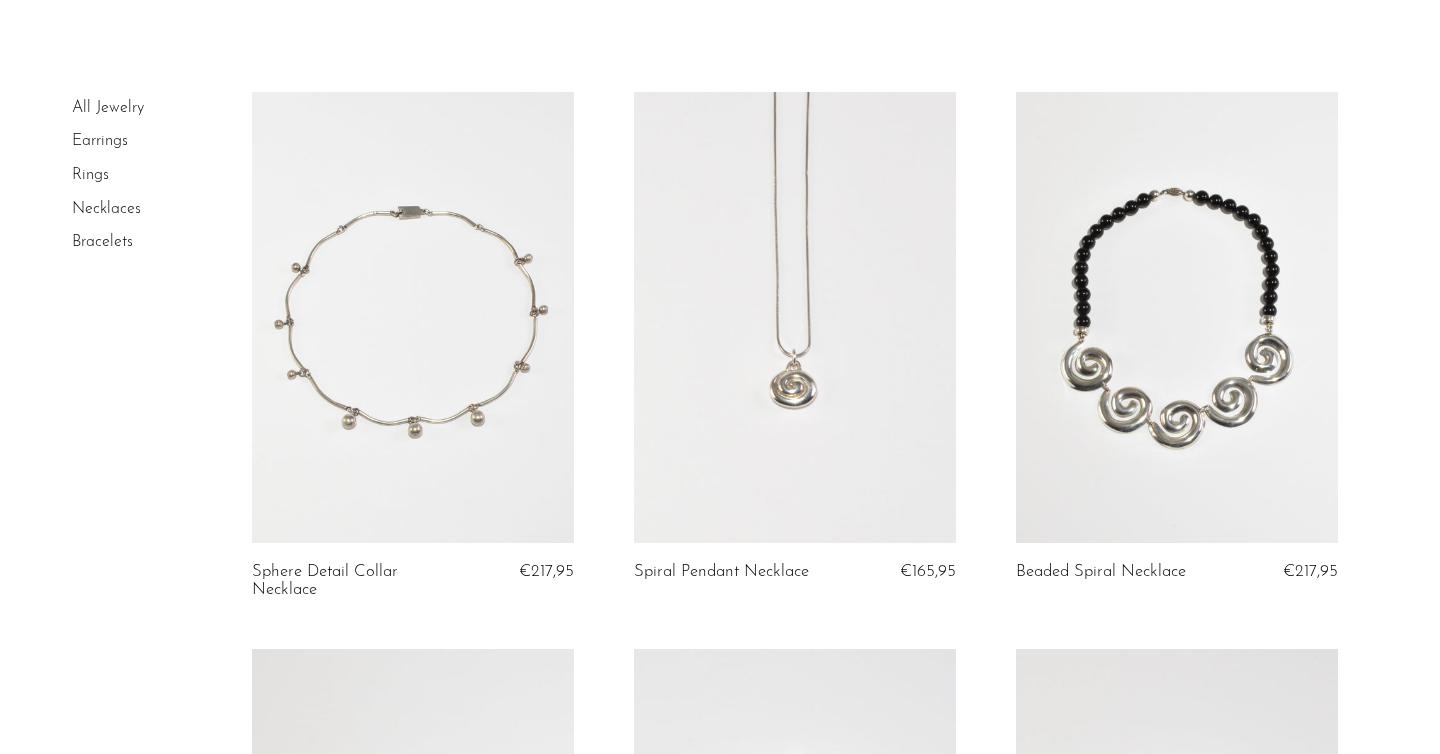 scroll, scrollTop: 0, scrollLeft: 0, axis: both 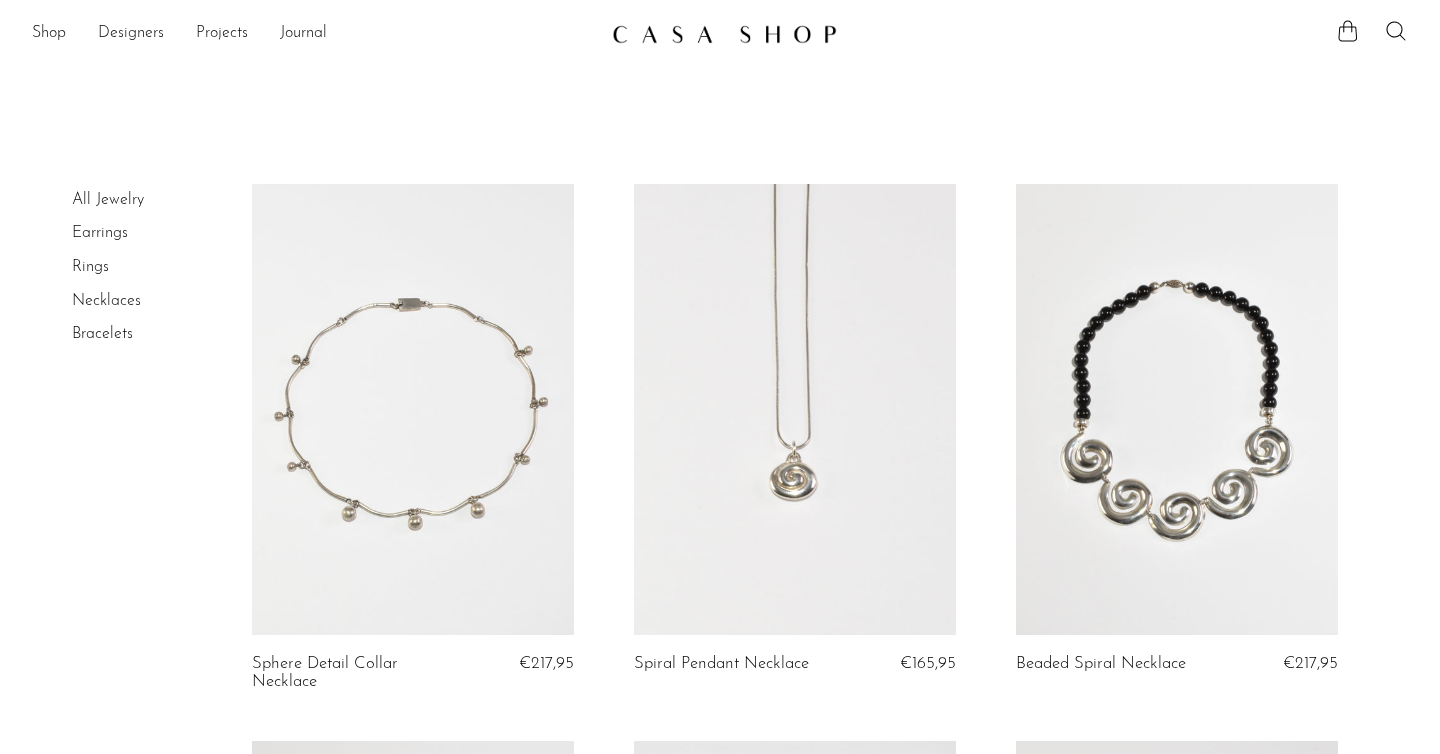 click on "Rings" at bounding box center (90, 267) 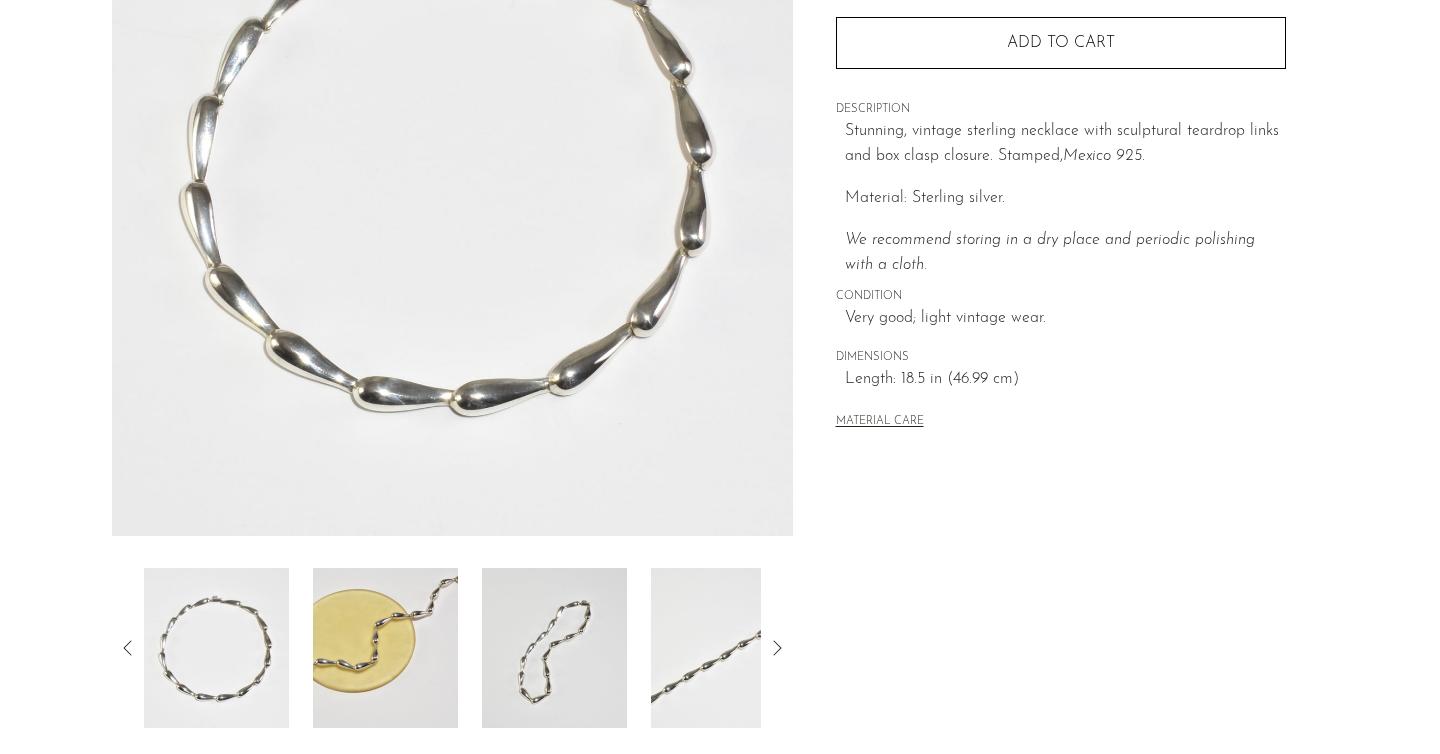 scroll, scrollTop: 297, scrollLeft: 0, axis: vertical 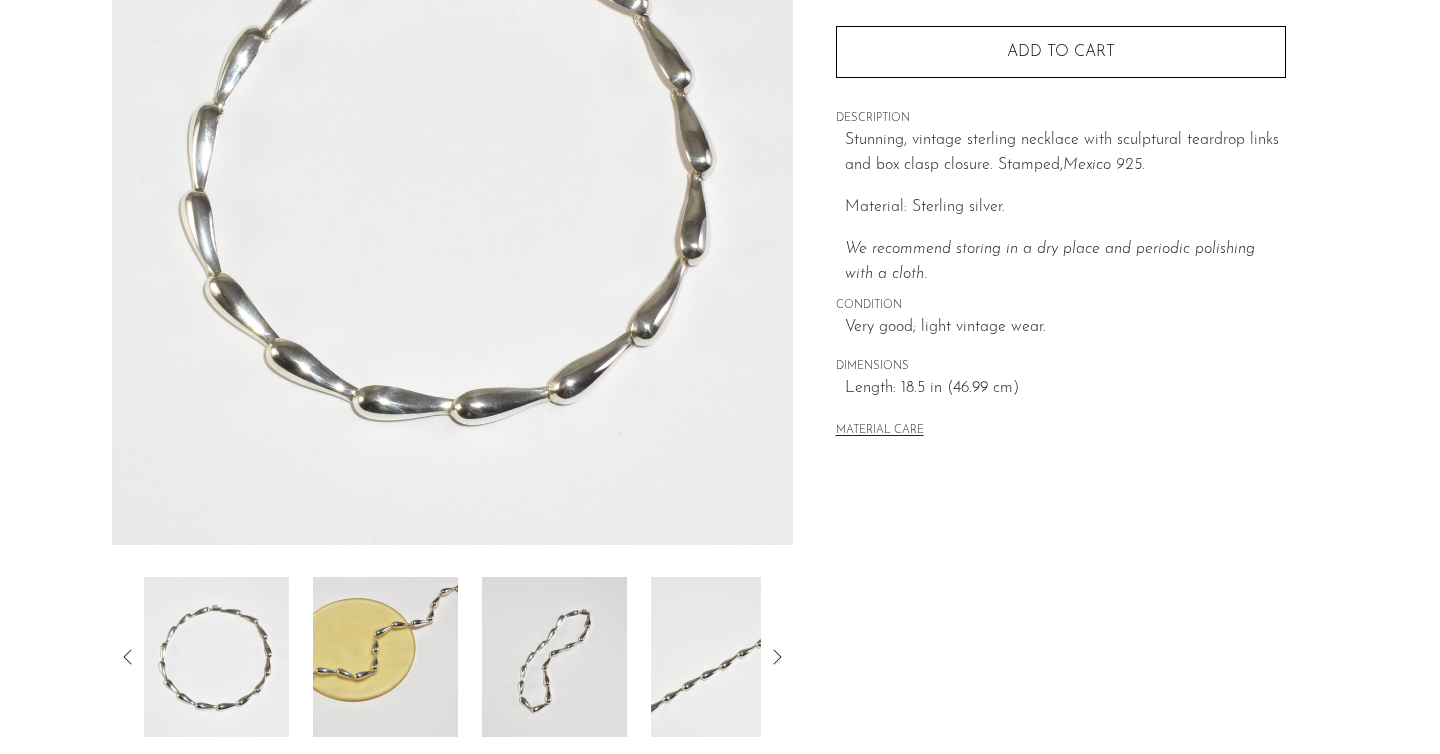 click at bounding box center [385, 657] 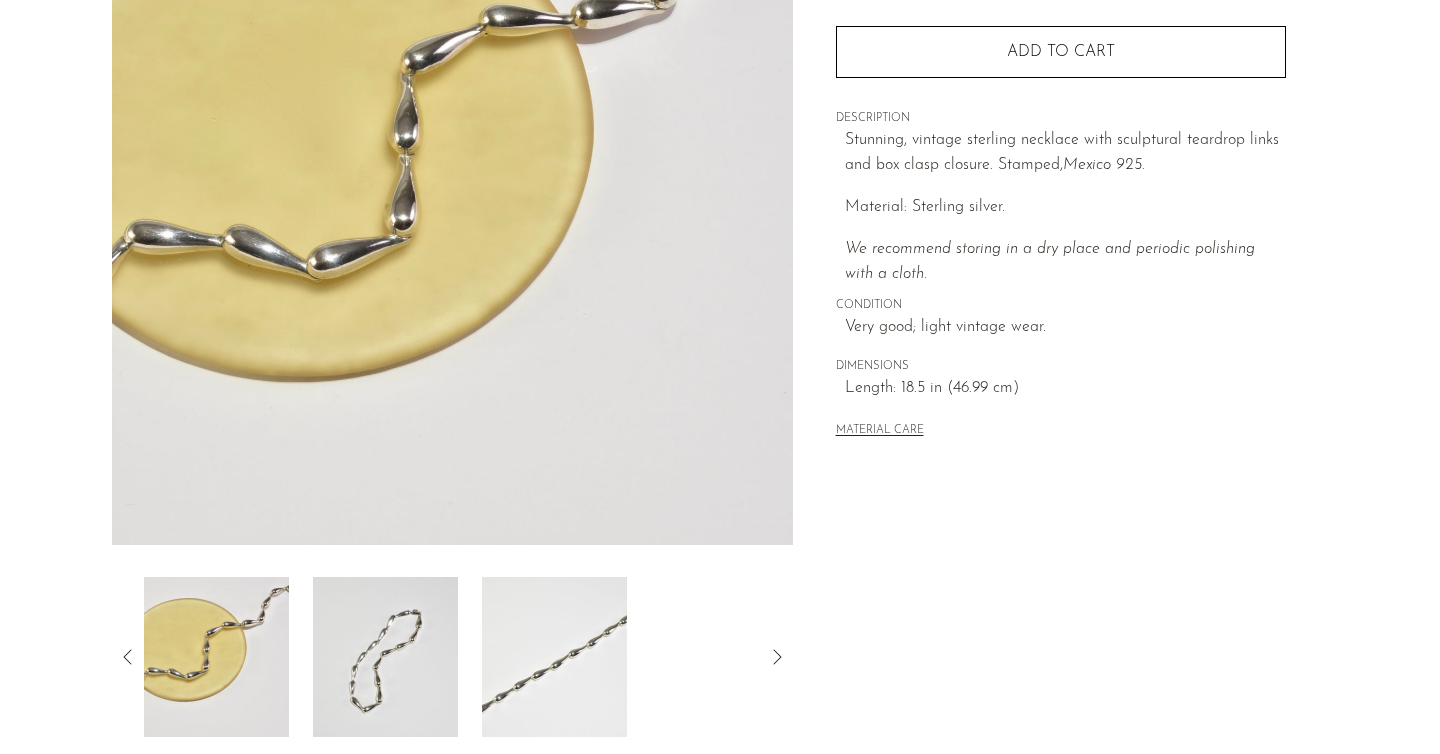 scroll, scrollTop: 285, scrollLeft: 0, axis: vertical 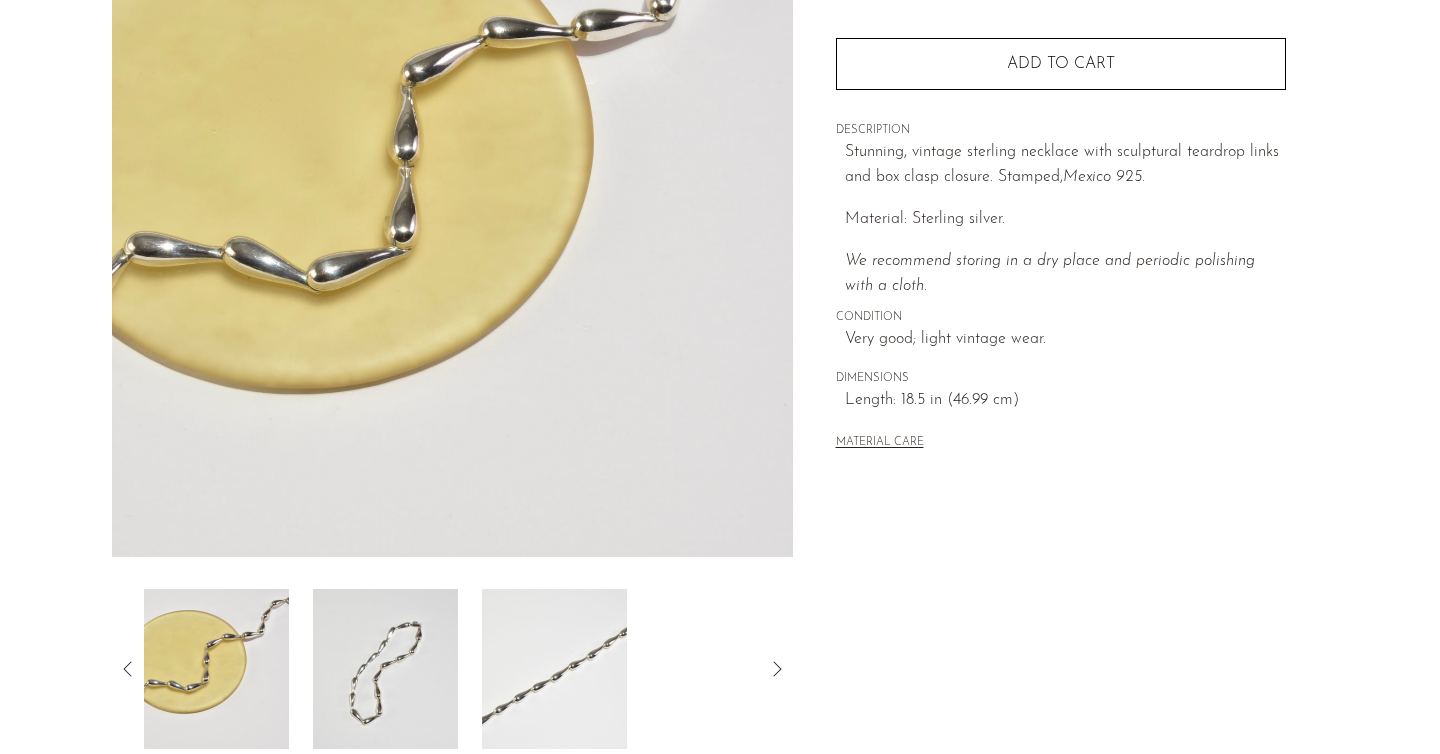 click at bounding box center (554, 669) 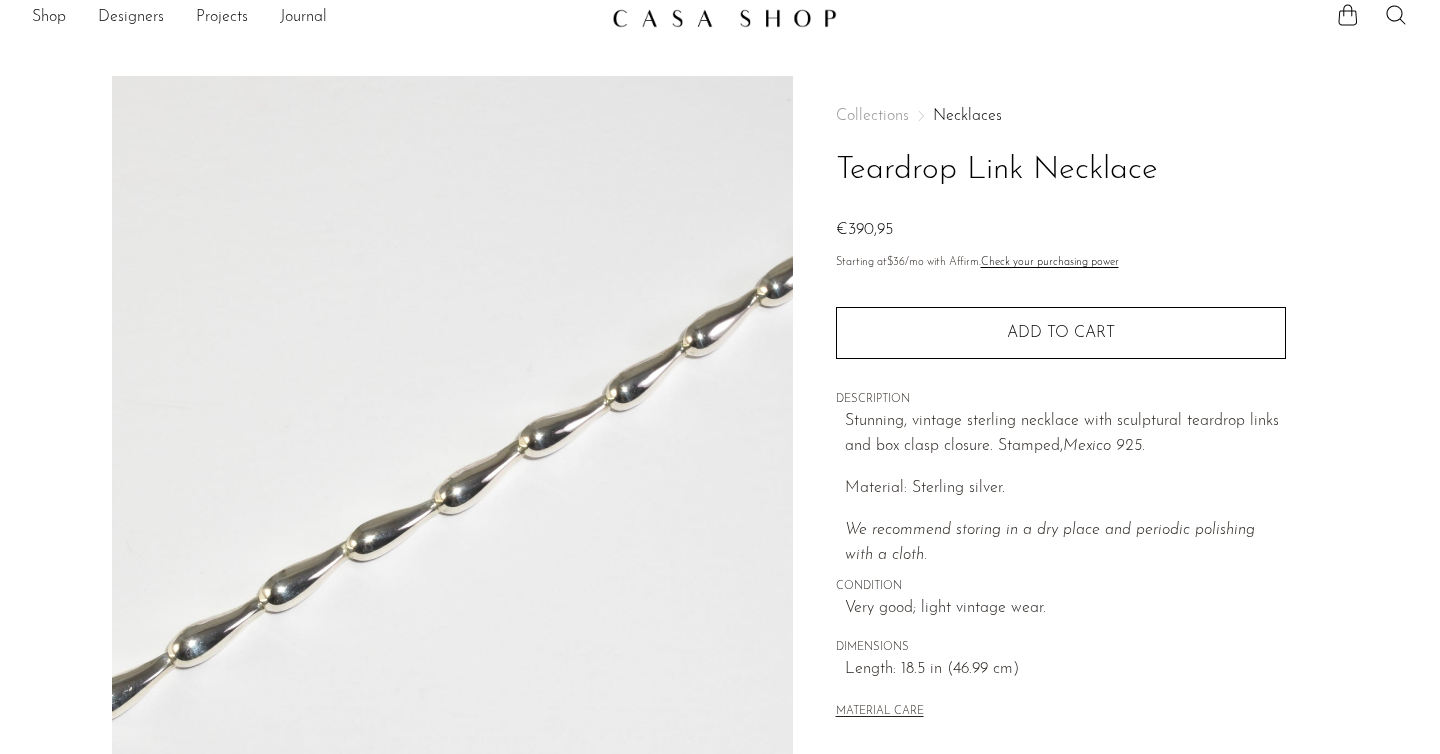 scroll, scrollTop: 0, scrollLeft: 0, axis: both 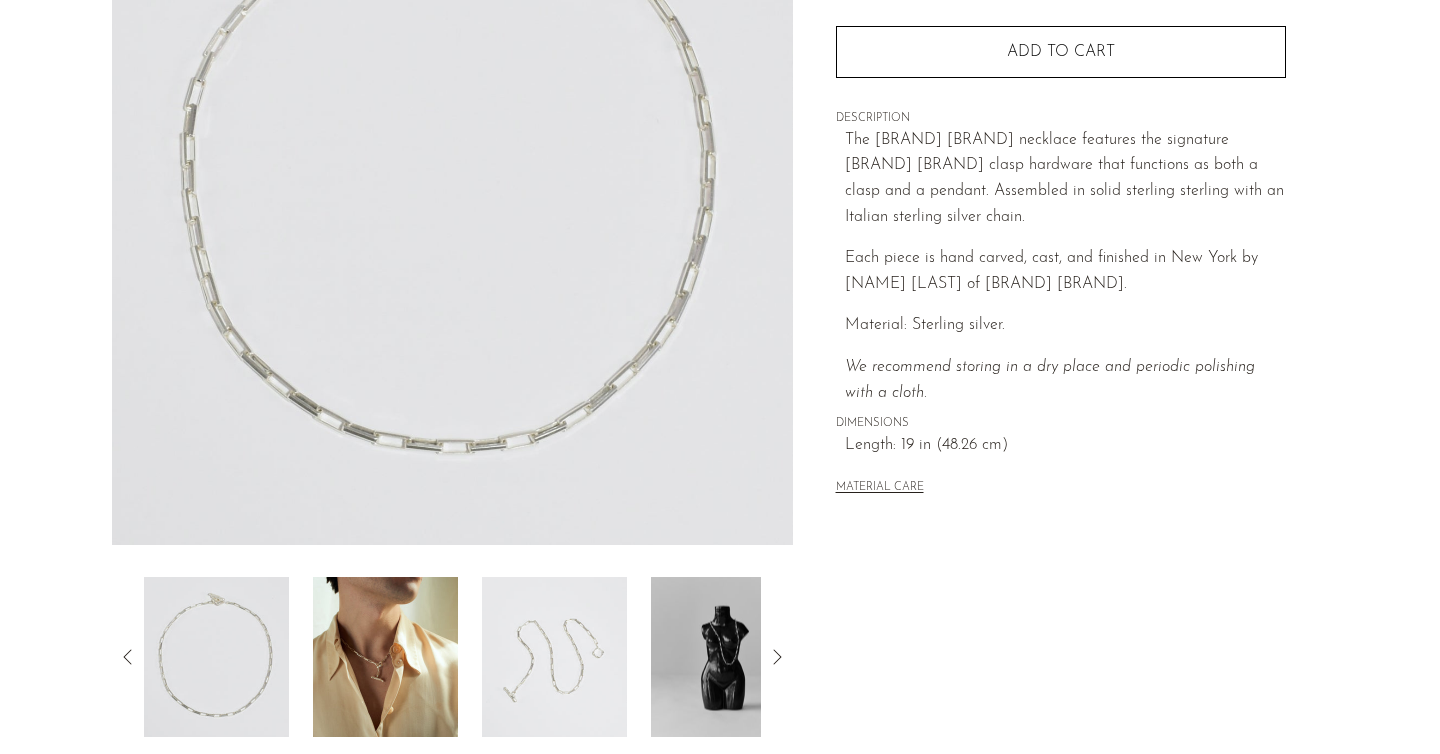 click at bounding box center (385, 657) 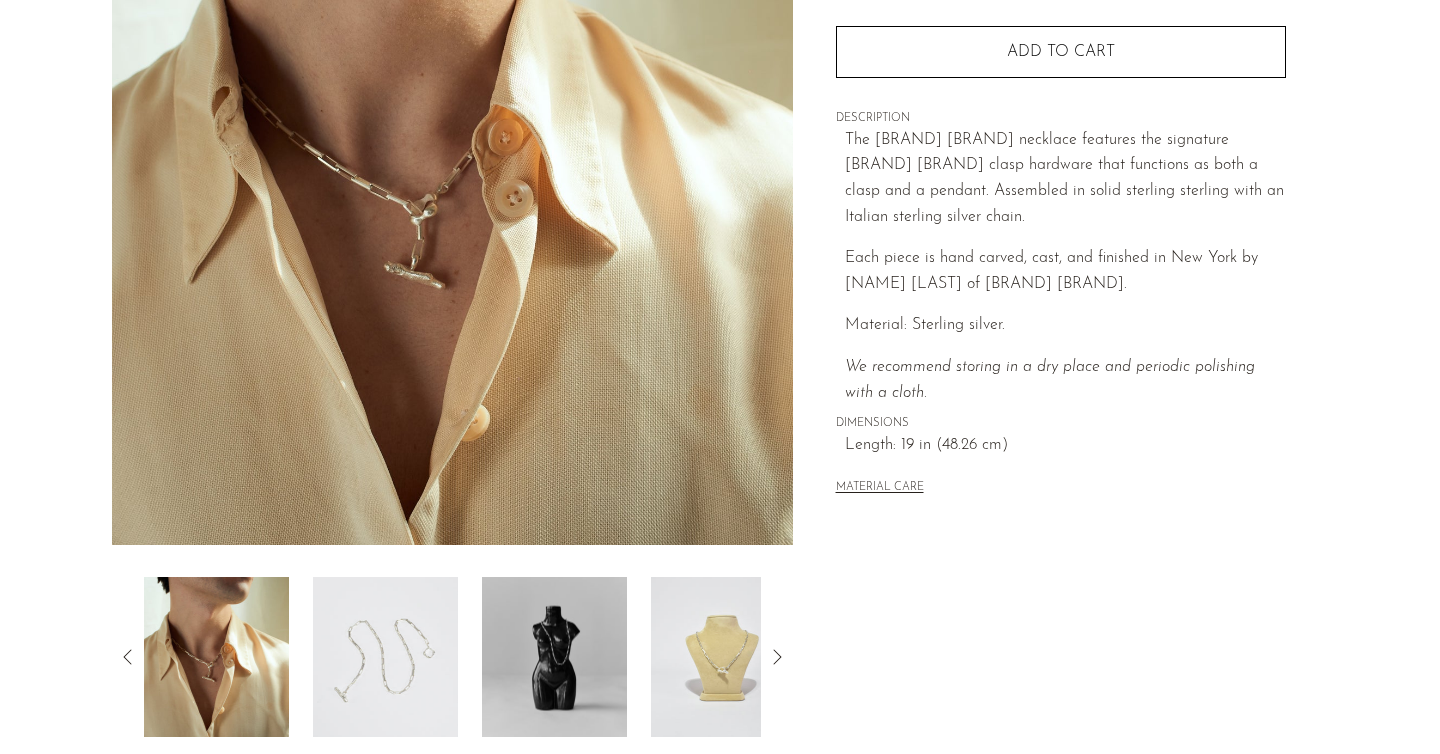 click at bounding box center (554, 657) 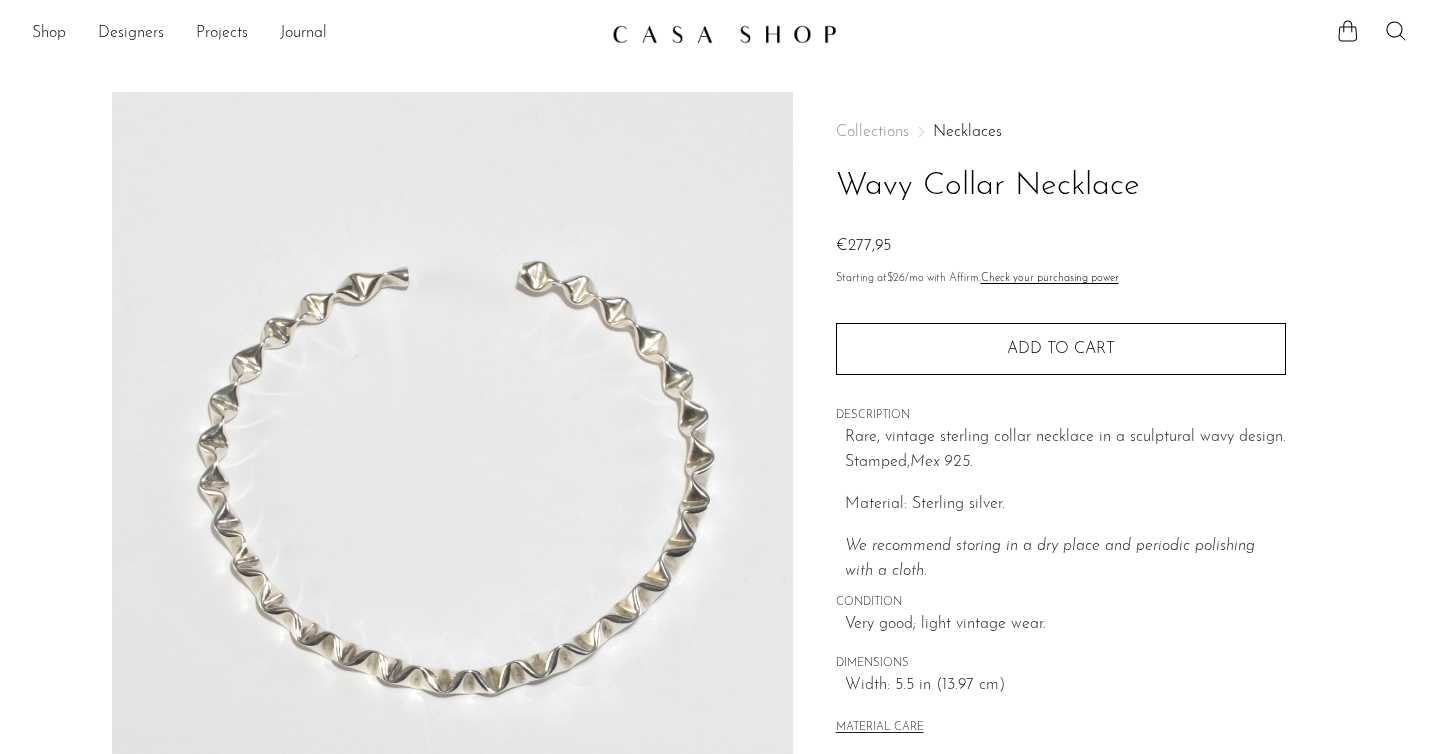 scroll, scrollTop: 0, scrollLeft: 0, axis: both 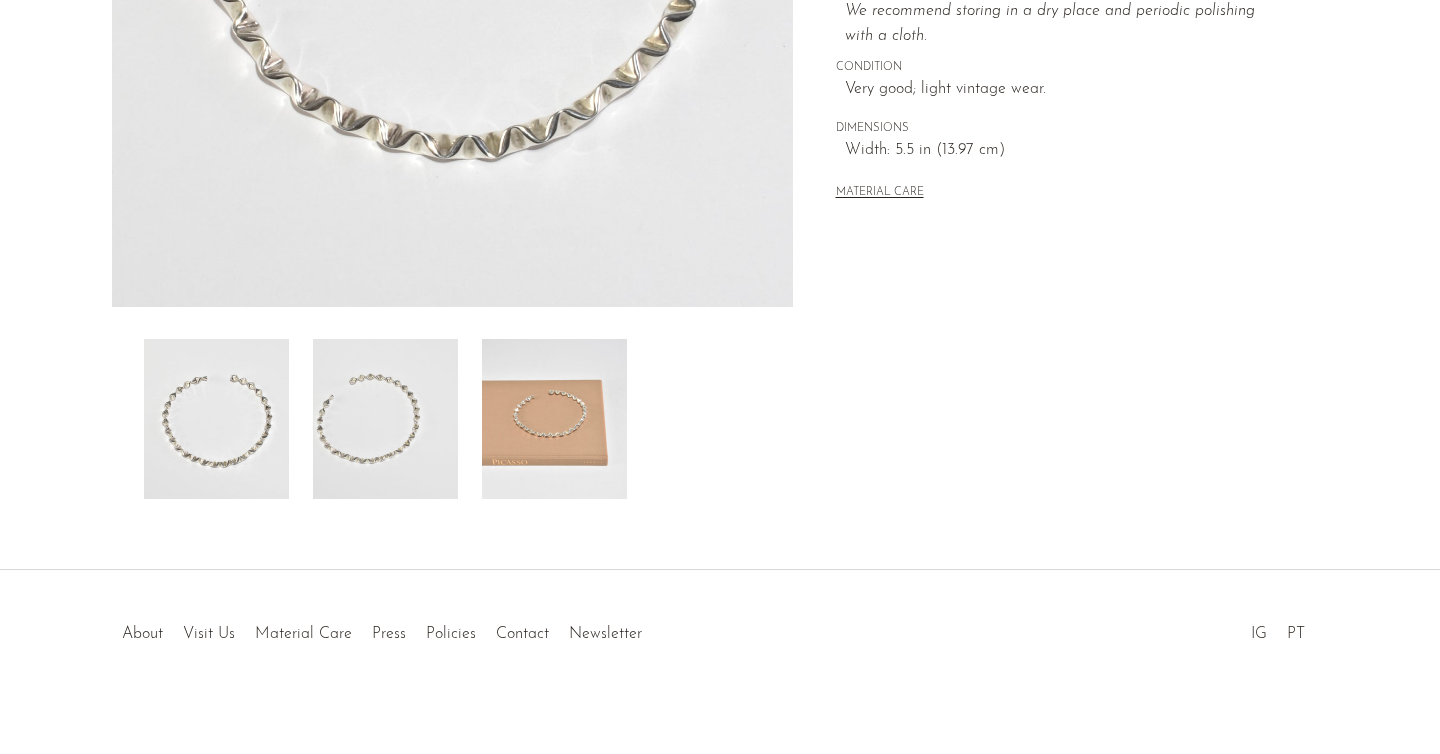 click at bounding box center [554, 419] 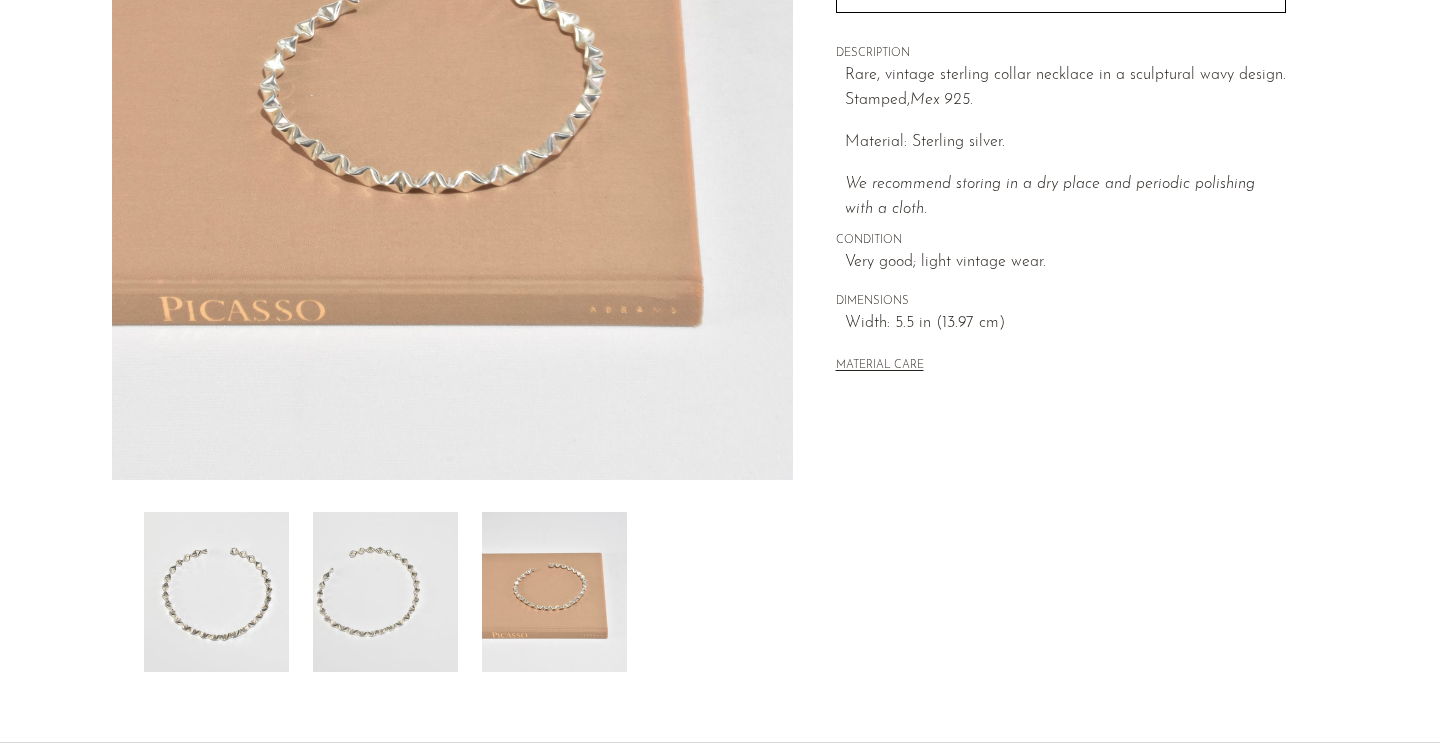 scroll, scrollTop: 189, scrollLeft: 0, axis: vertical 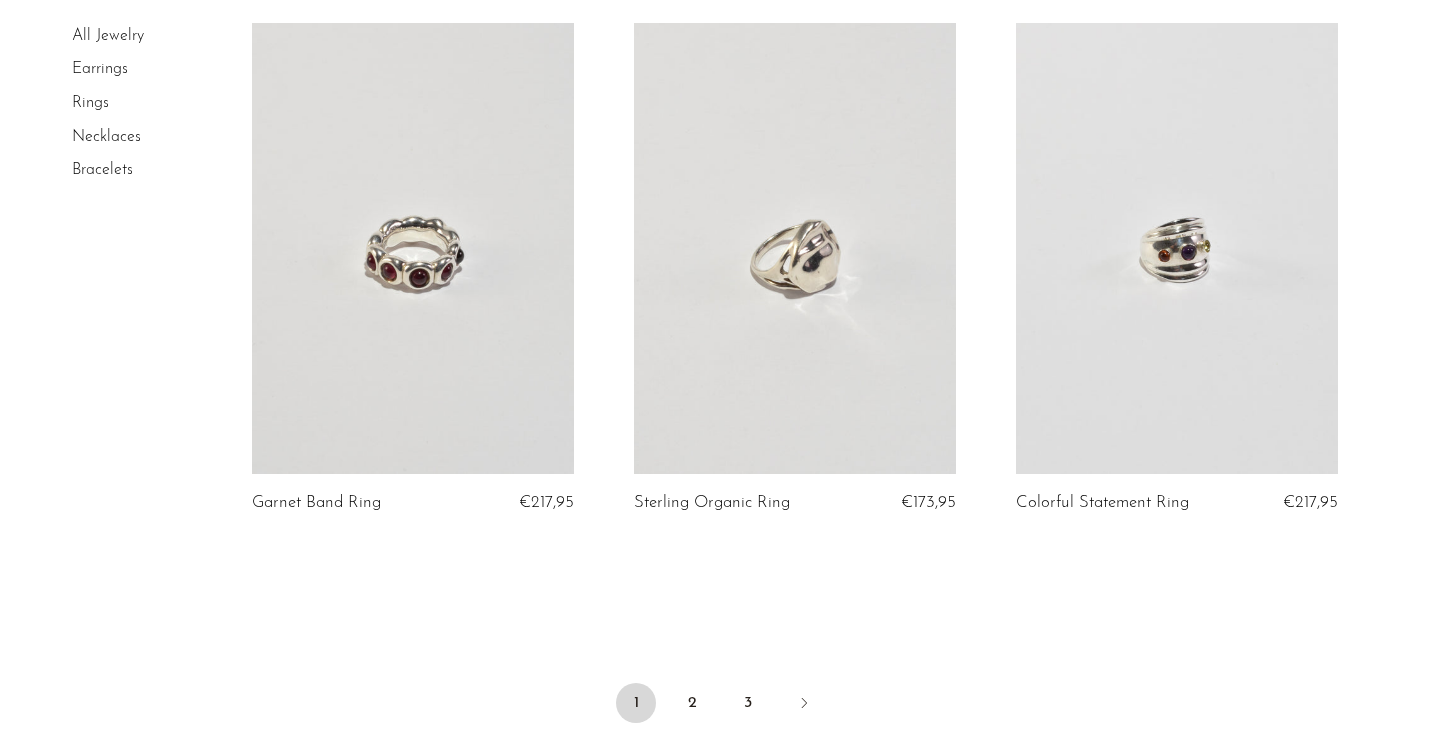 click on "Earrings" at bounding box center [100, 70] 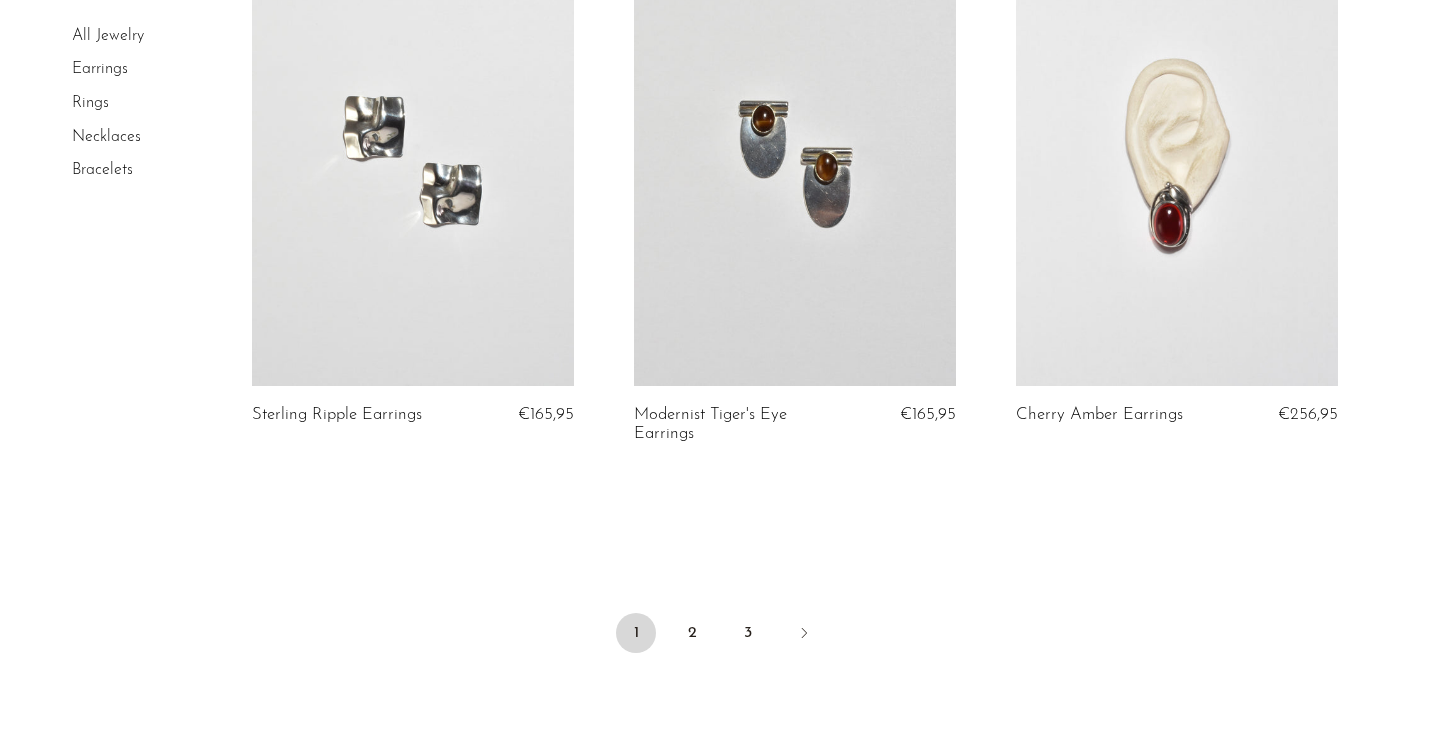 scroll, scrollTop: 6477, scrollLeft: 0, axis: vertical 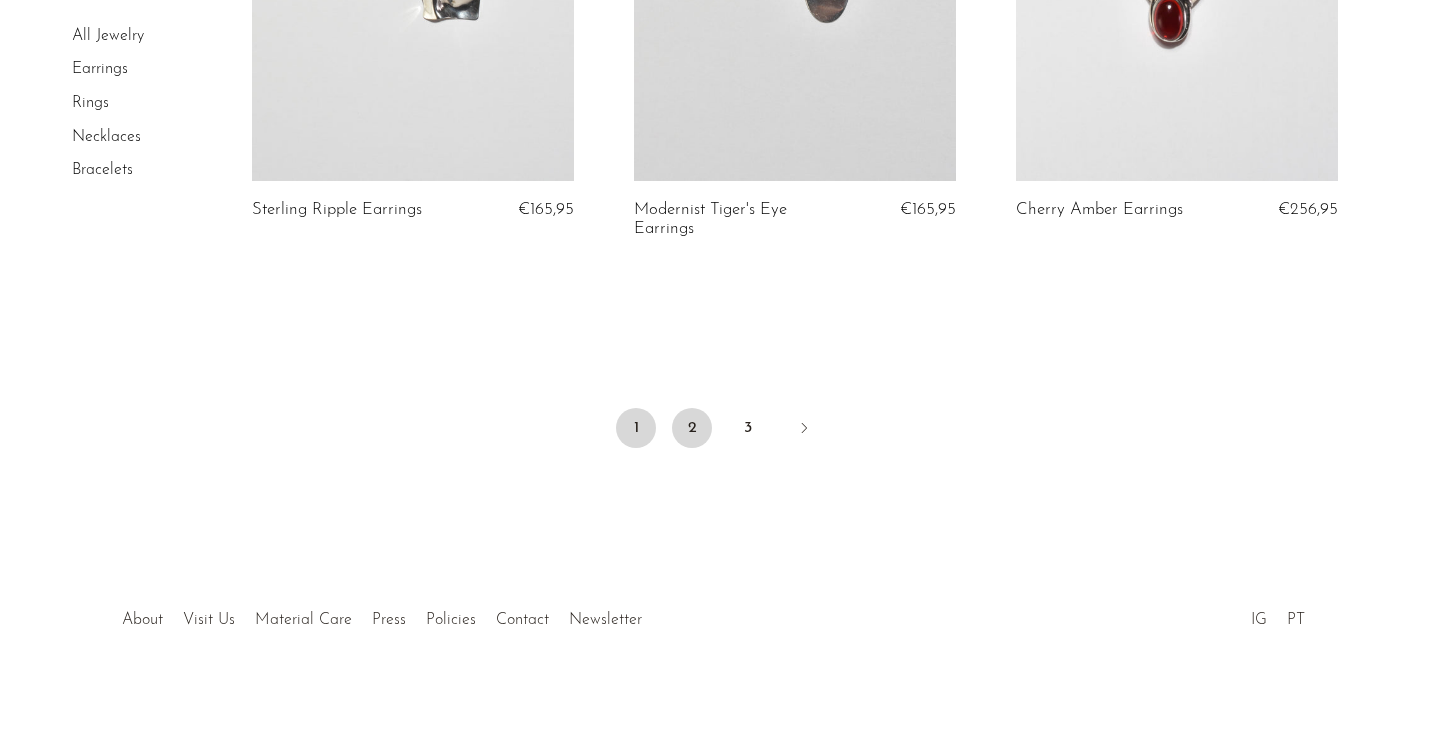 click on "2" at bounding box center (692, 428) 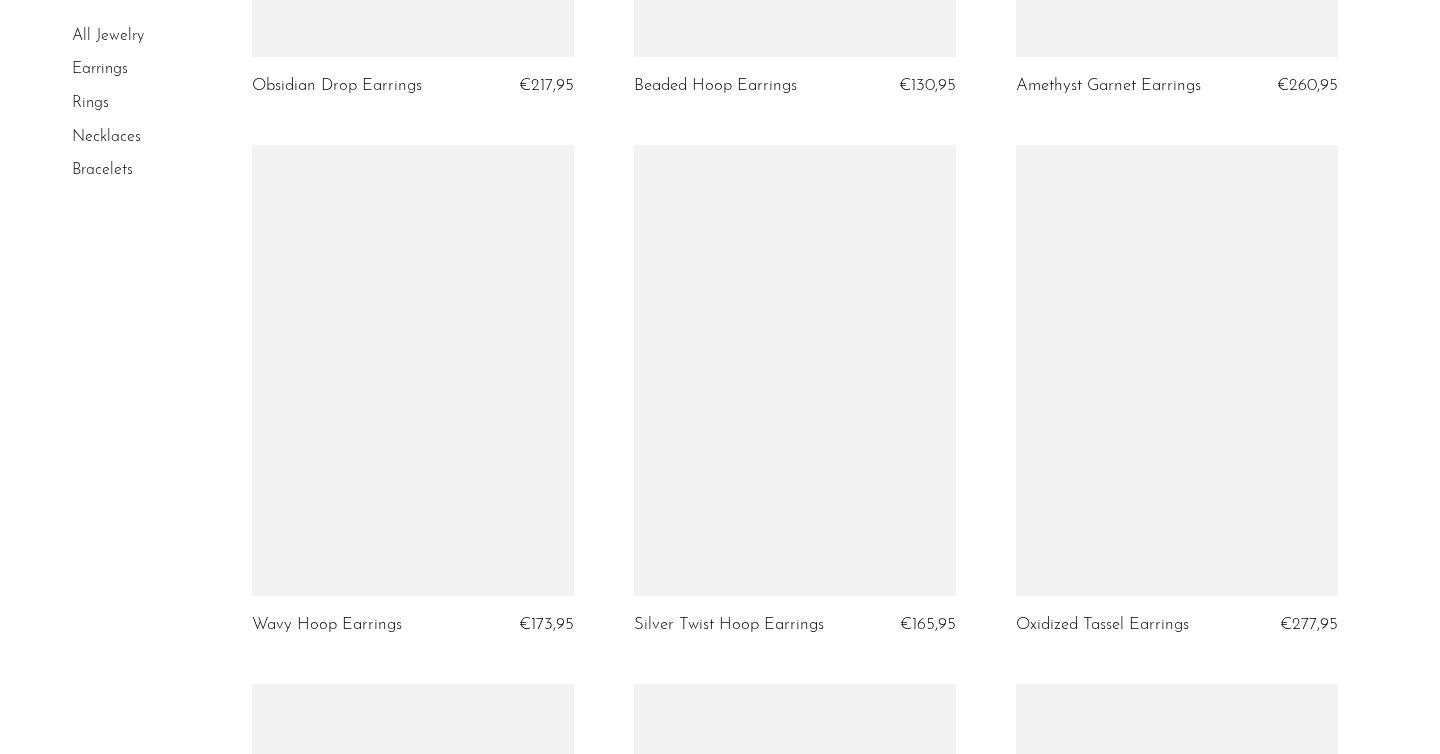 scroll, scrollTop: 3858, scrollLeft: 0, axis: vertical 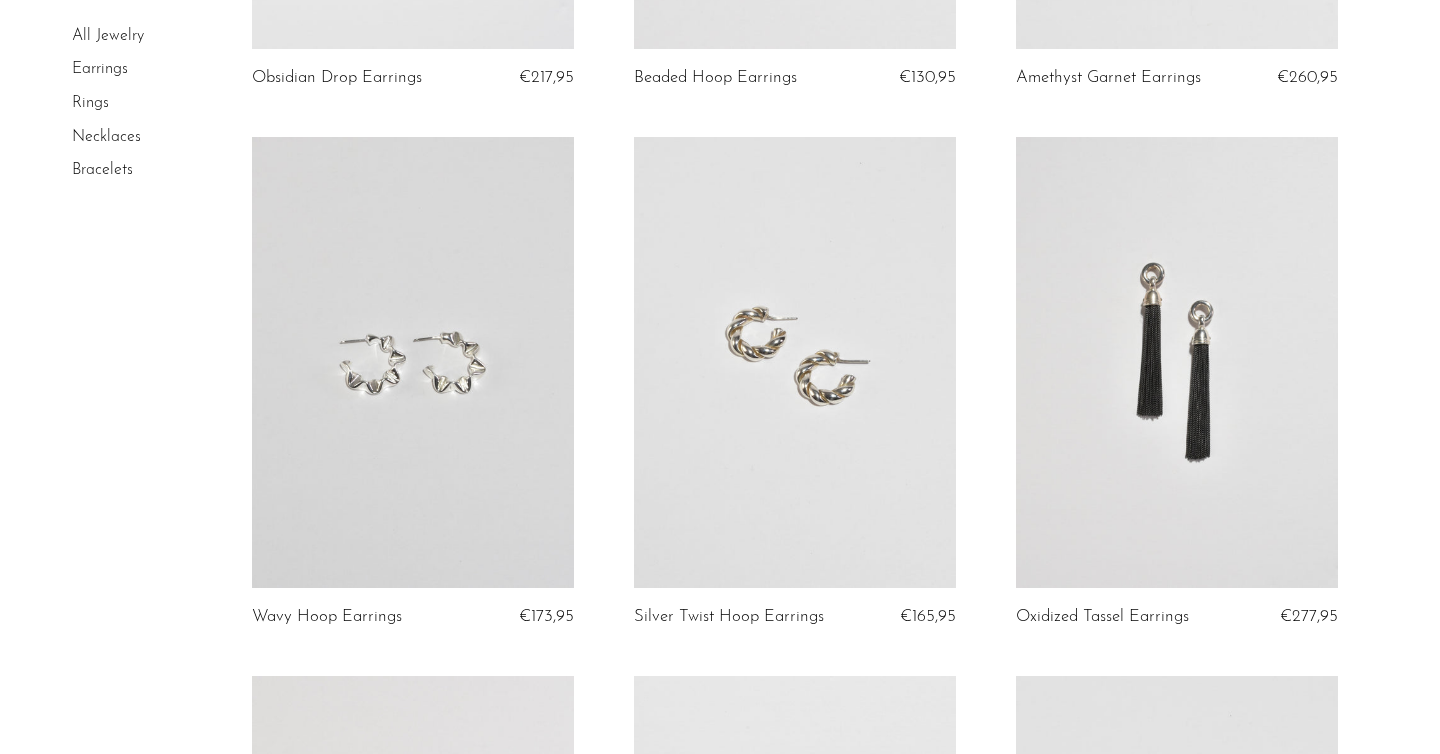 click at bounding box center [413, 362] 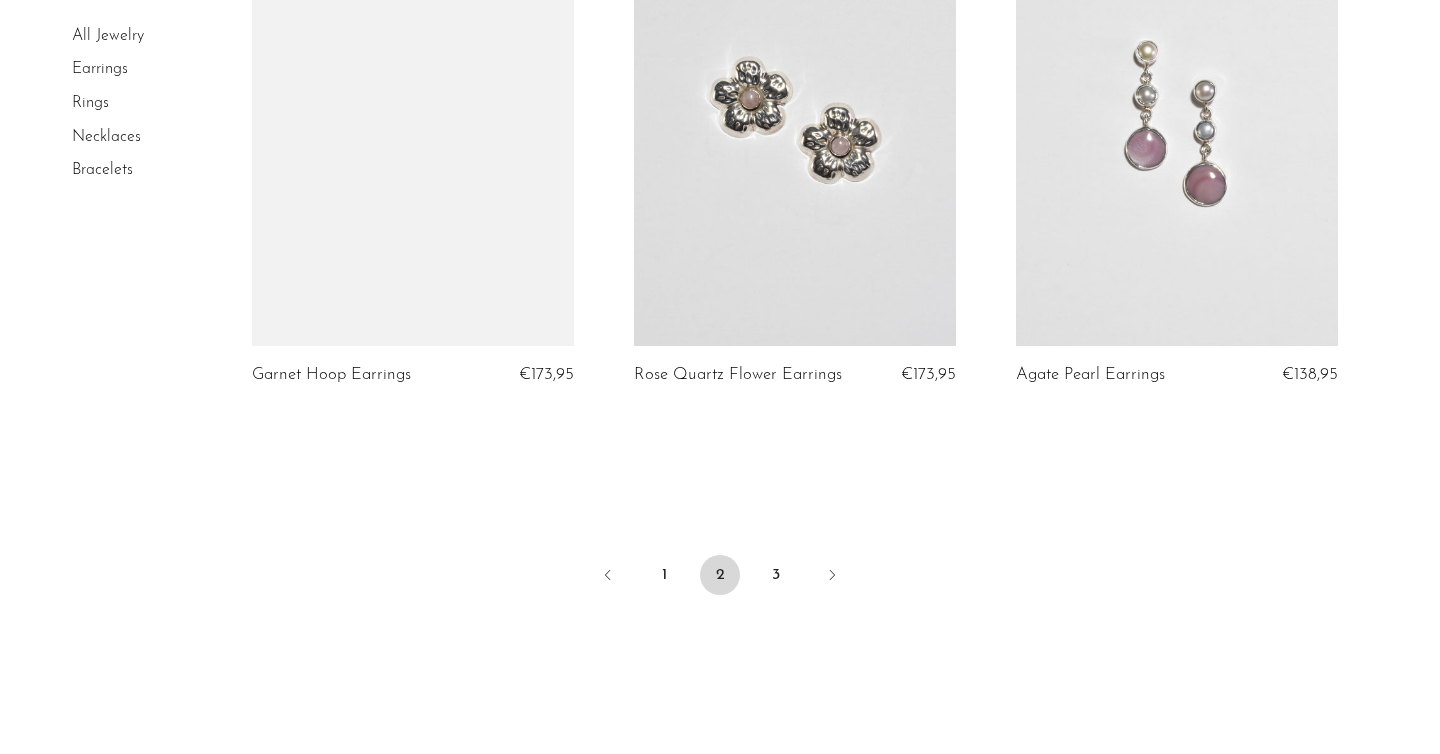scroll, scrollTop: 6315, scrollLeft: 0, axis: vertical 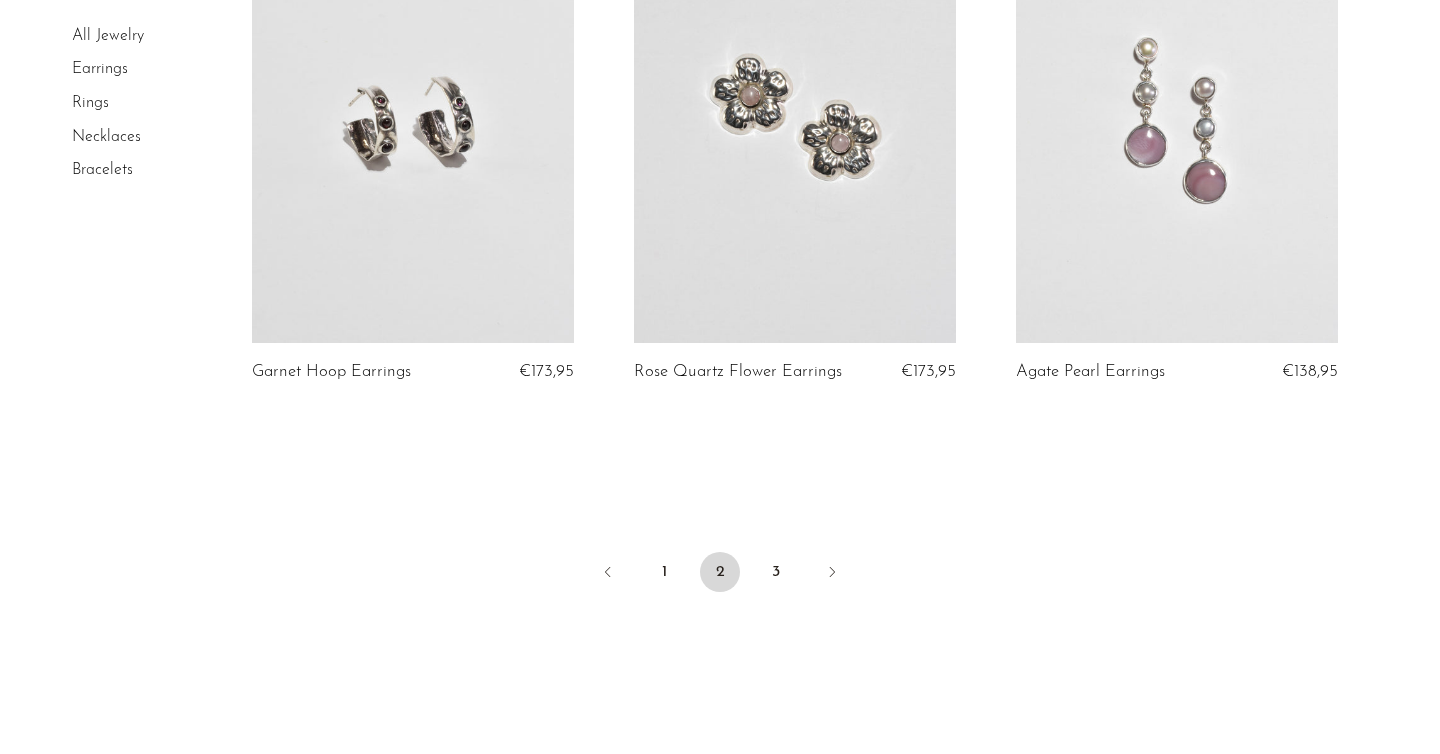 click on "1
2
3" at bounding box center [720, 574] 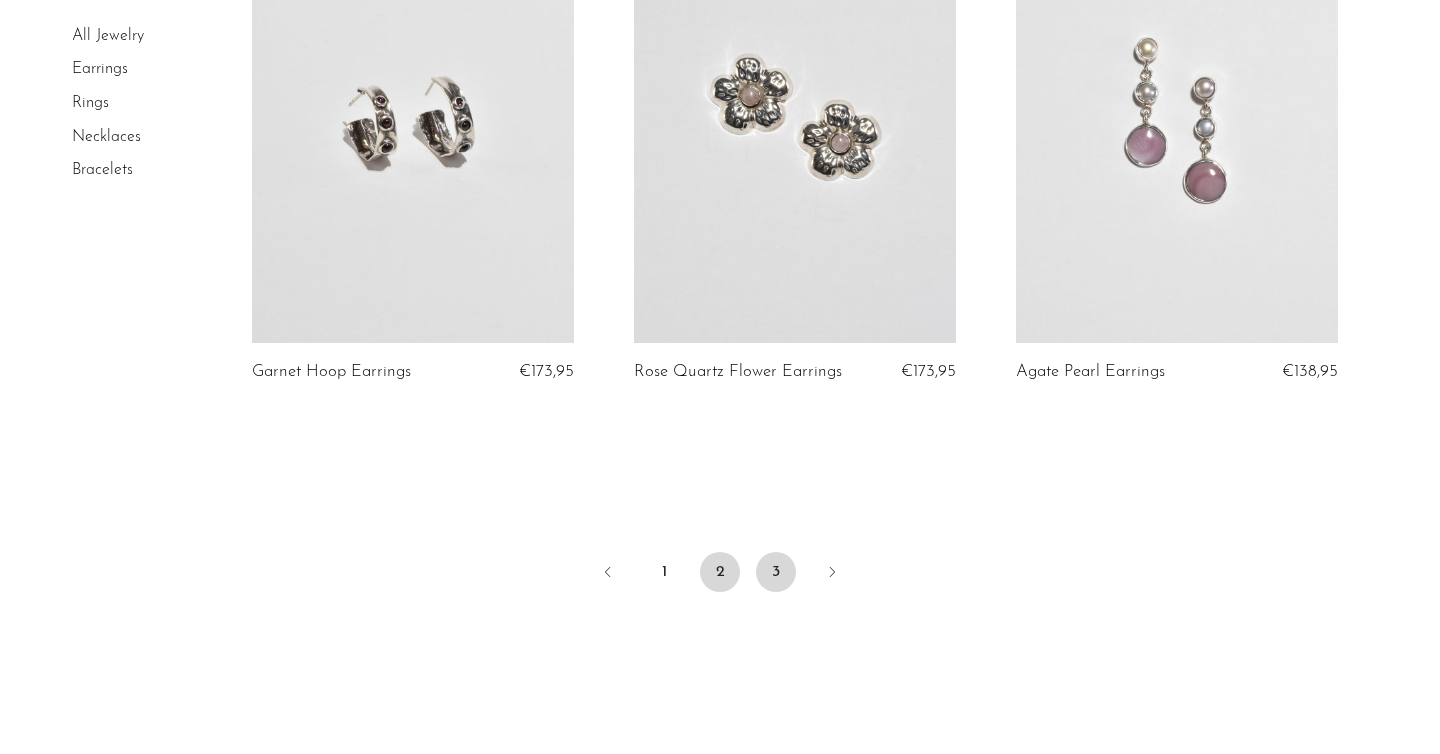 click on "3" at bounding box center [776, 572] 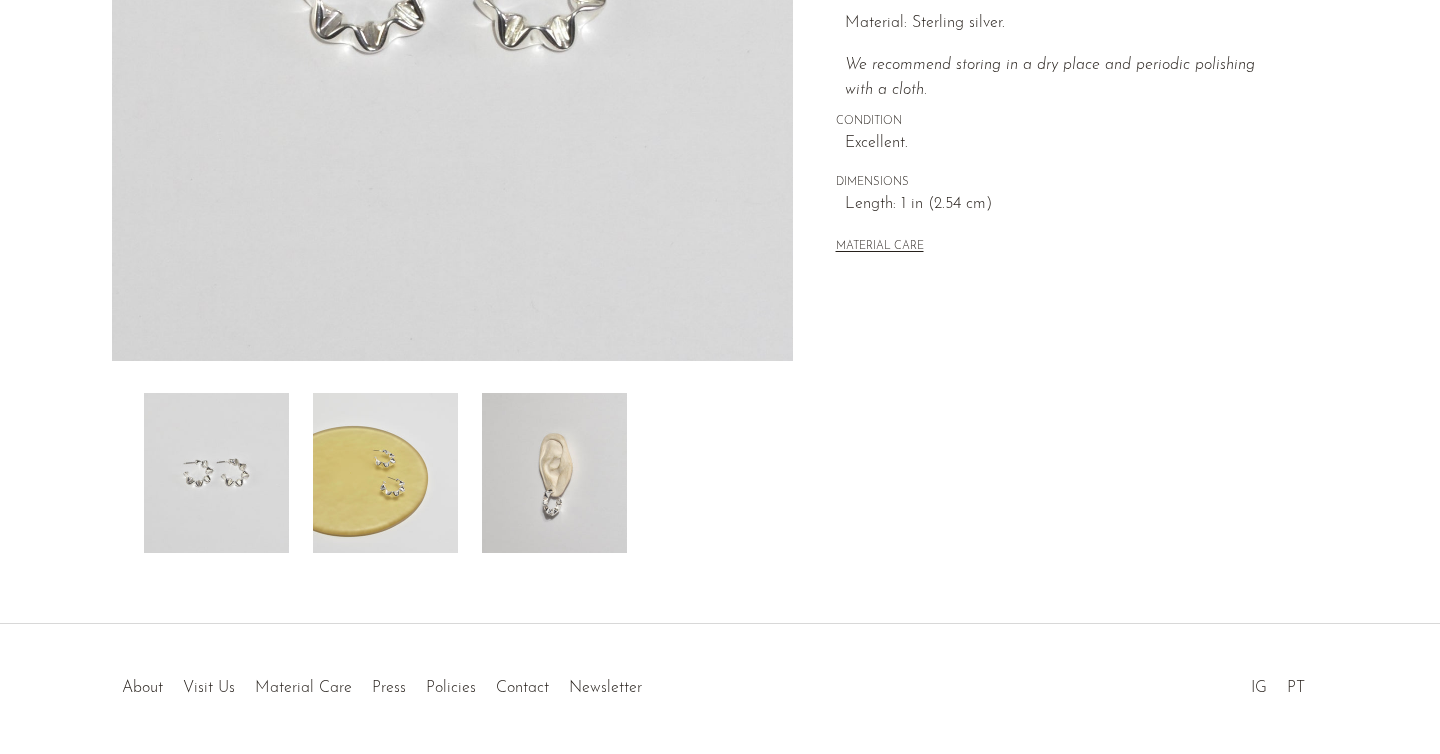 scroll, scrollTop: 495, scrollLeft: 0, axis: vertical 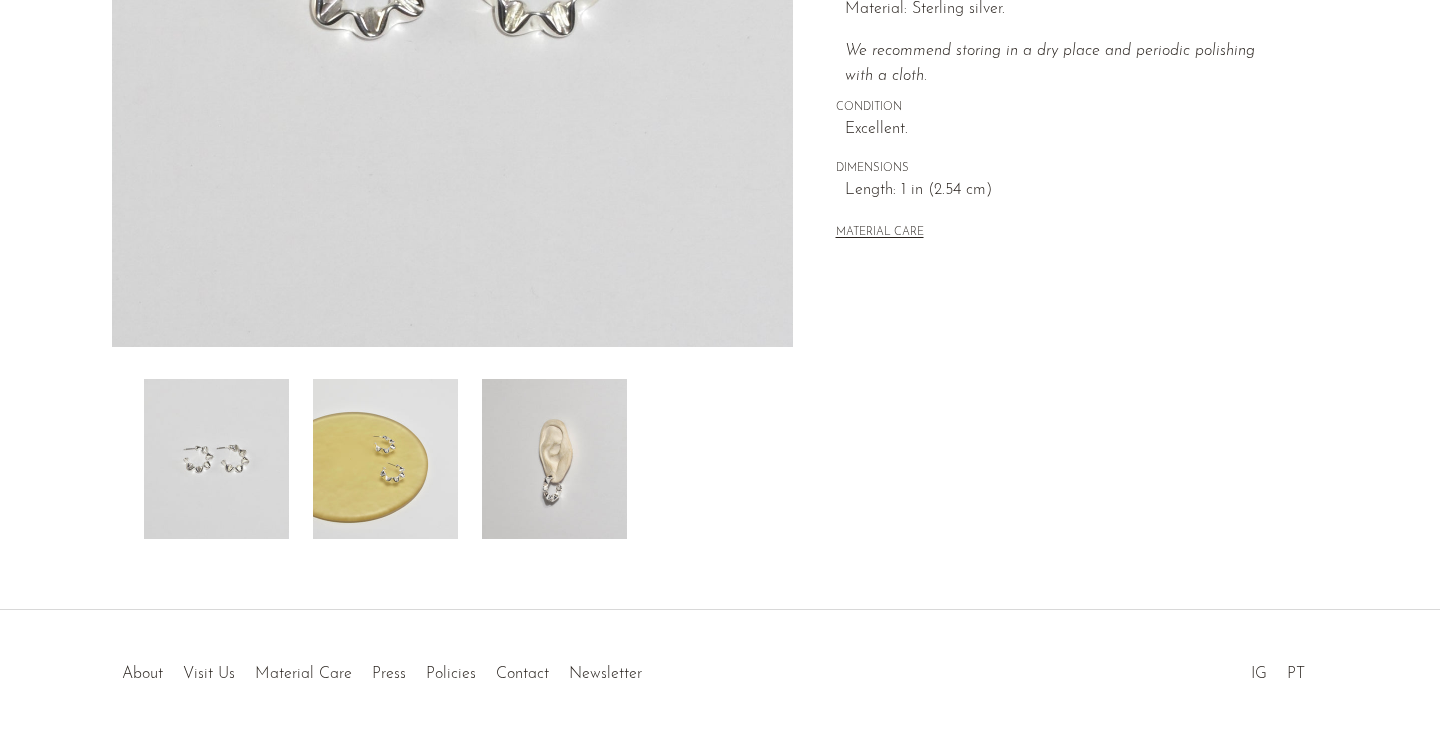 click at bounding box center (554, 459) 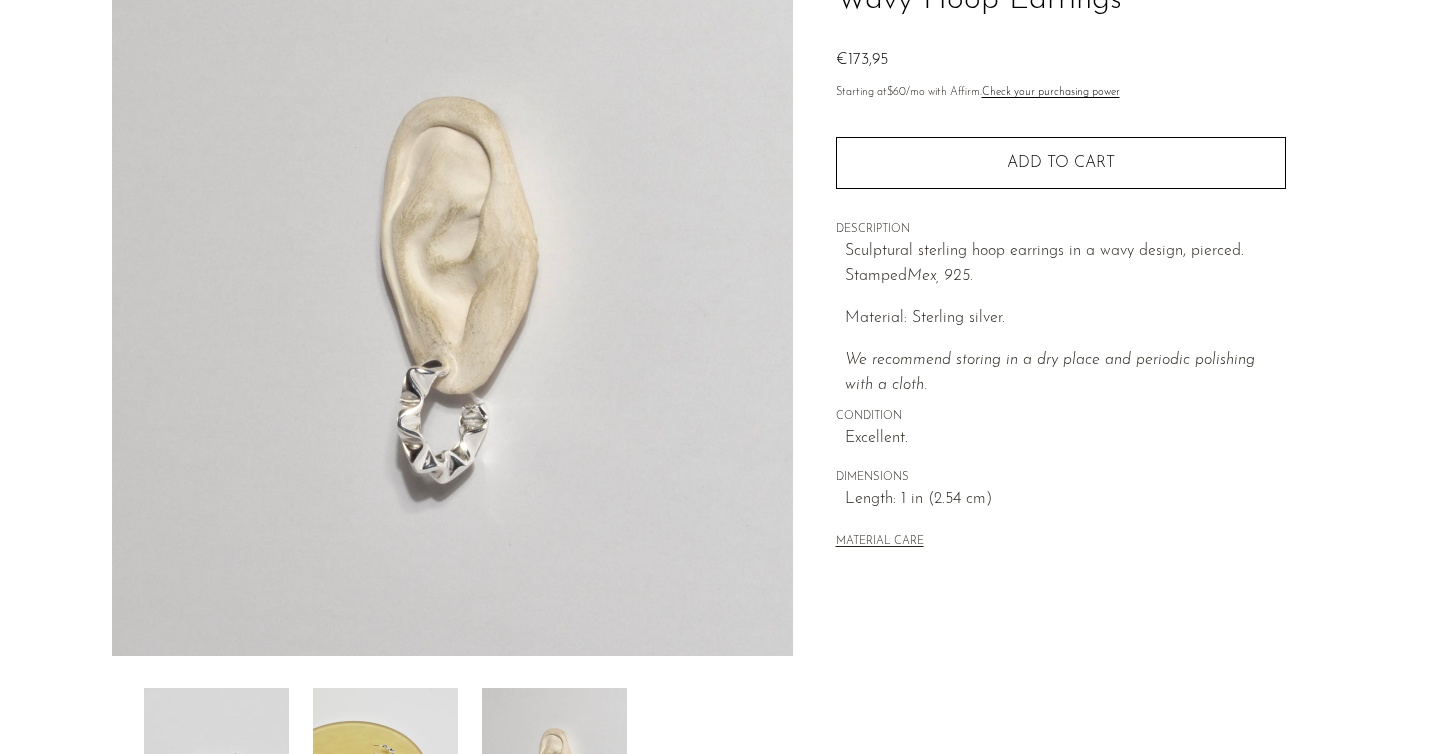 scroll, scrollTop: 180, scrollLeft: 0, axis: vertical 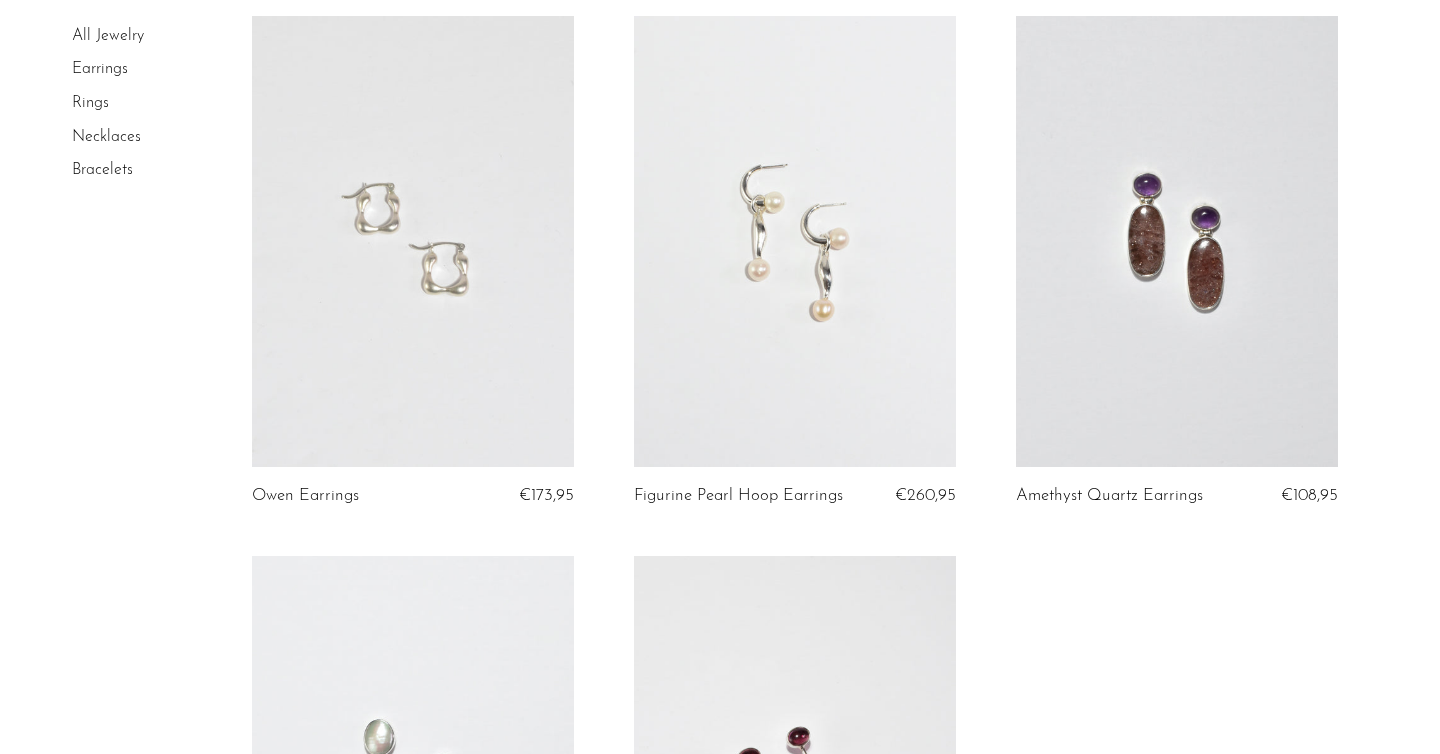 click at bounding box center [413, 241] 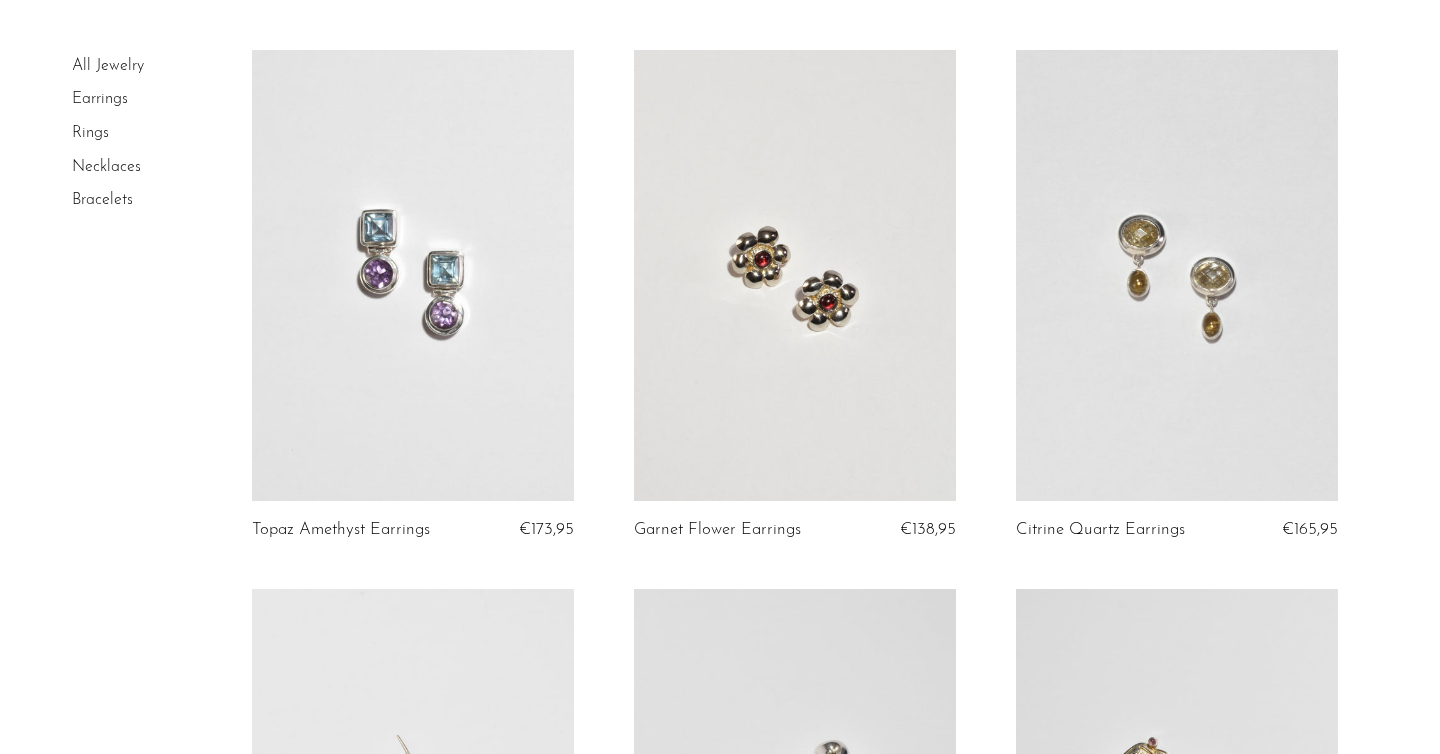 scroll, scrollTop: 0, scrollLeft: 0, axis: both 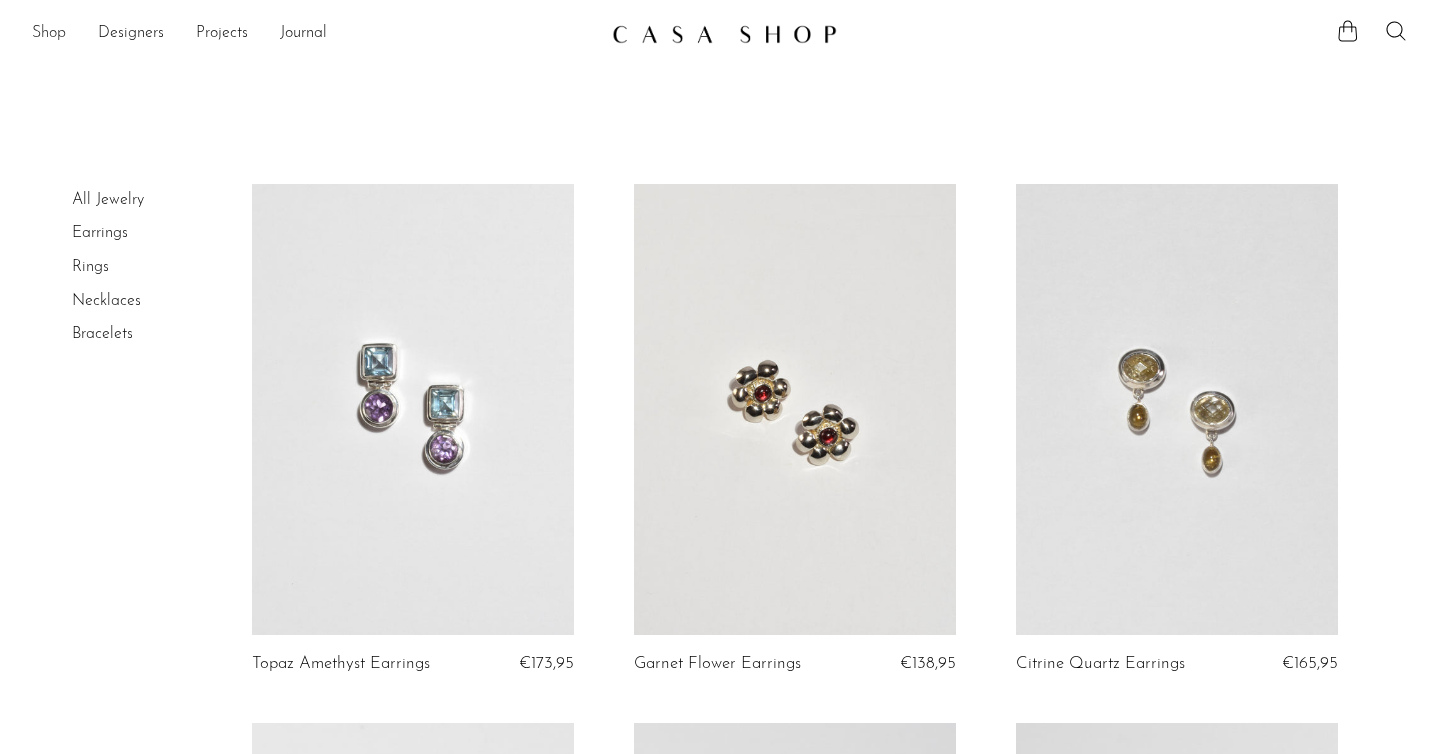 click on "Shop" at bounding box center [49, 34] 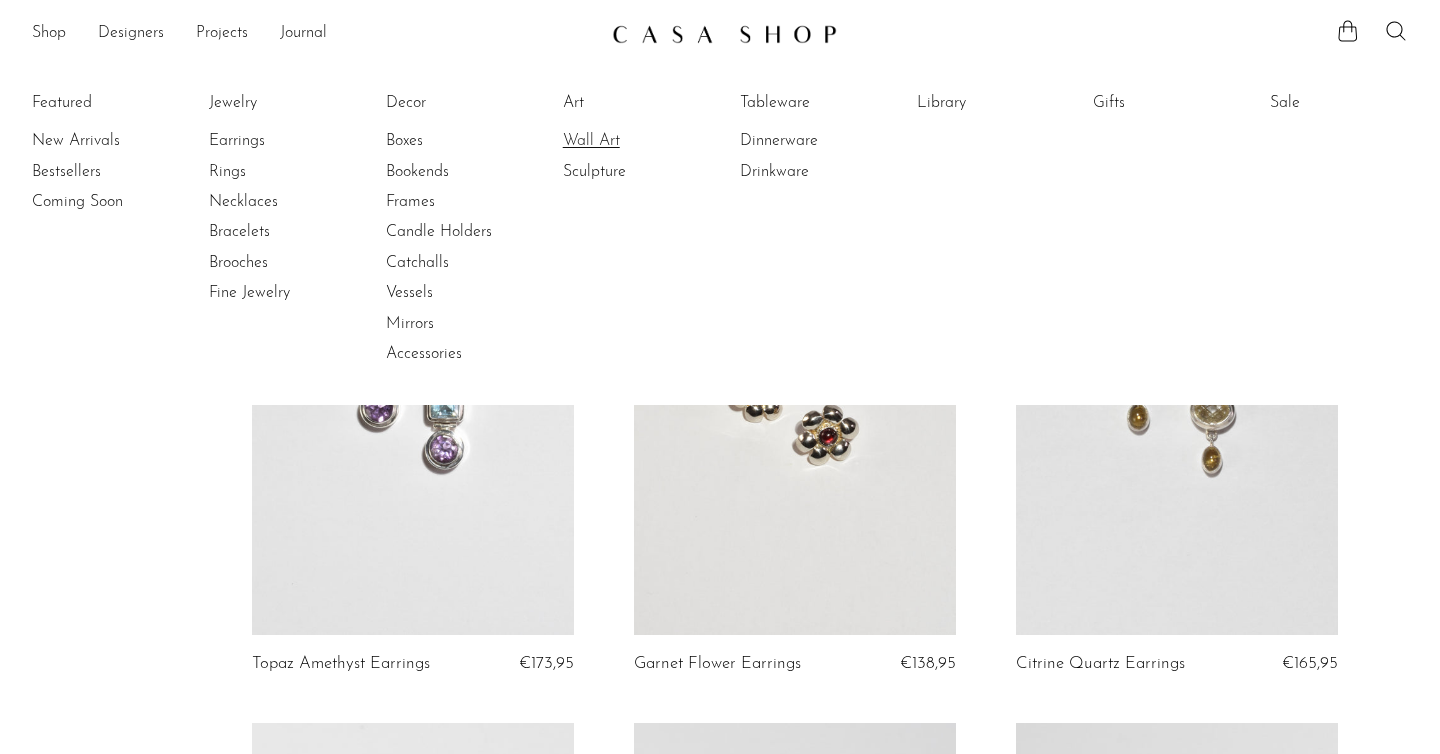 click on "Wall Art" at bounding box center (638, 141) 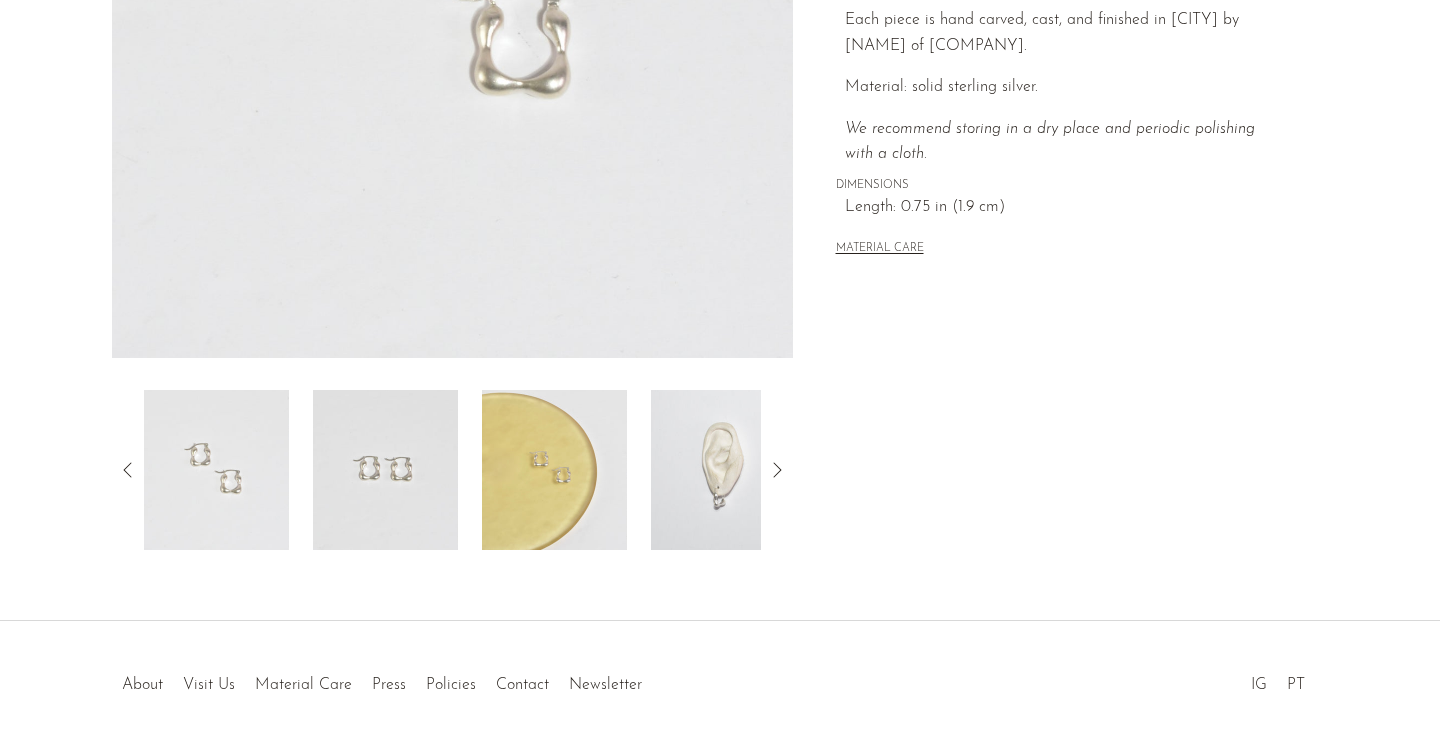scroll, scrollTop: 486, scrollLeft: 0, axis: vertical 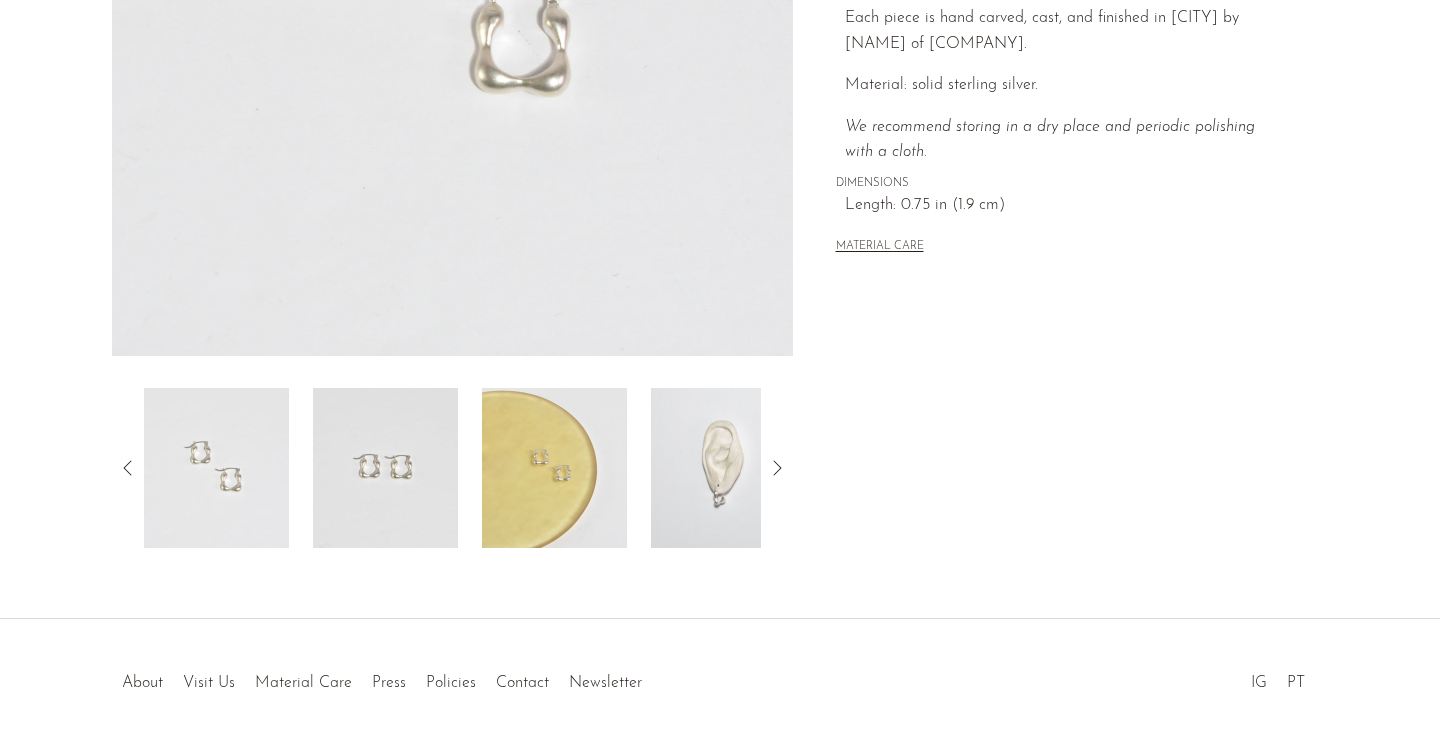 click at bounding box center [723, 468] 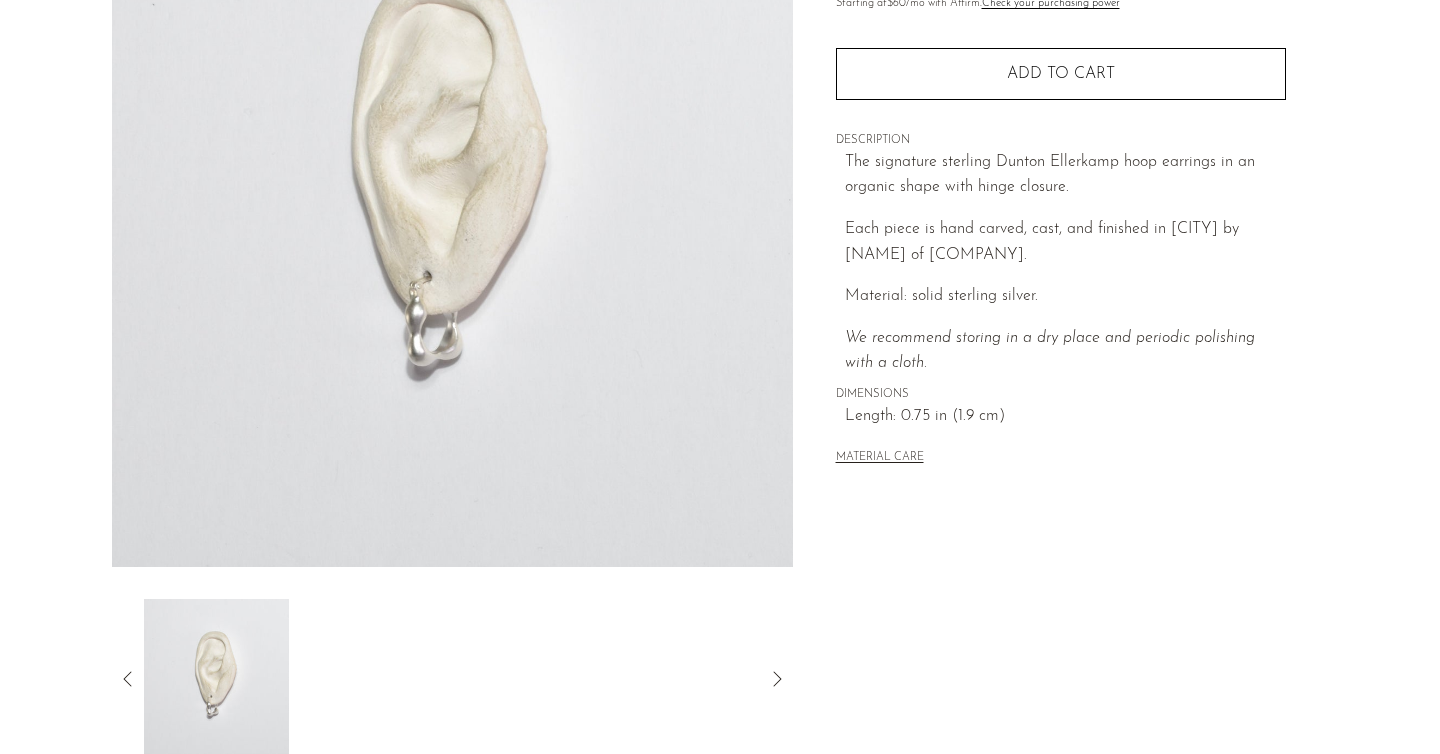 scroll, scrollTop: 245, scrollLeft: 0, axis: vertical 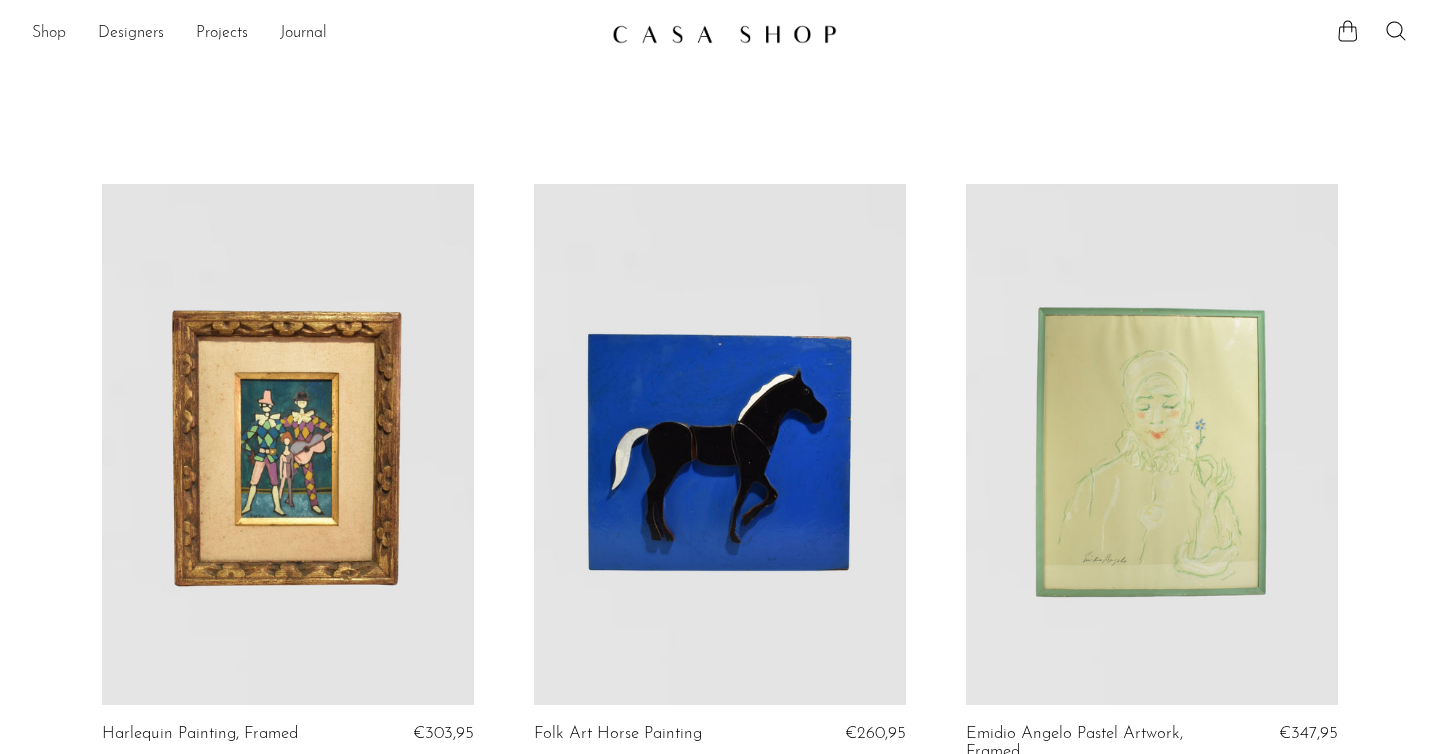 click on "Shop" at bounding box center (49, 34) 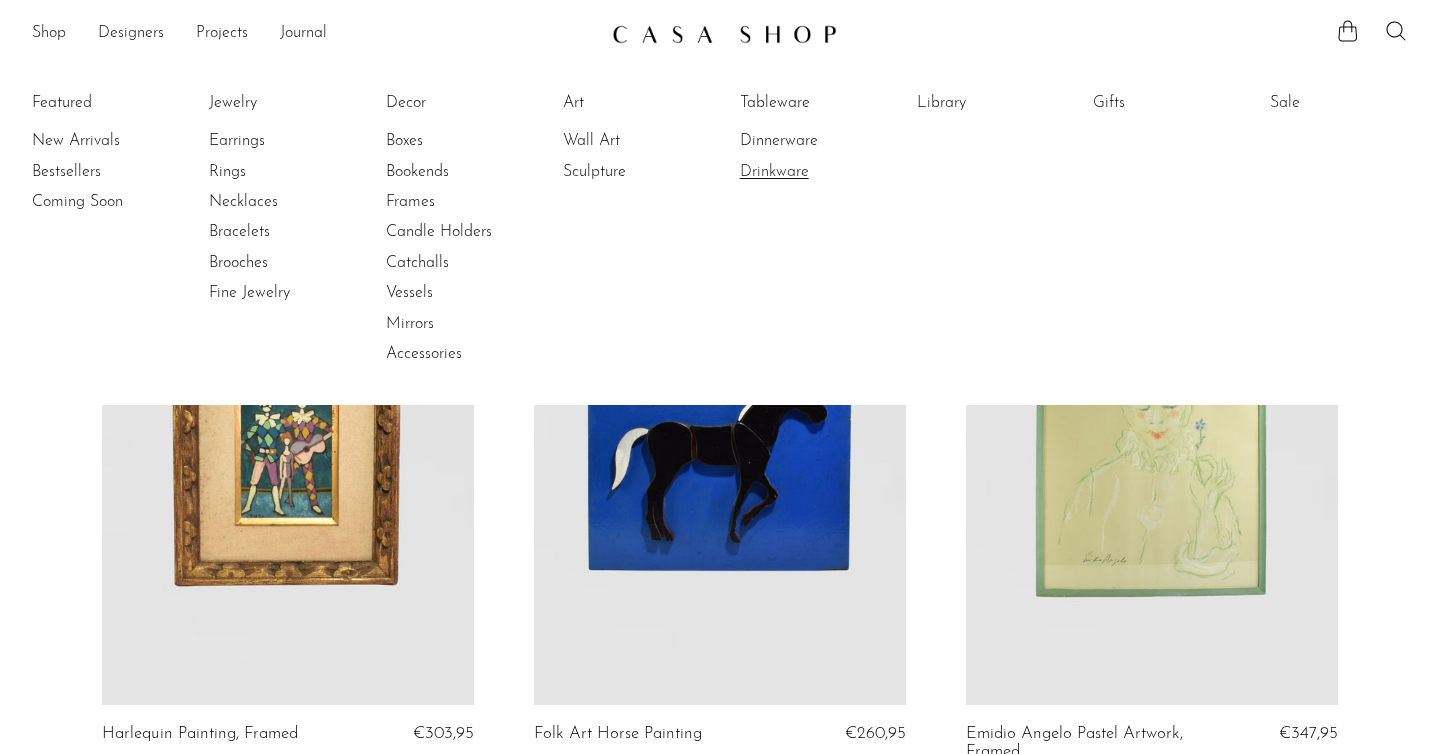 click on "Drinkware" at bounding box center (815, 172) 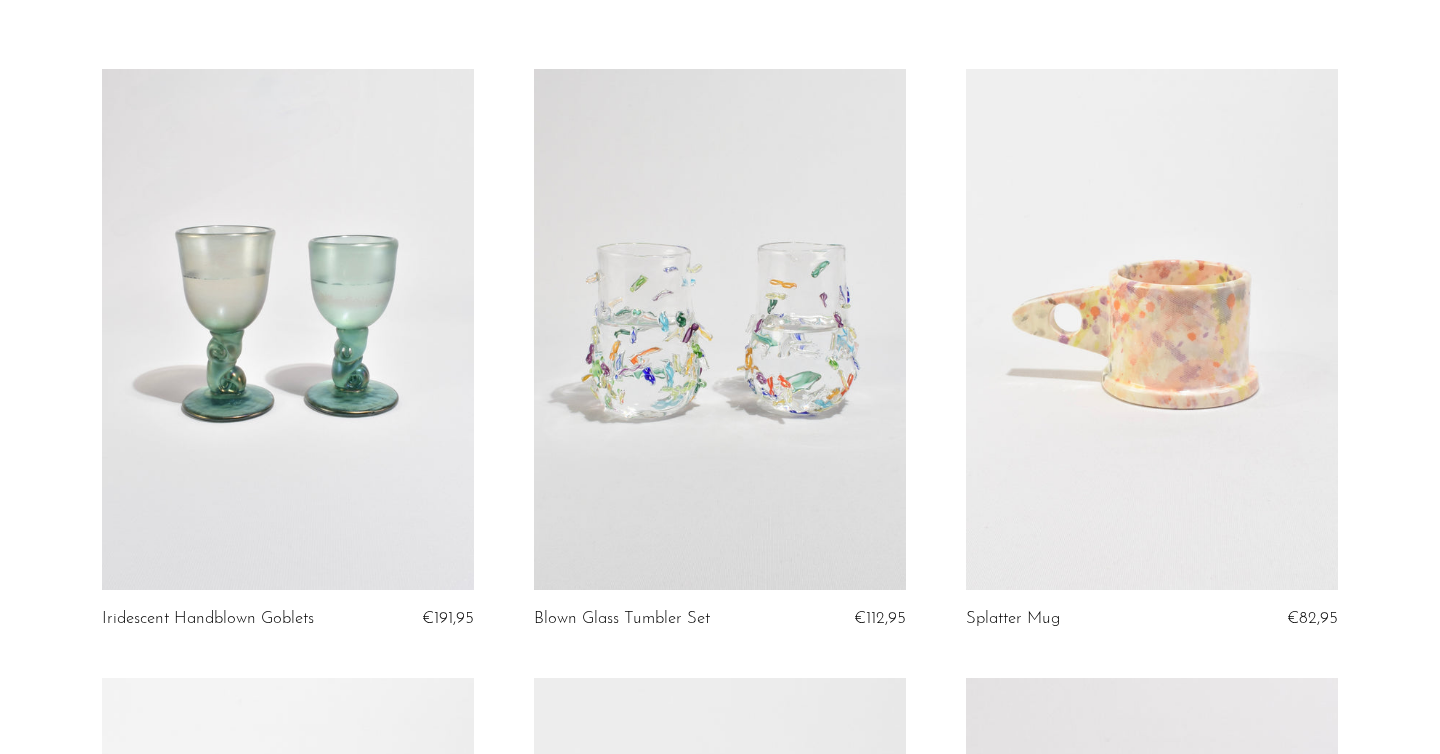 scroll, scrollTop: 0, scrollLeft: 0, axis: both 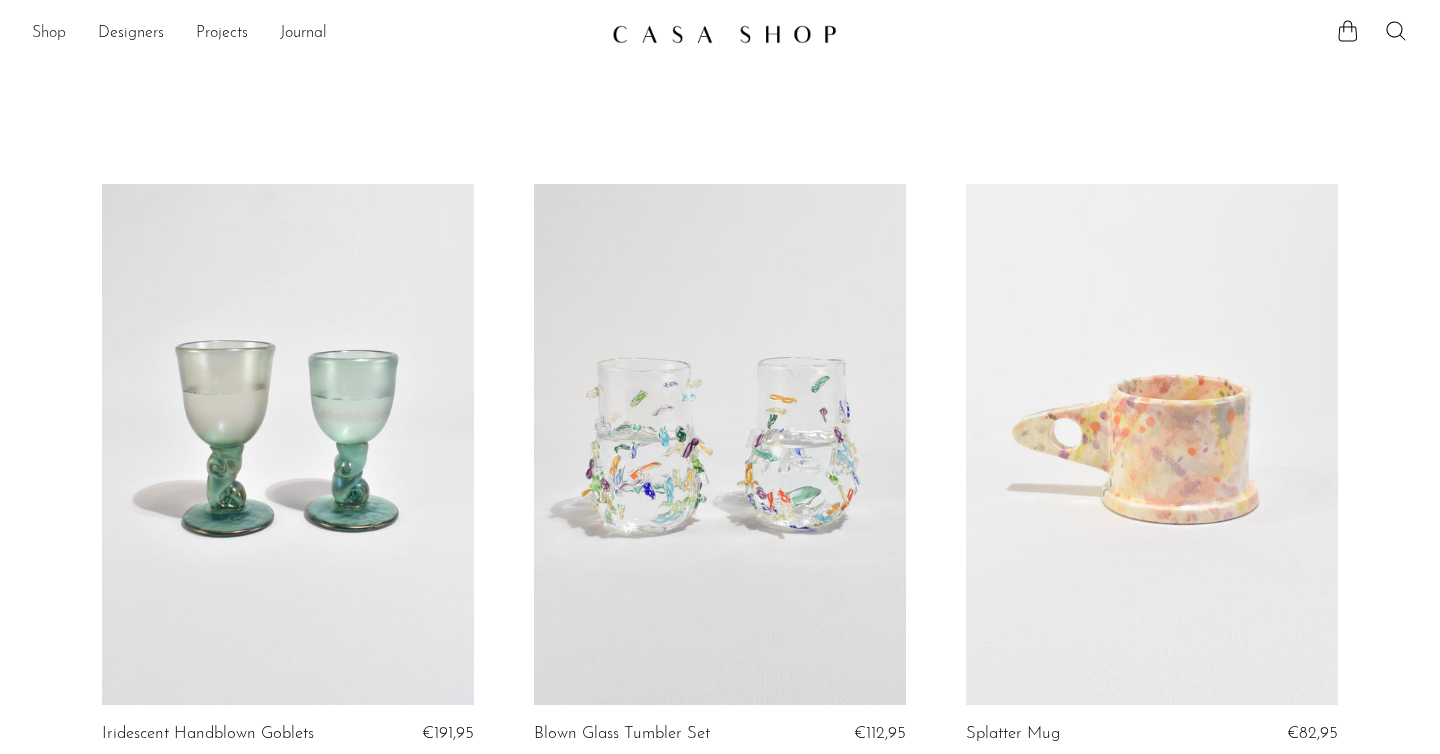 click on "Shop" at bounding box center (49, 34) 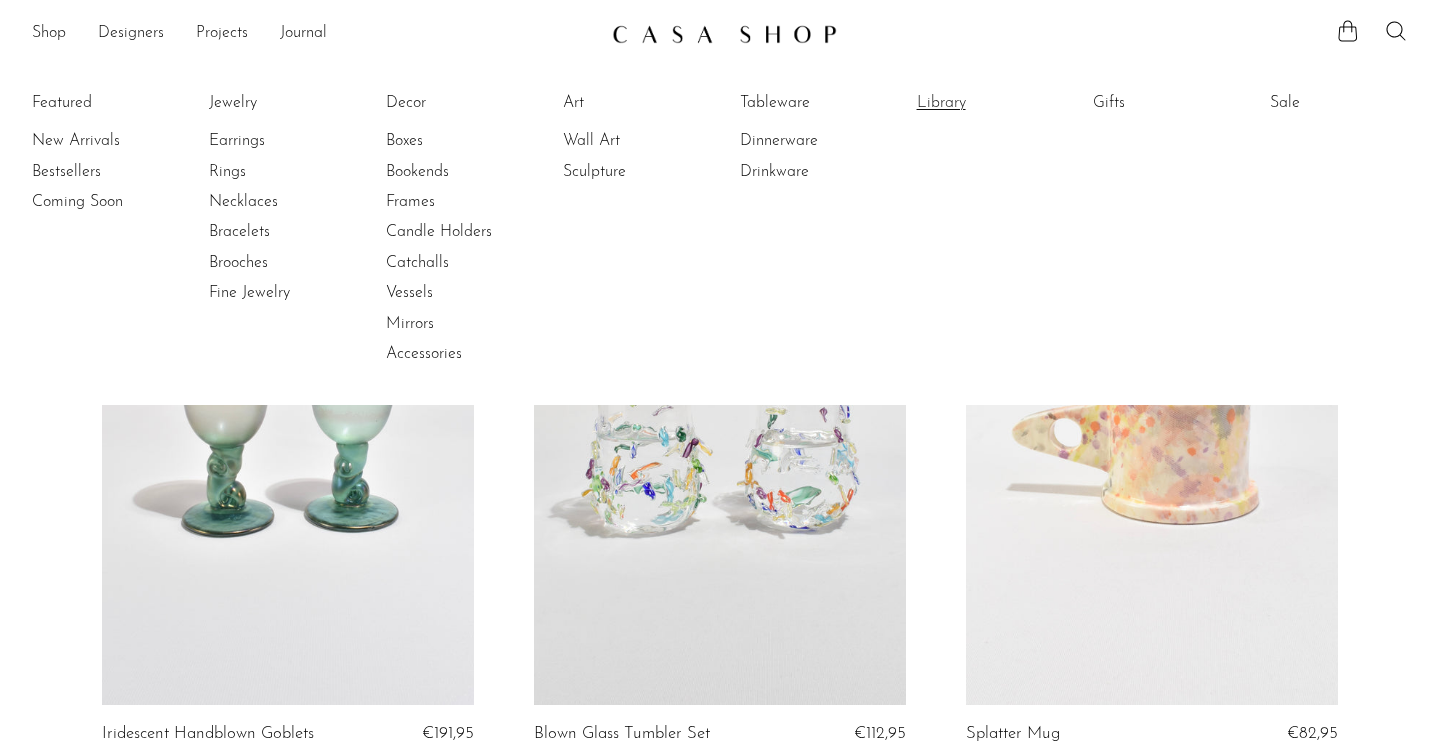 click on "Library" at bounding box center (992, 103) 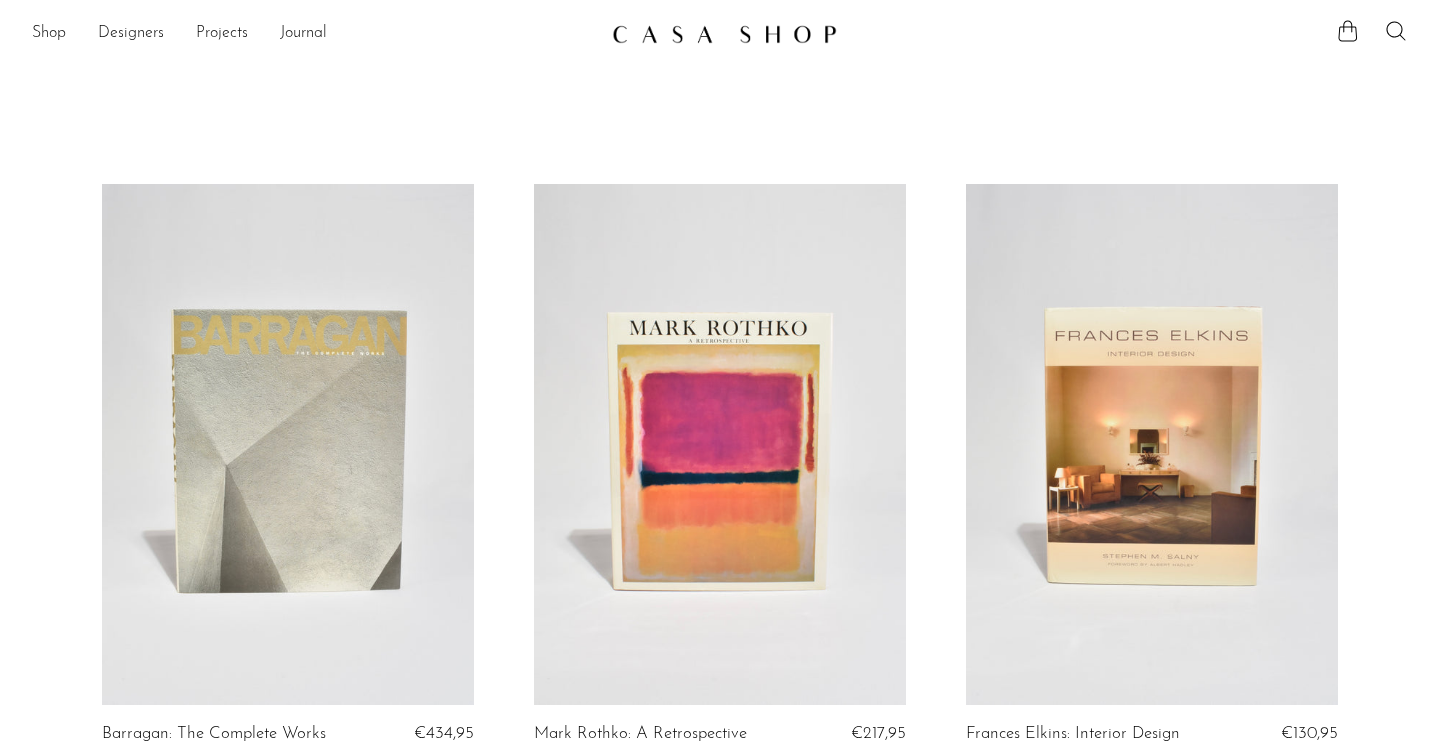 scroll, scrollTop: 65, scrollLeft: 0, axis: vertical 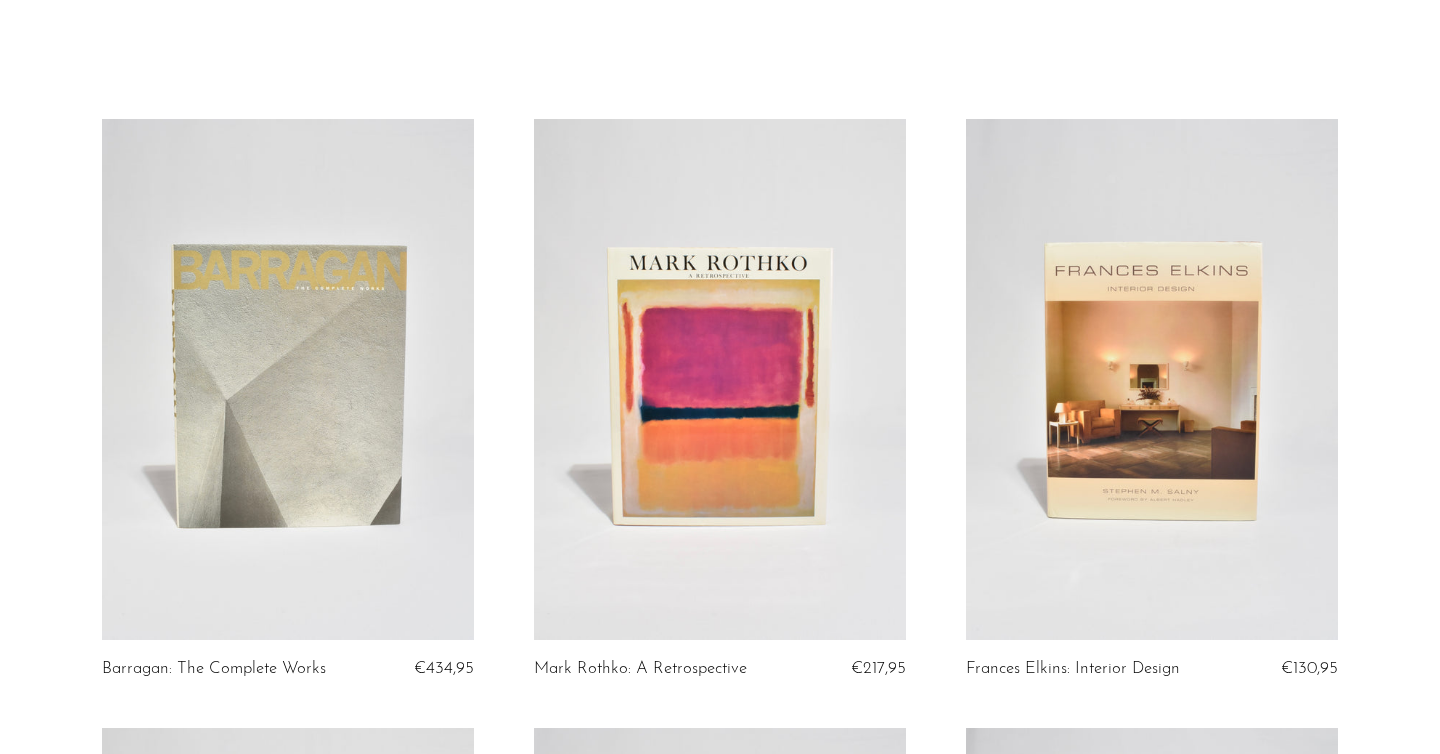 click at bounding box center (288, 379) 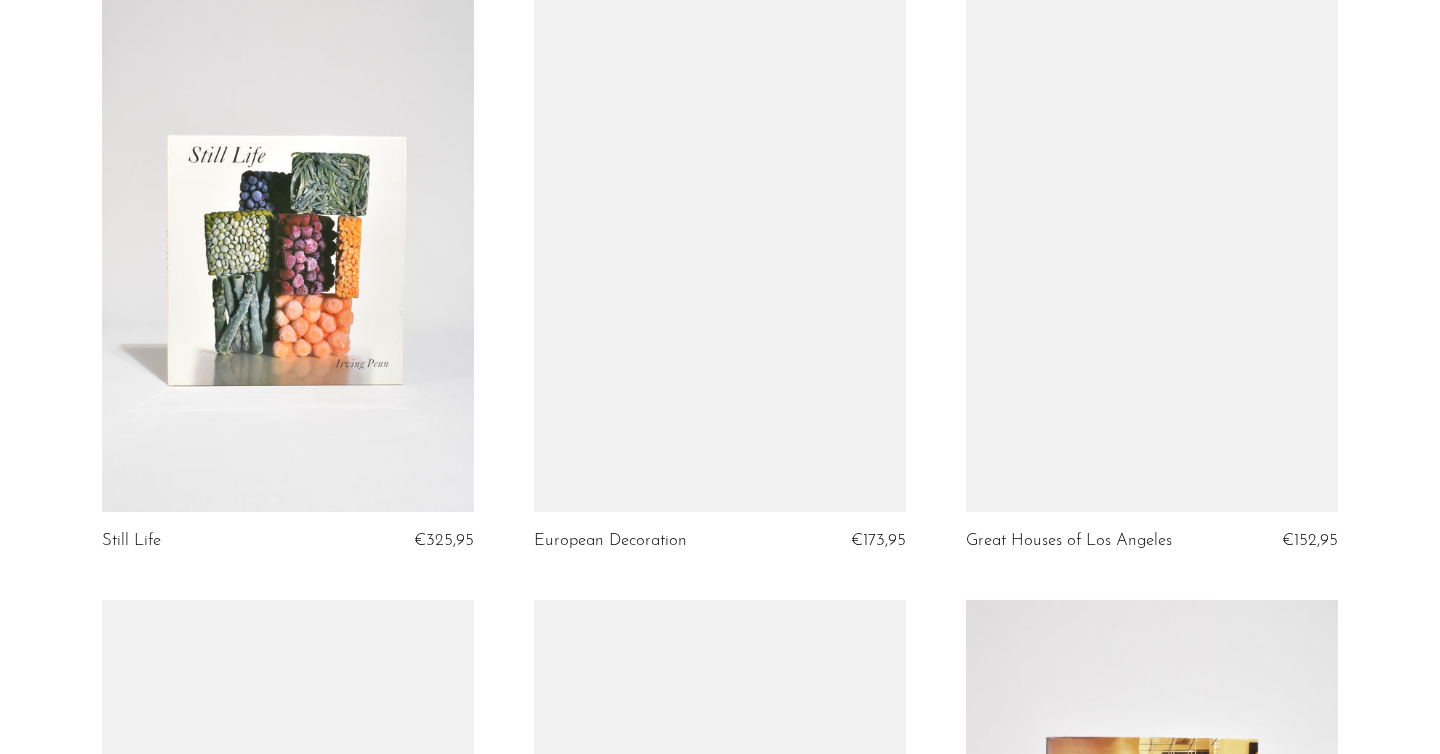 scroll, scrollTop: 1412, scrollLeft: 0, axis: vertical 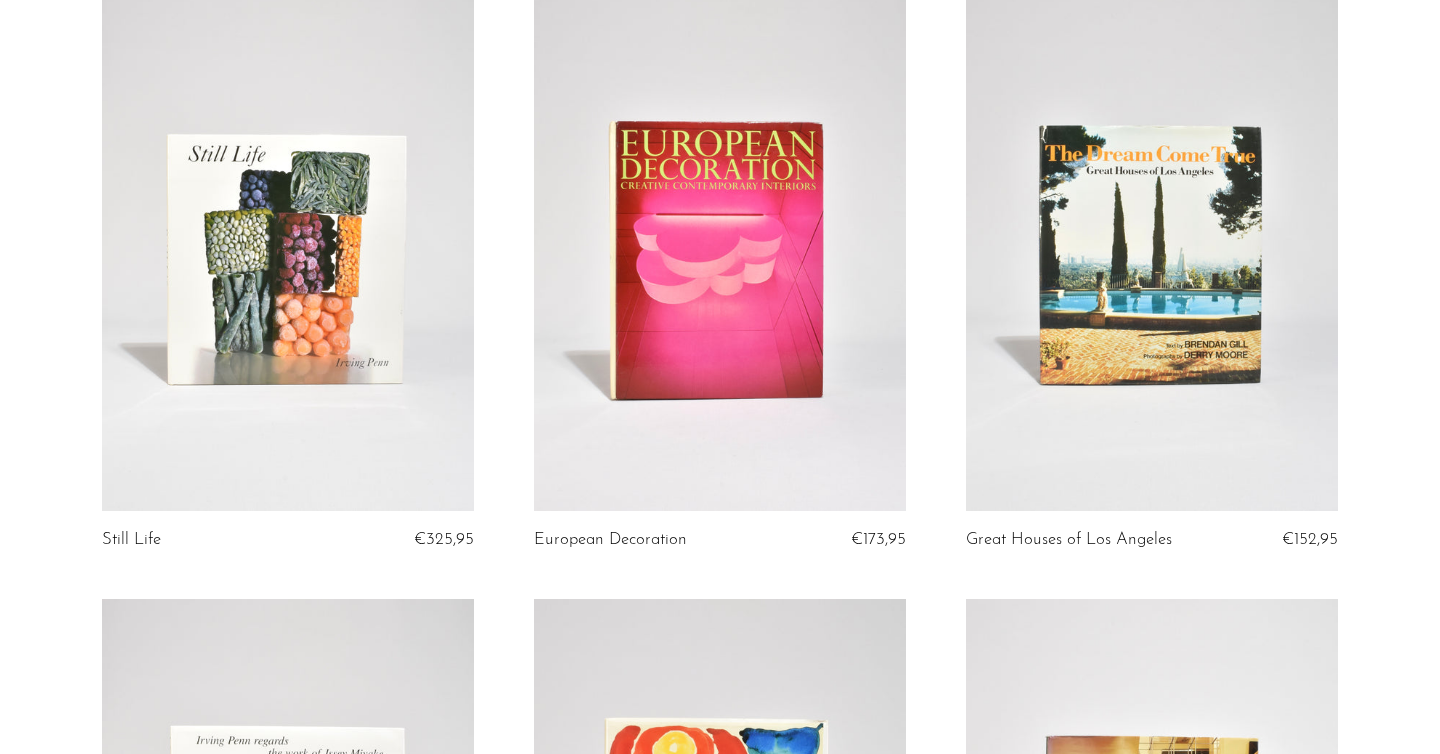 click at bounding box center (1152, 250) 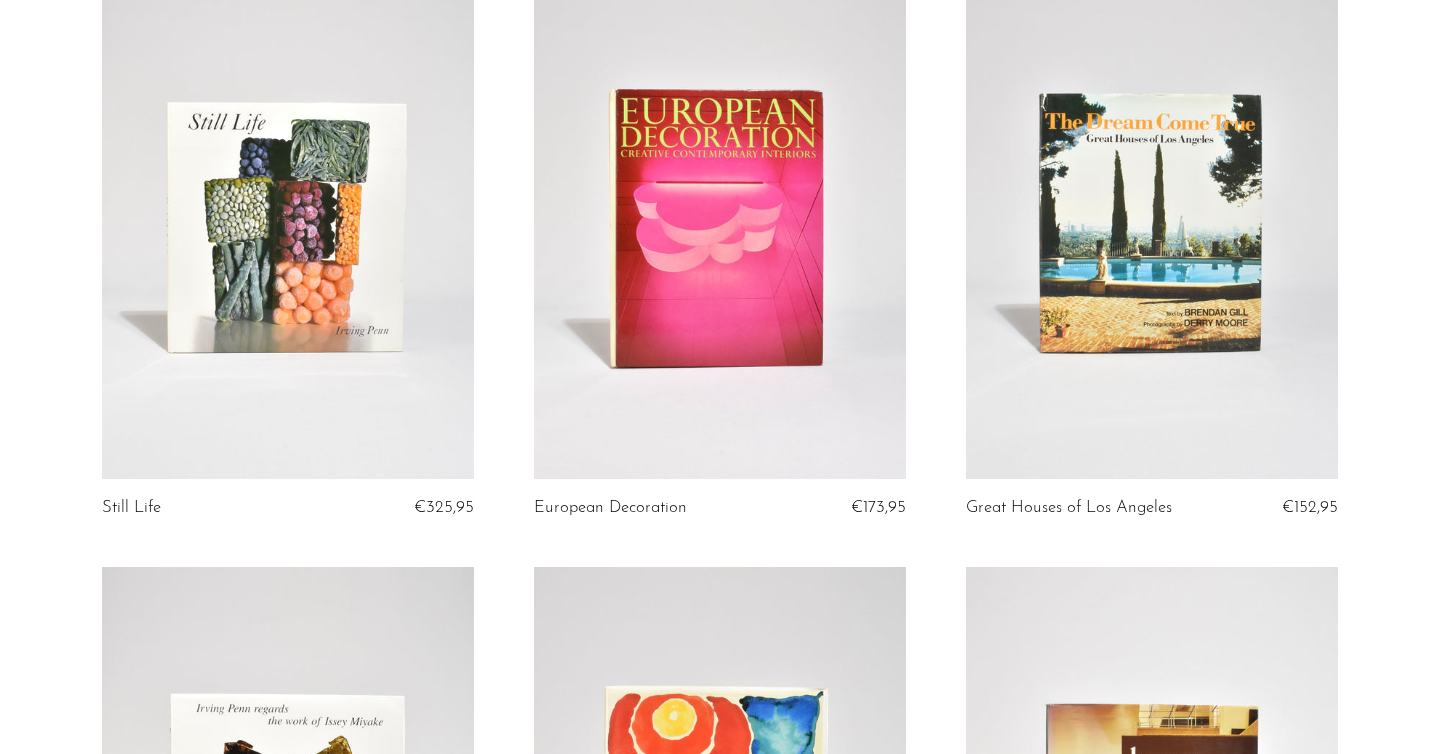 scroll, scrollTop: 1446, scrollLeft: 0, axis: vertical 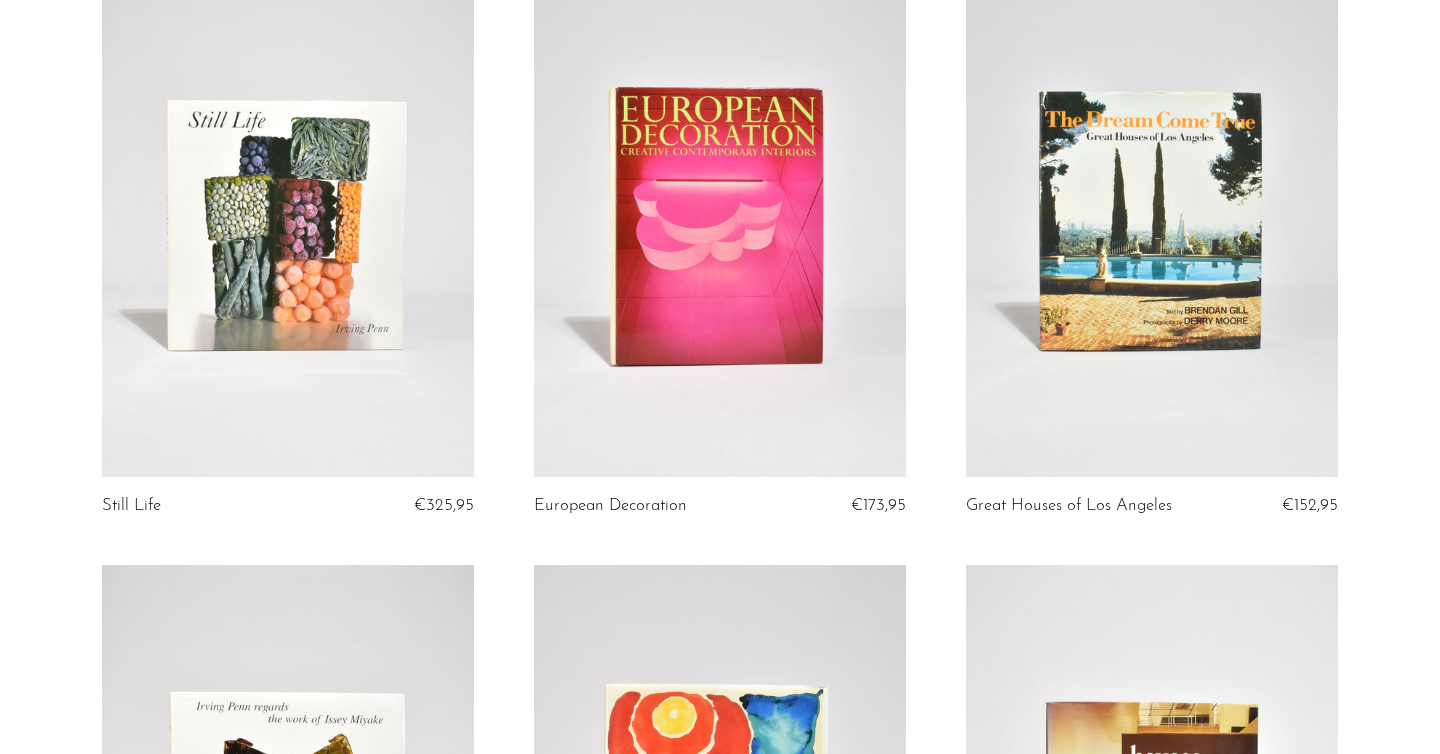 click at bounding box center [720, 216] 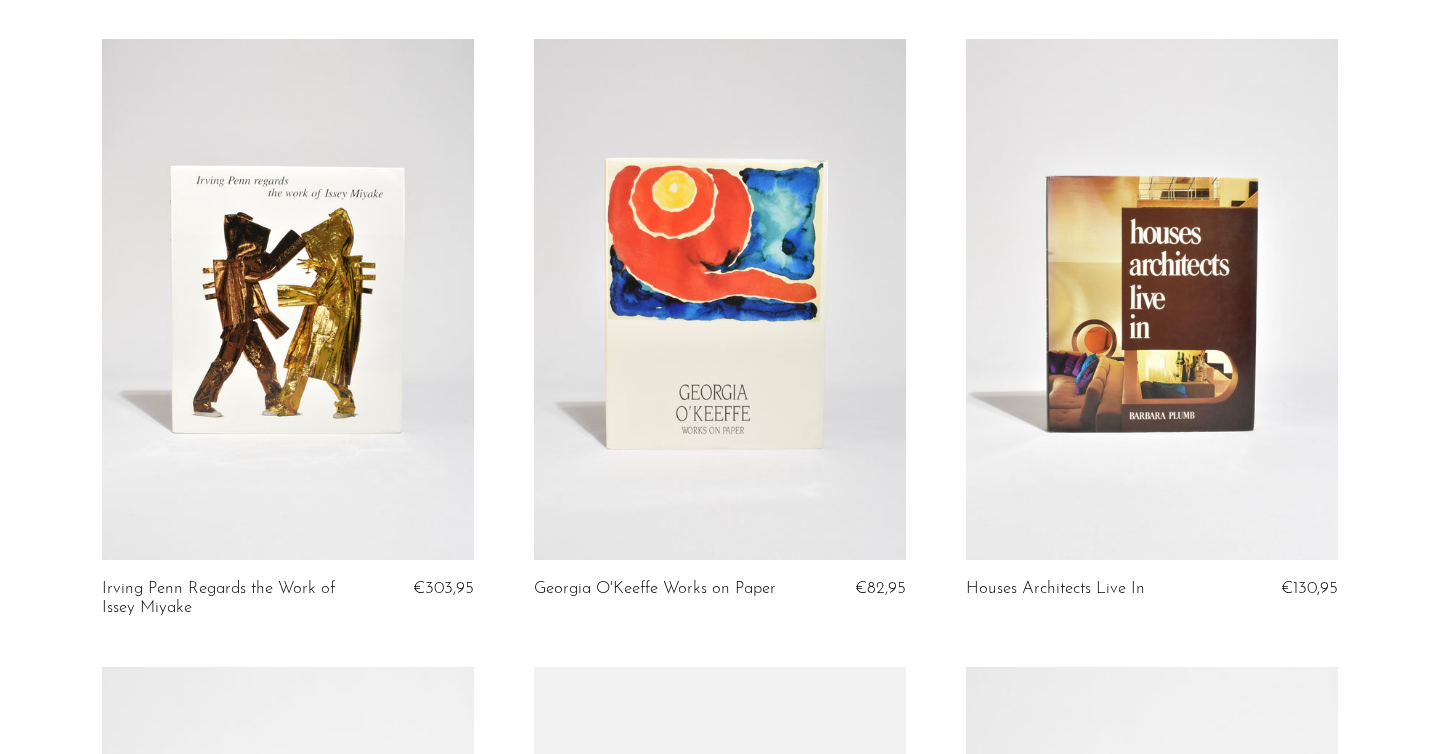 scroll, scrollTop: 1976, scrollLeft: 0, axis: vertical 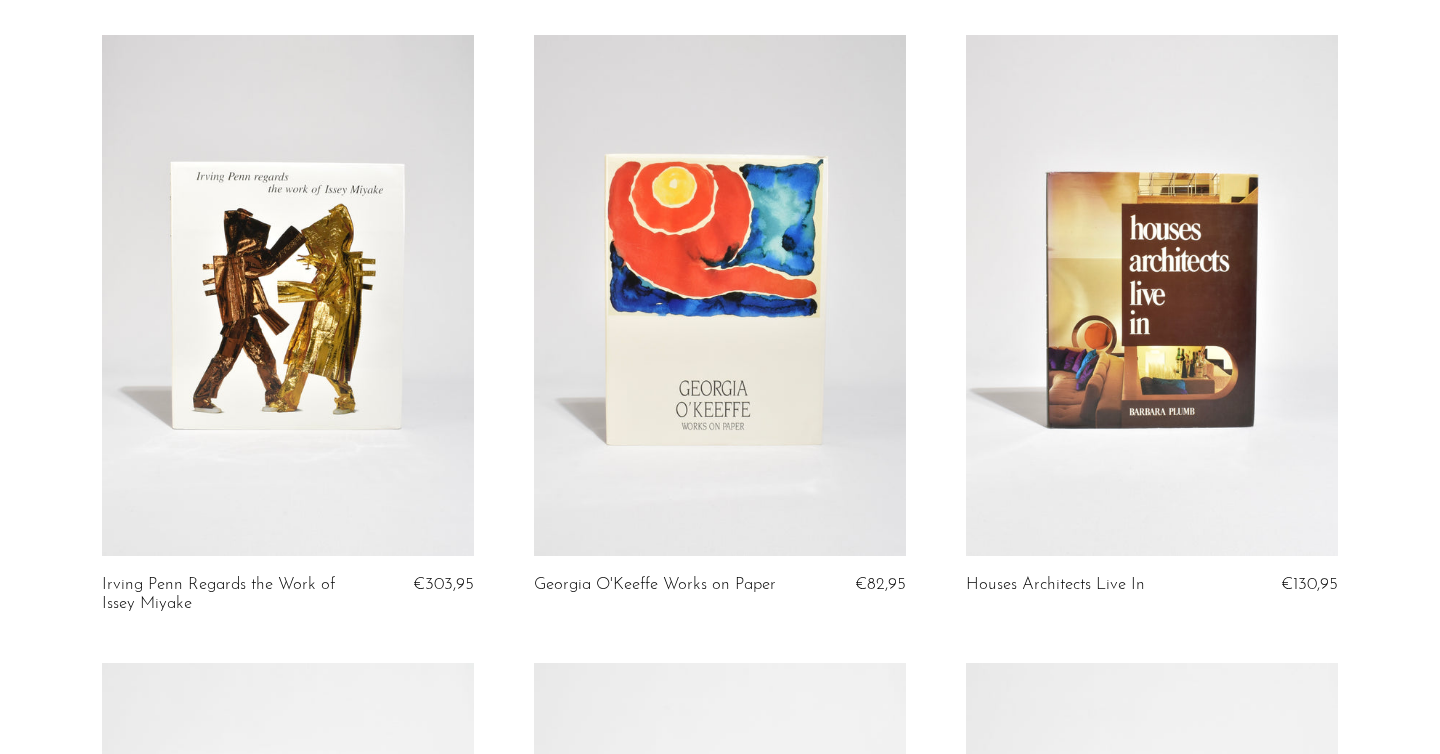 click at bounding box center (720, 295) 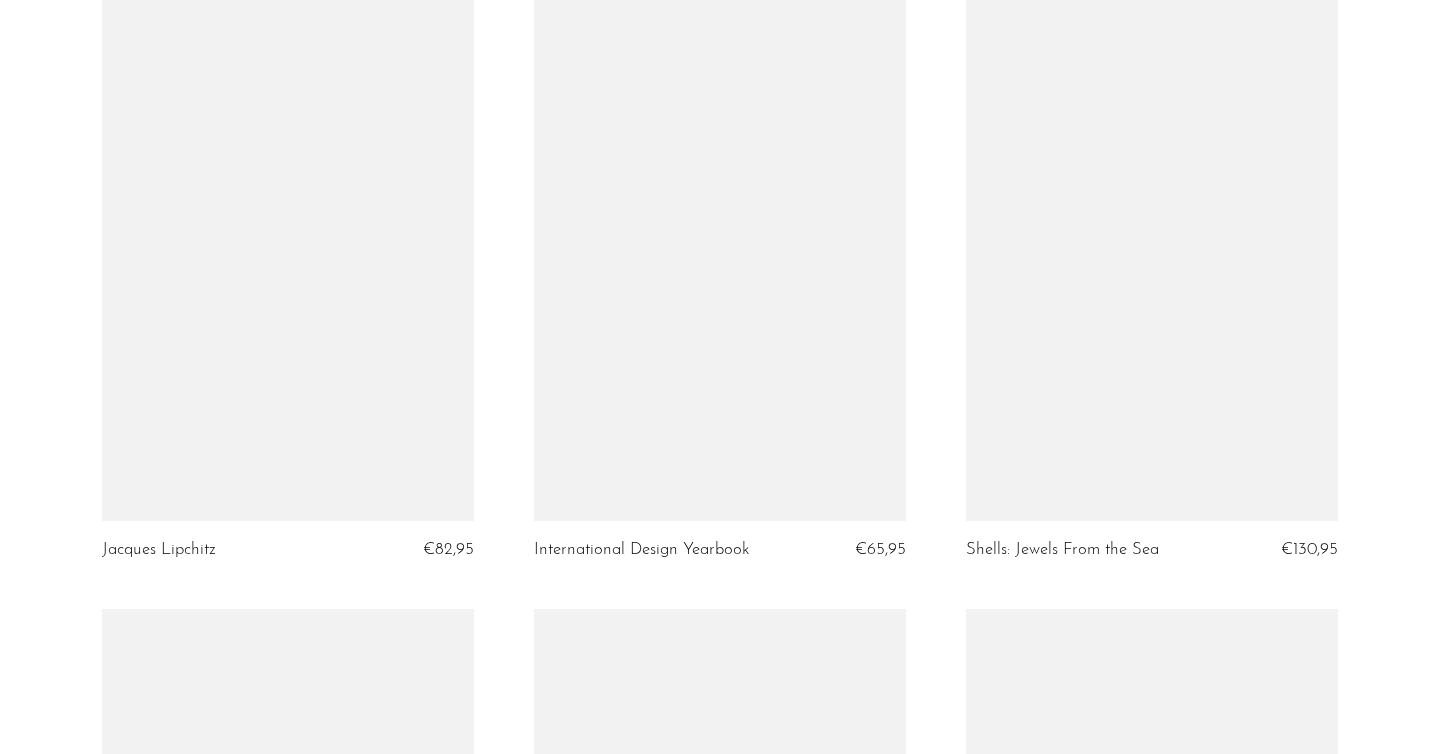 scroll, scrollTop: 4486, scrollLeft: 0, axis: vertical 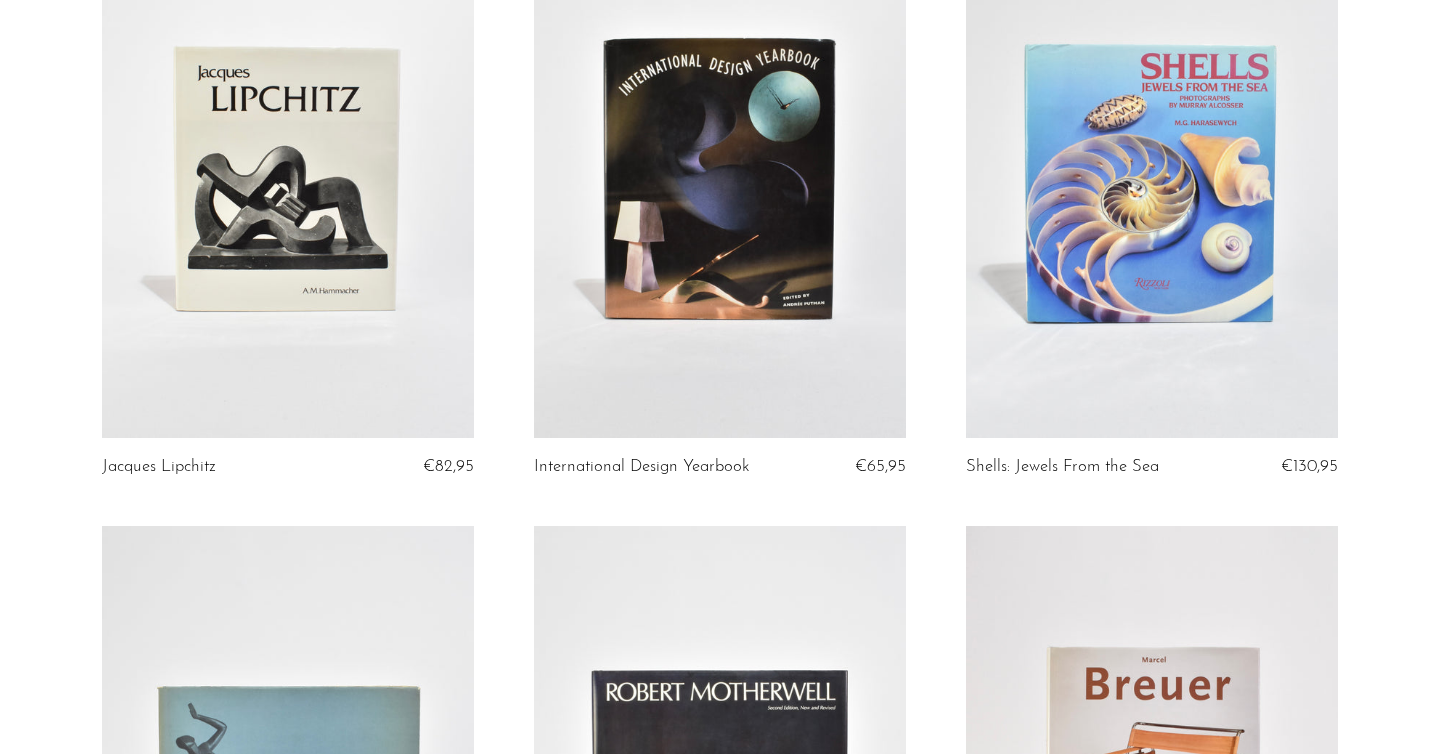 click at bounding box center [720, 177] 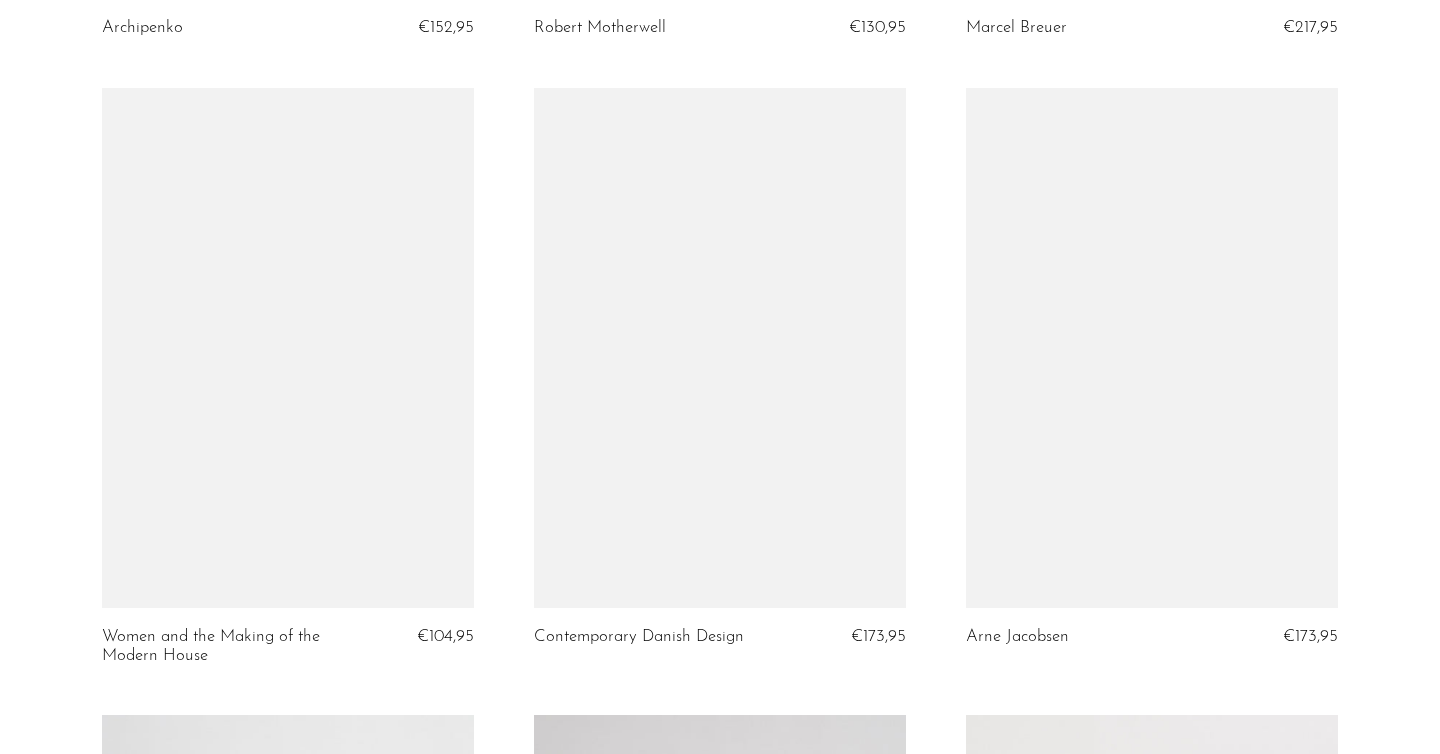 scroll, scrollTop: 5618, scrollLeft: 0, axis: vertical 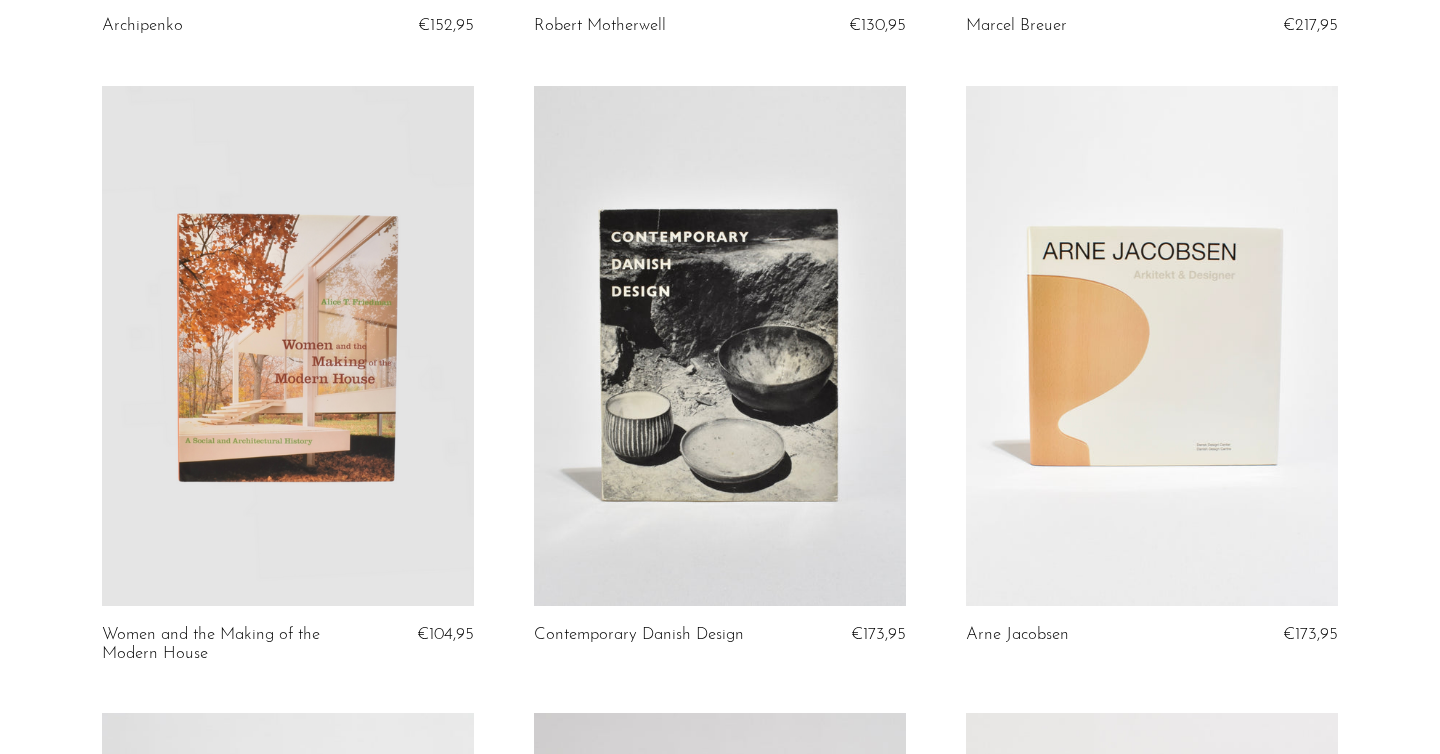 click at bounding box center (720, 346) 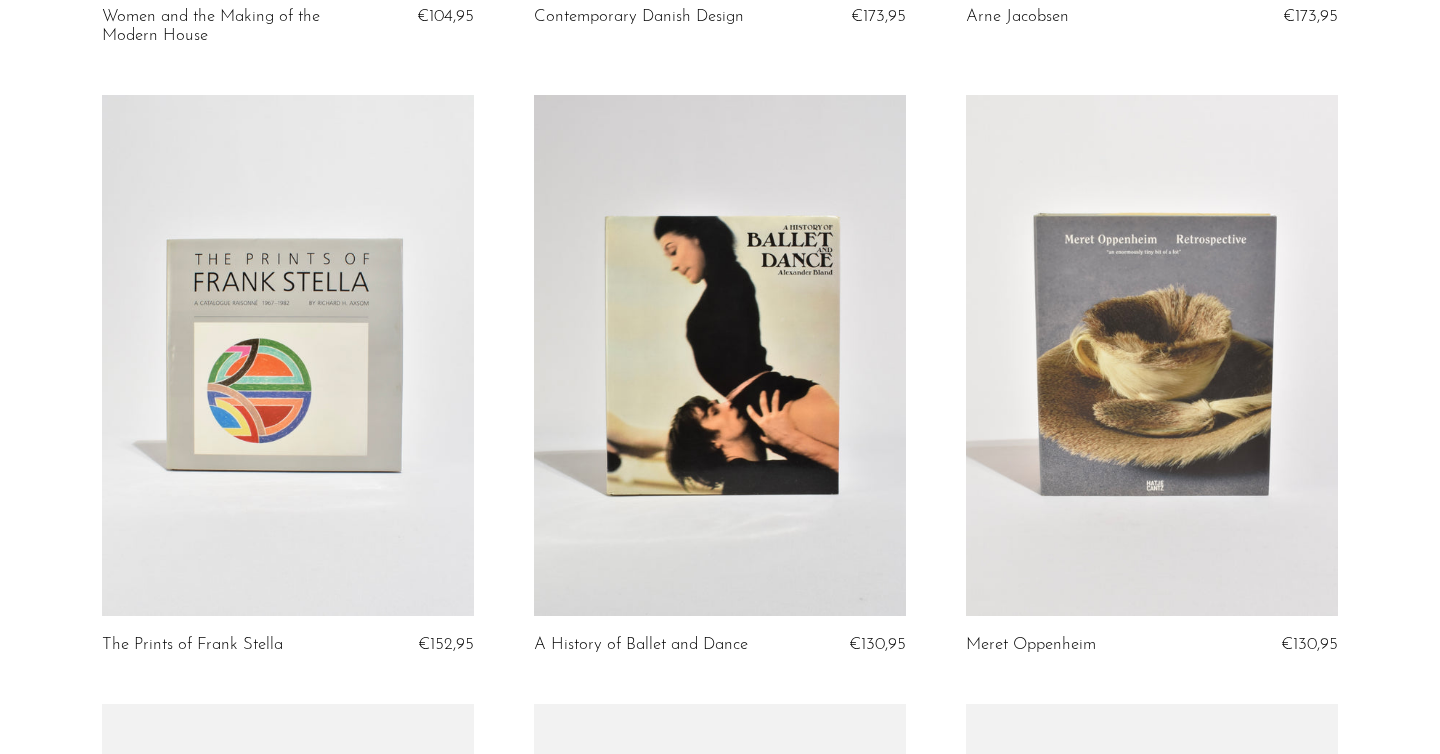 scroll, scrollTop: 6242, scrollLeft: 0, axis: vertical 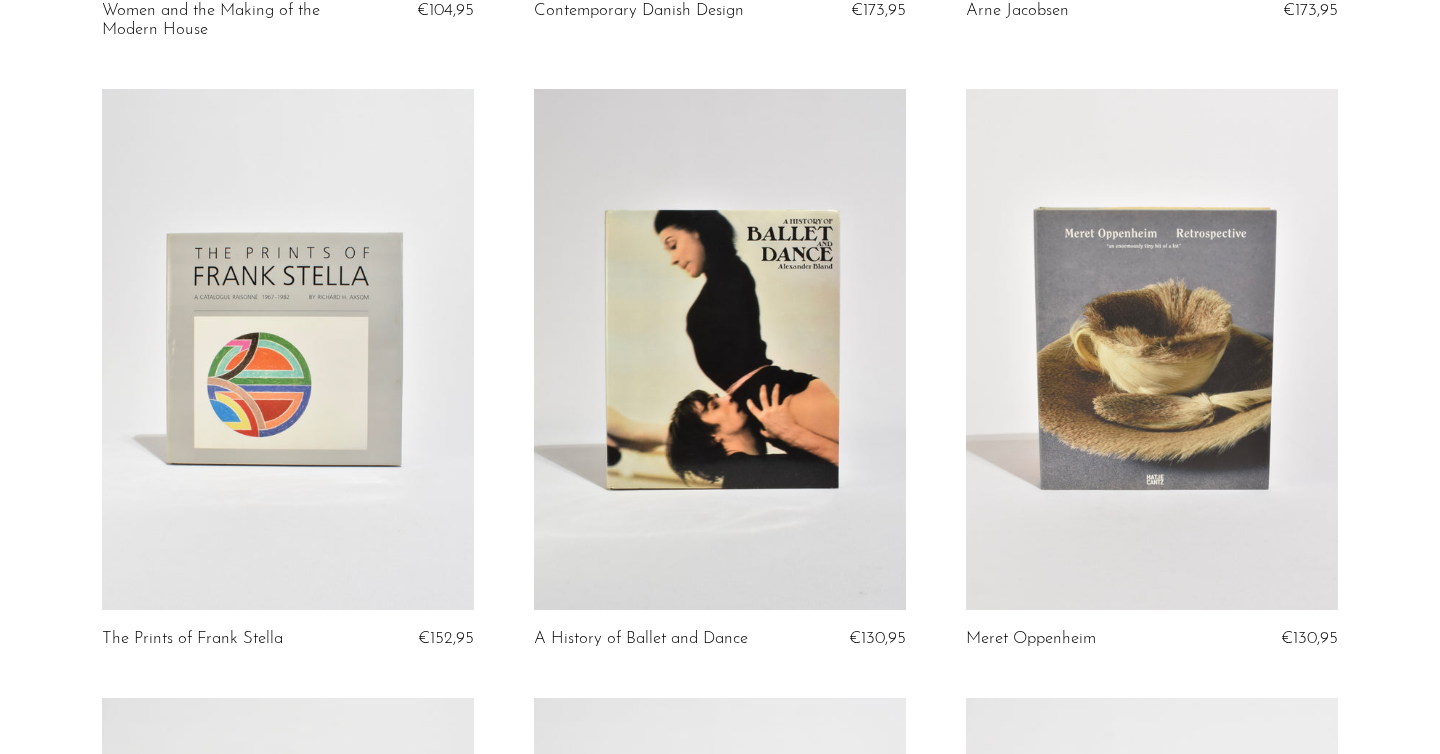 click at bounding box center [720, 349] 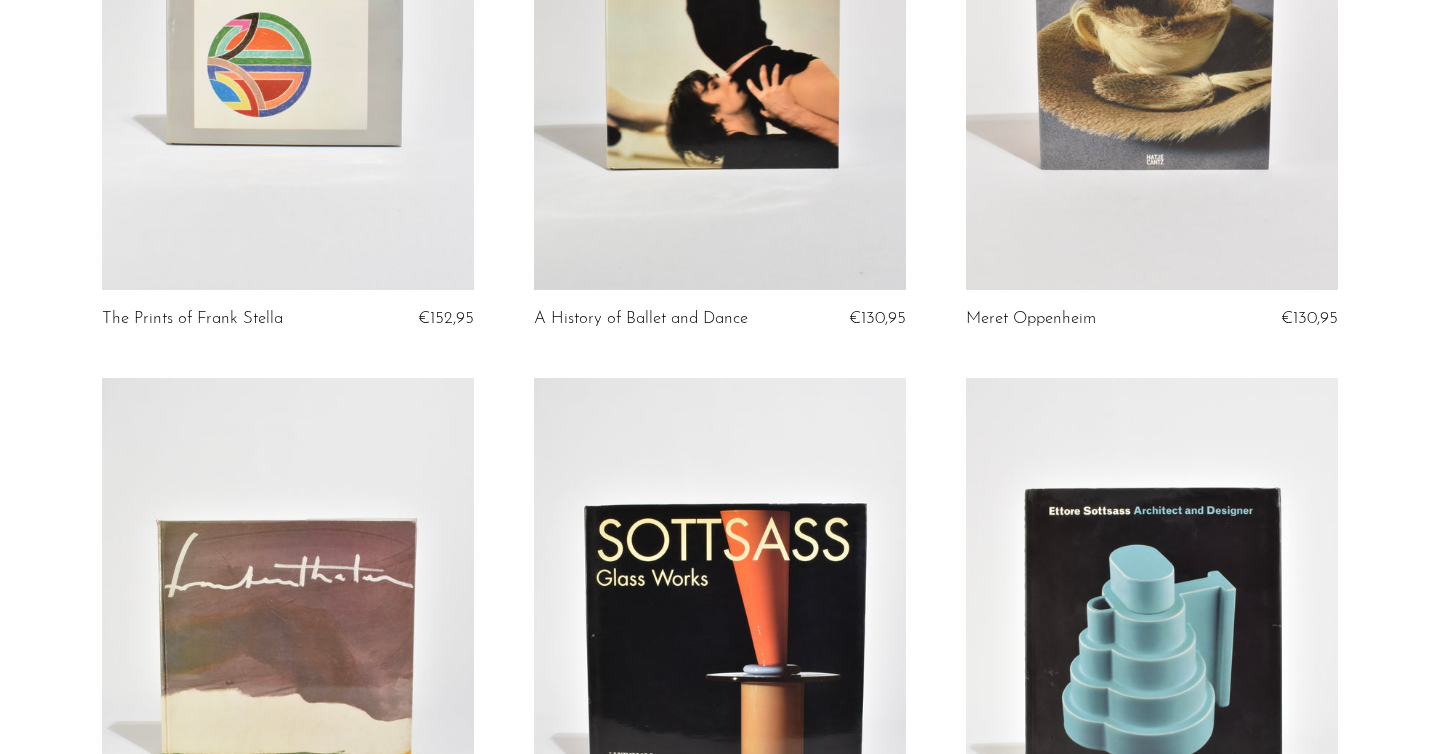scroll, scrollTop: 6580, scrollLeft: 0, axis: vertical 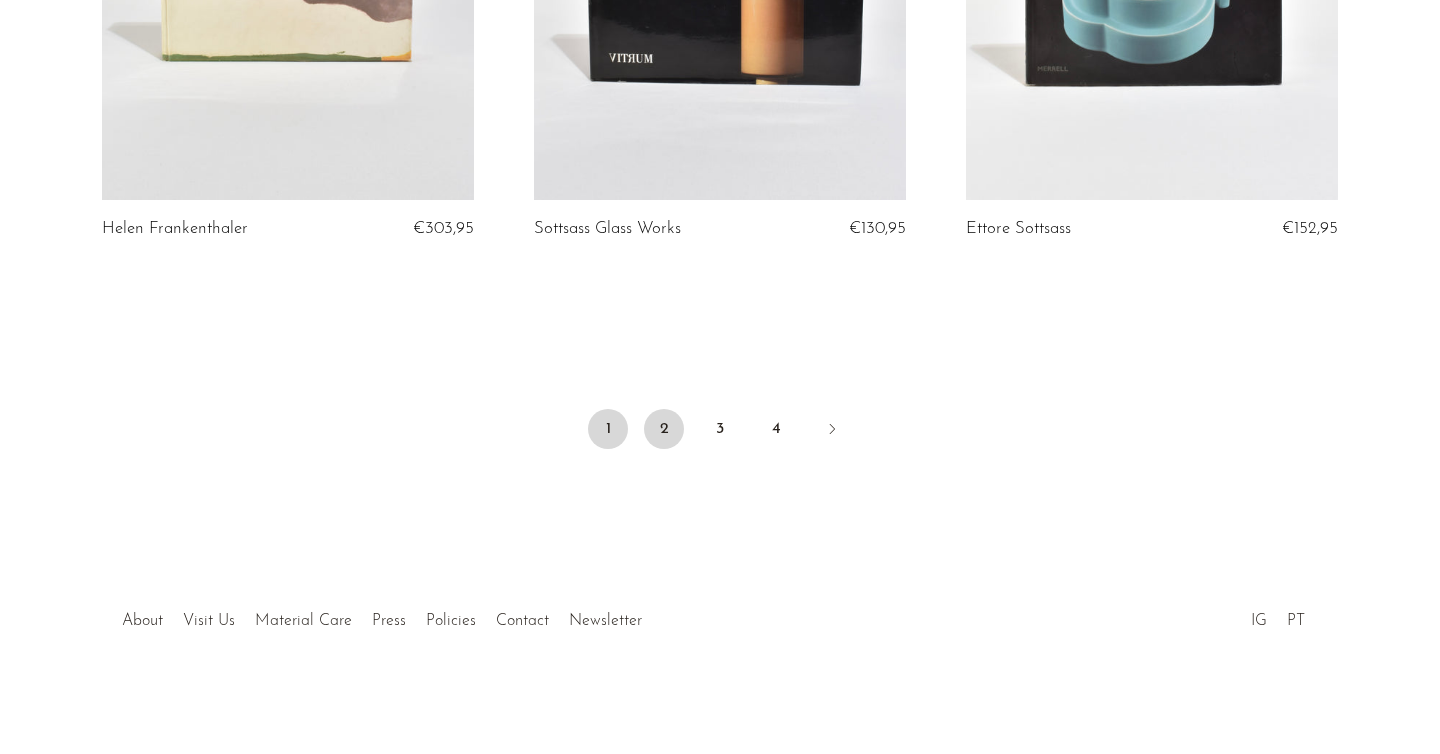 click on "2" at bounding box center (664, 429) 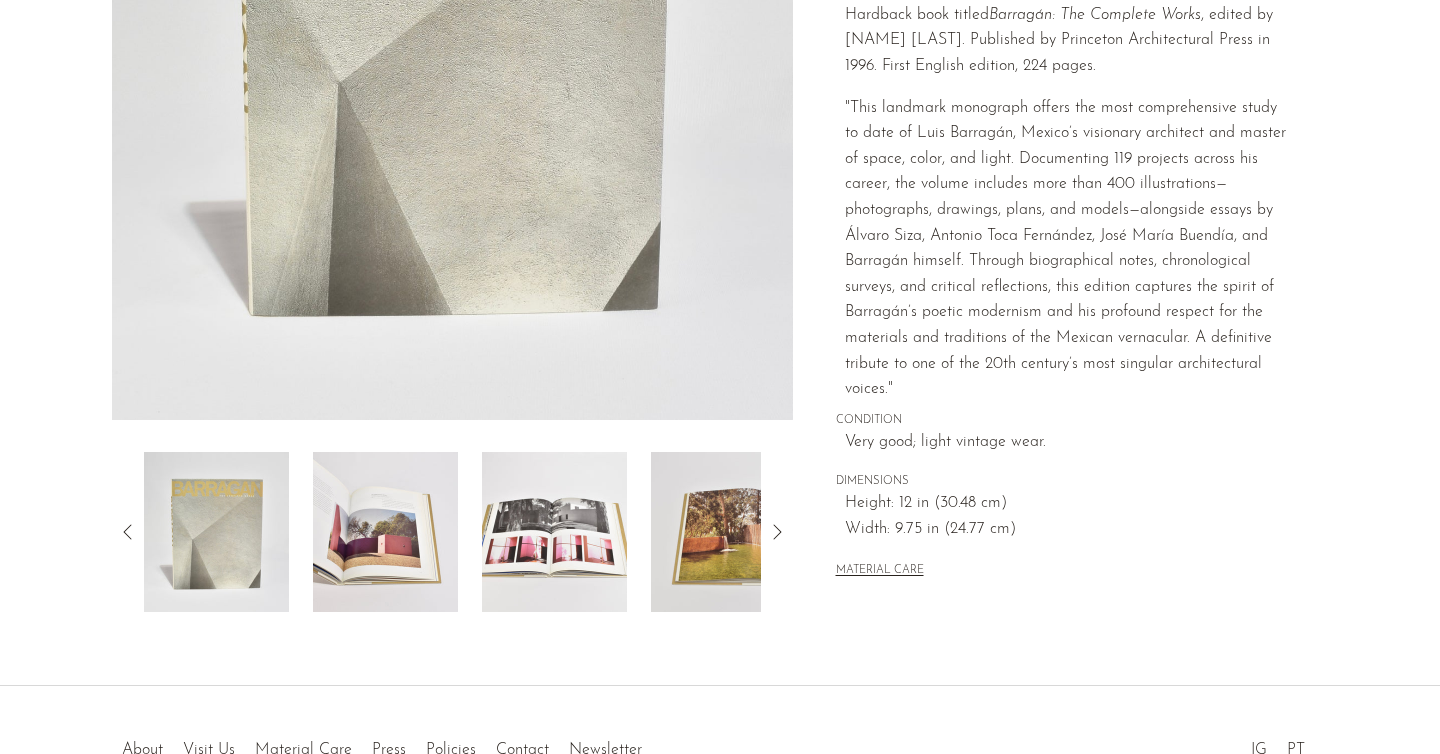scroll, scrollTop: 421, scrollLeft: 0, axis: vertical 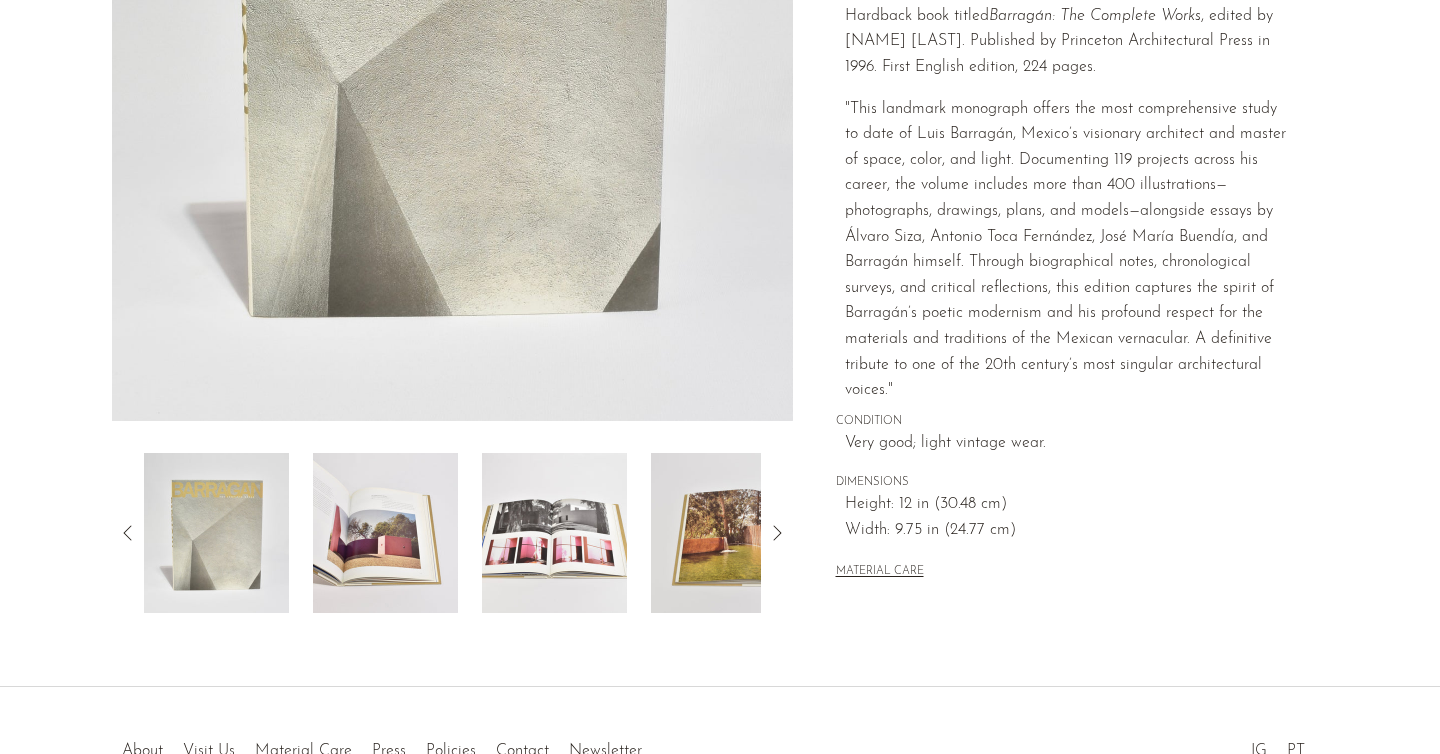 click at bounding box center [385, 533] 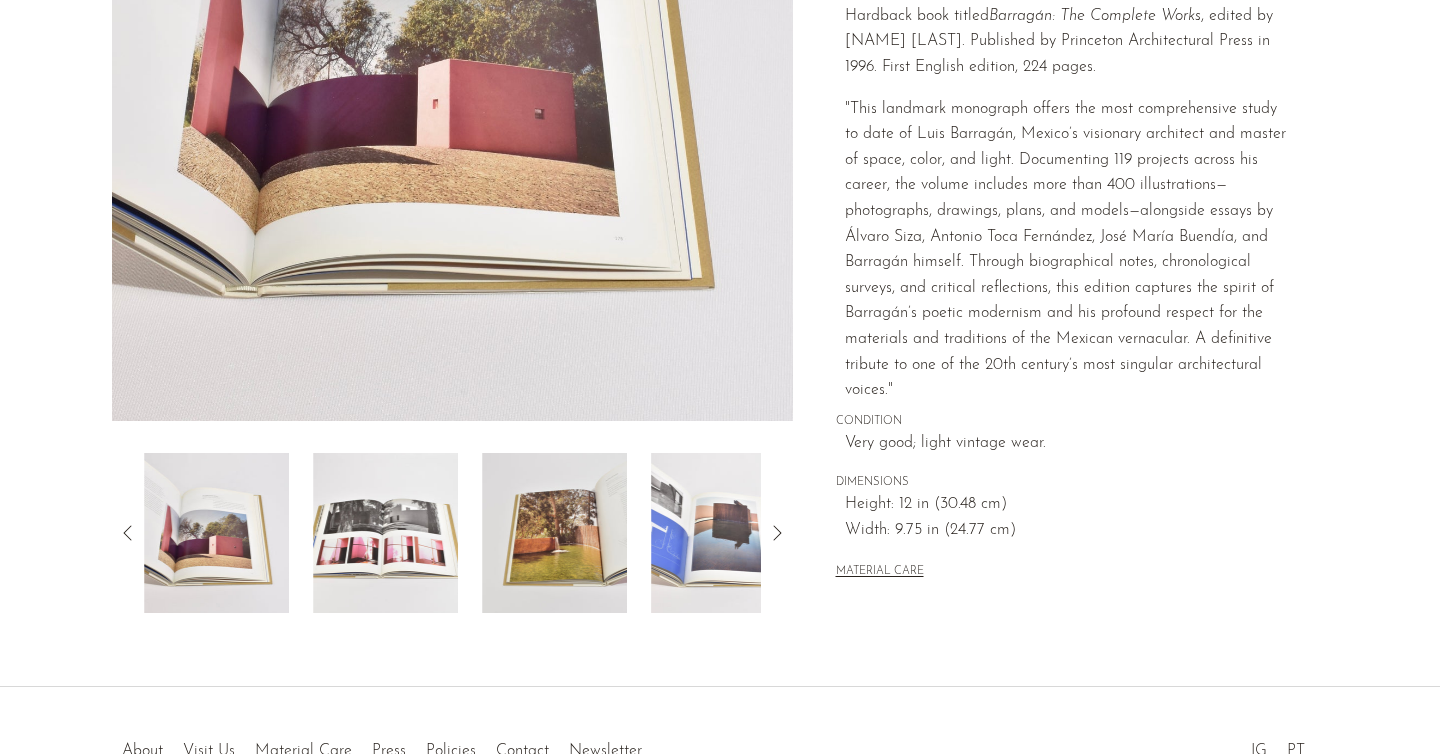 click at bounding box center [385, 533] 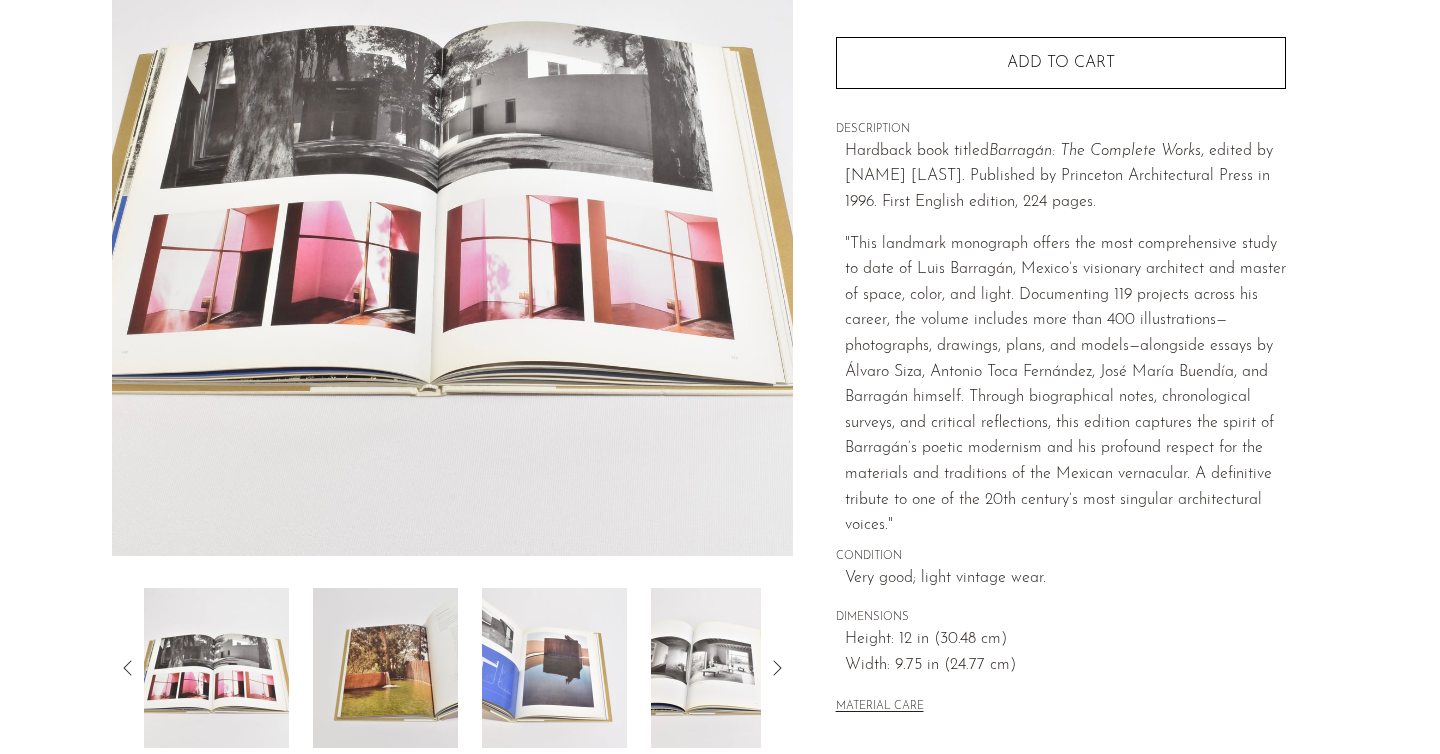 scroll, scrollTop: 284, scrollLeft: 0, axis: vertical 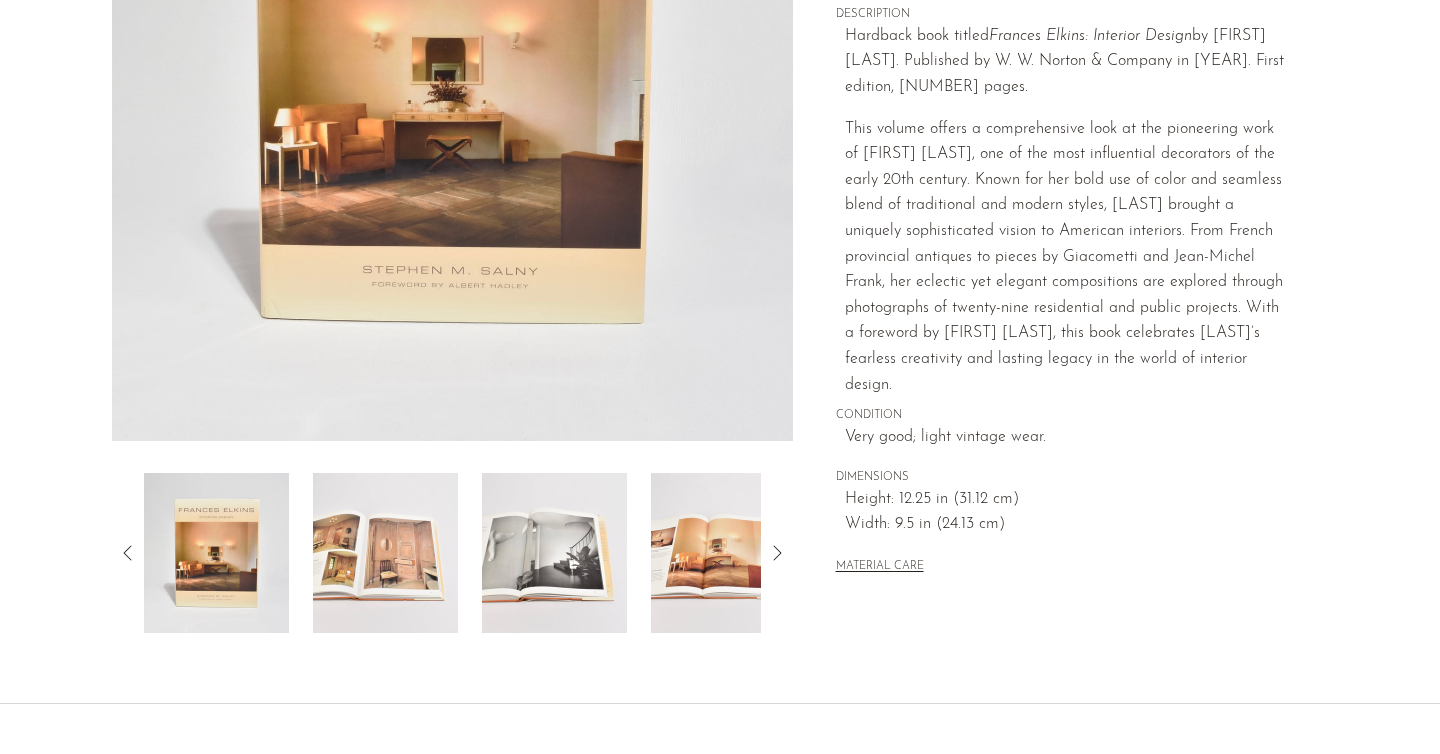click at bounding box center (554, 553) 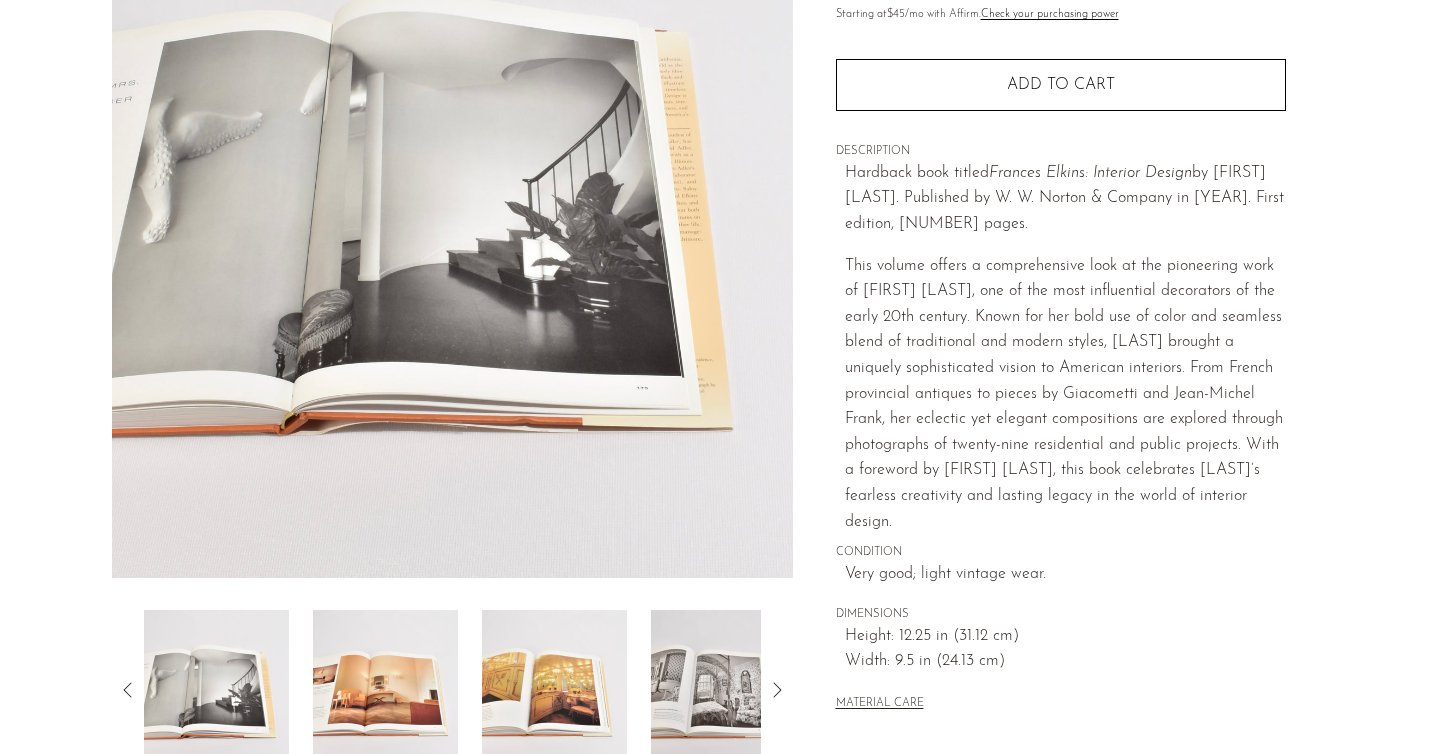 scroll, scrollTop: 265, scrollLeft: 0, axis: vertical 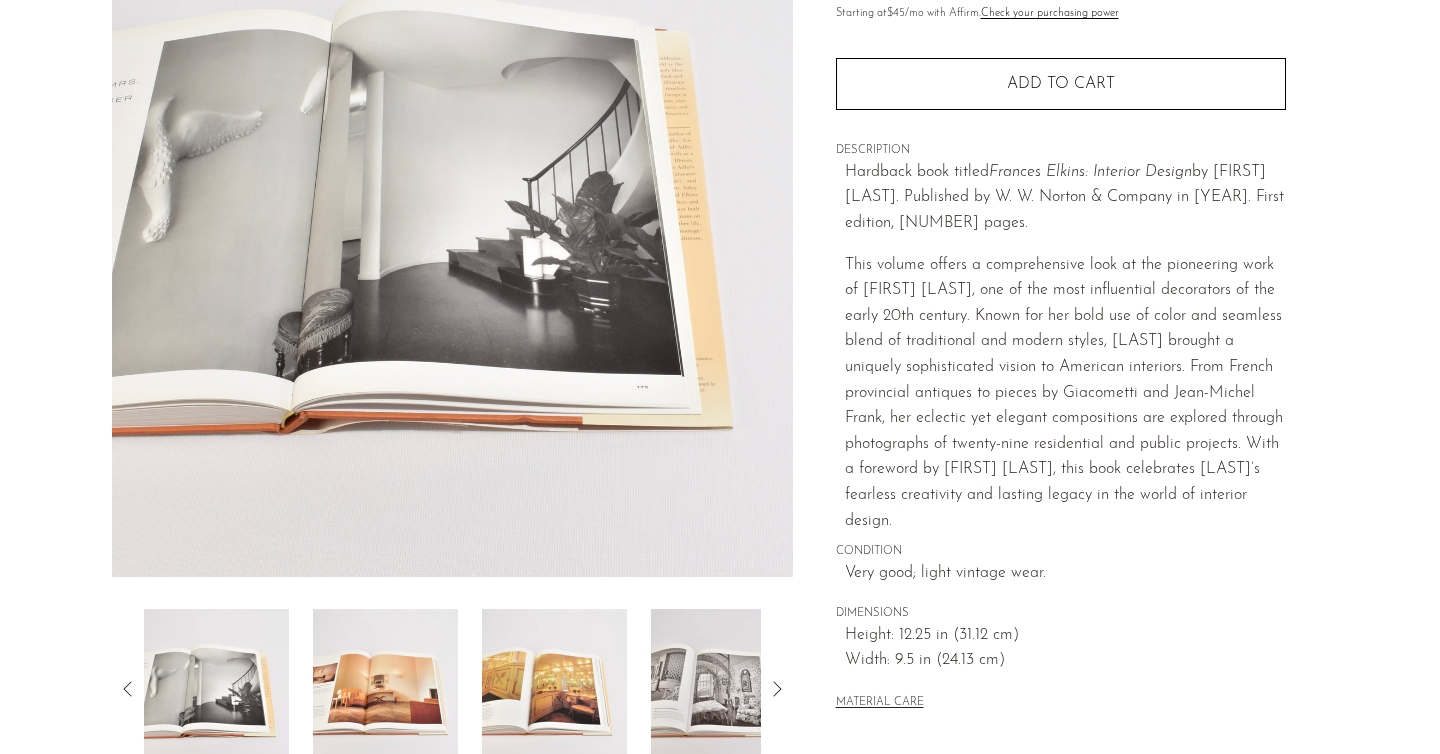 click at bounding box center [385, 689] 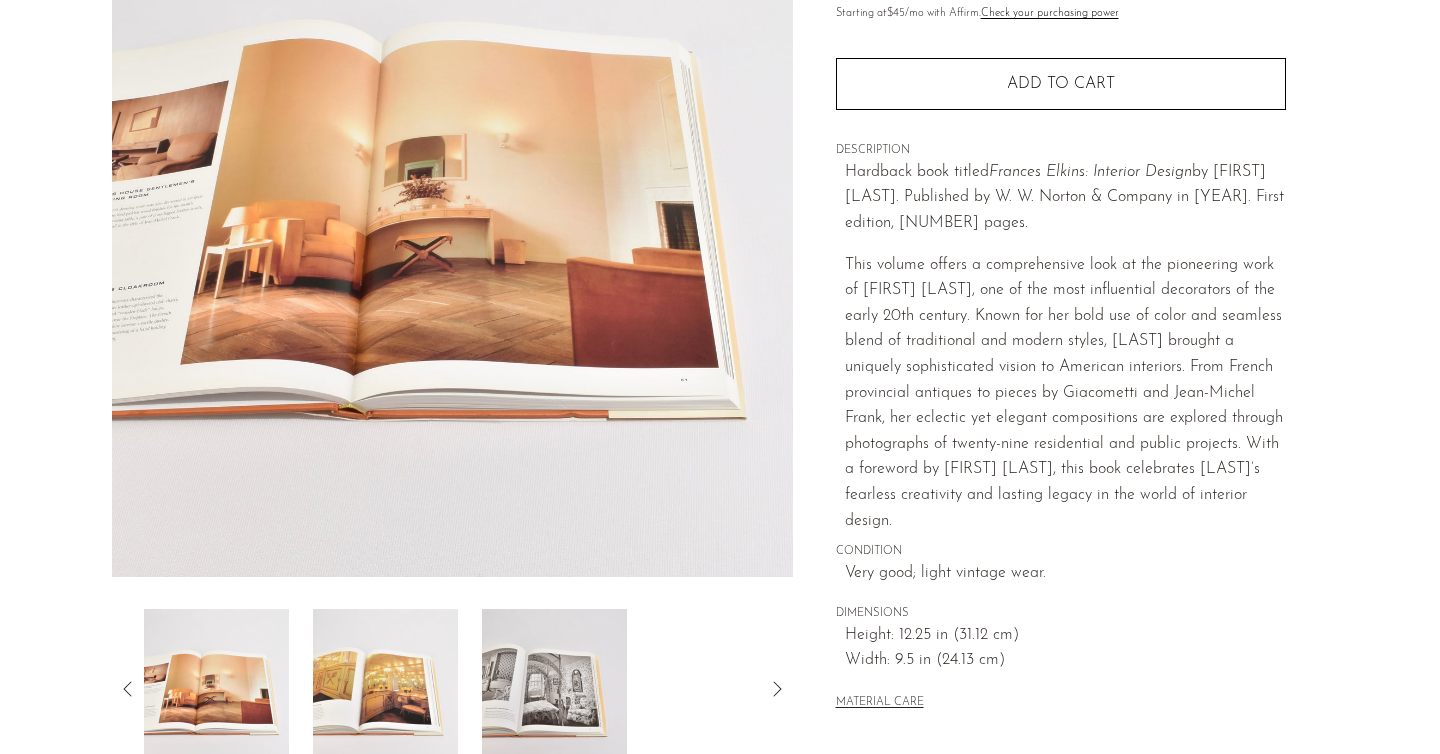 click at bounding box center (385, 689) 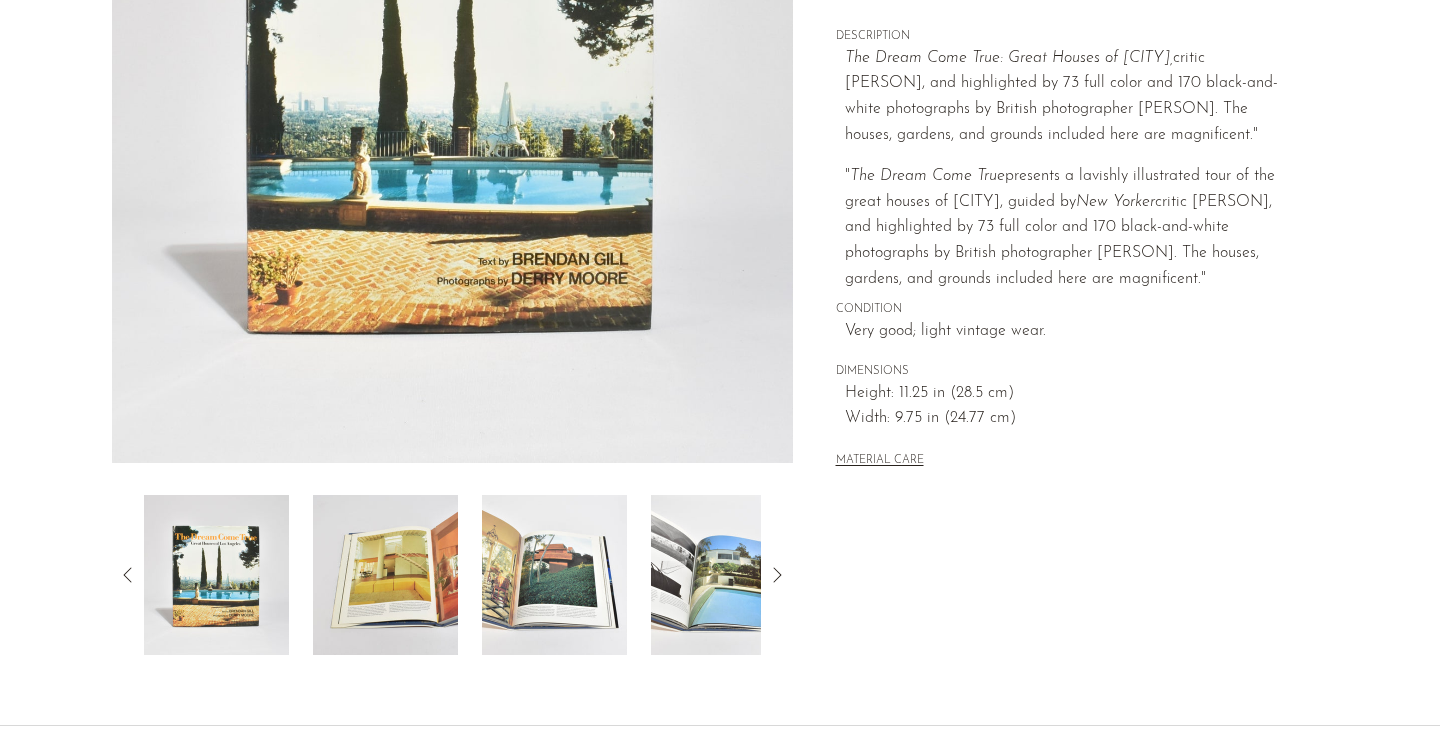 scroll, scrollTop: 380, scrollLeft: 0, axis: vertical 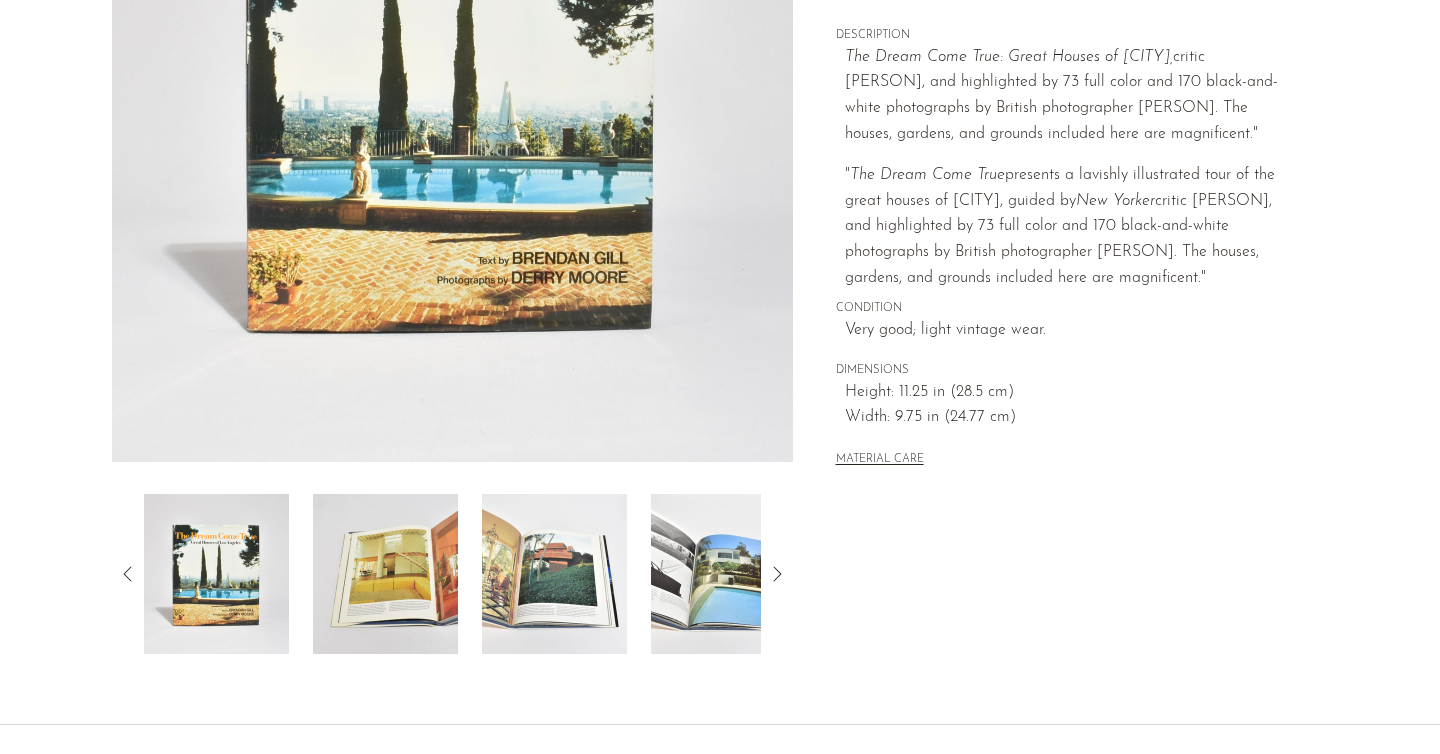 click at bounding box center (385, 574) 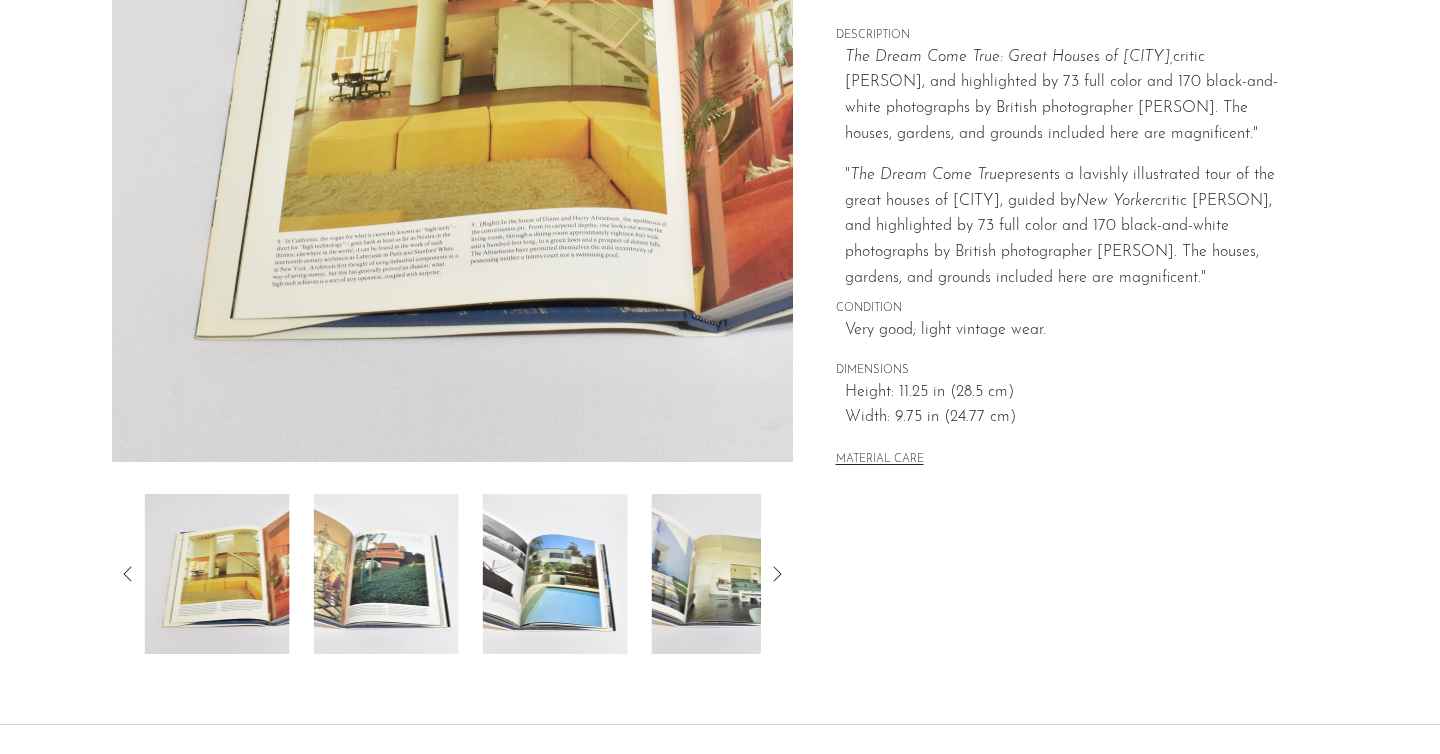 scroll, scrollTop: 263, scrollLeft: 0, axis: vertical 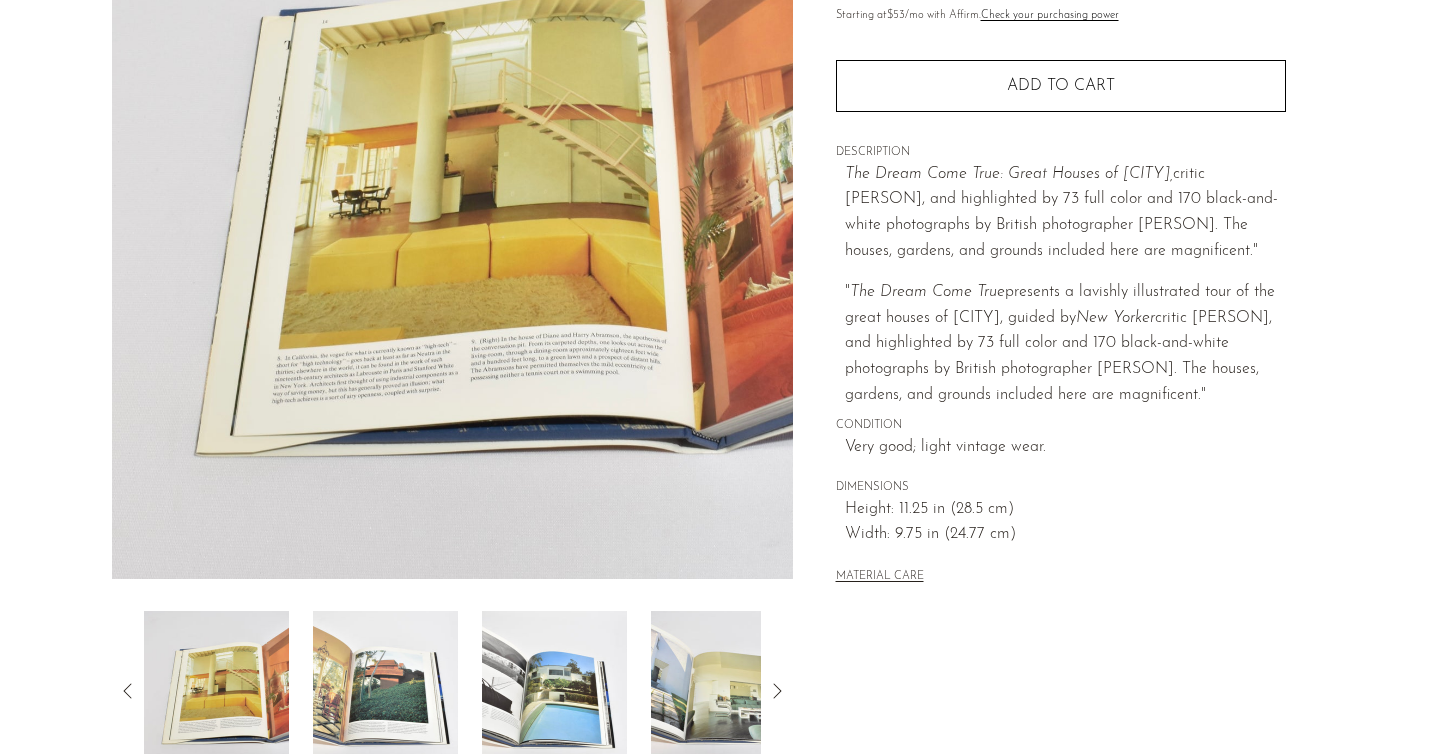 click at bounding box center (385, 691) 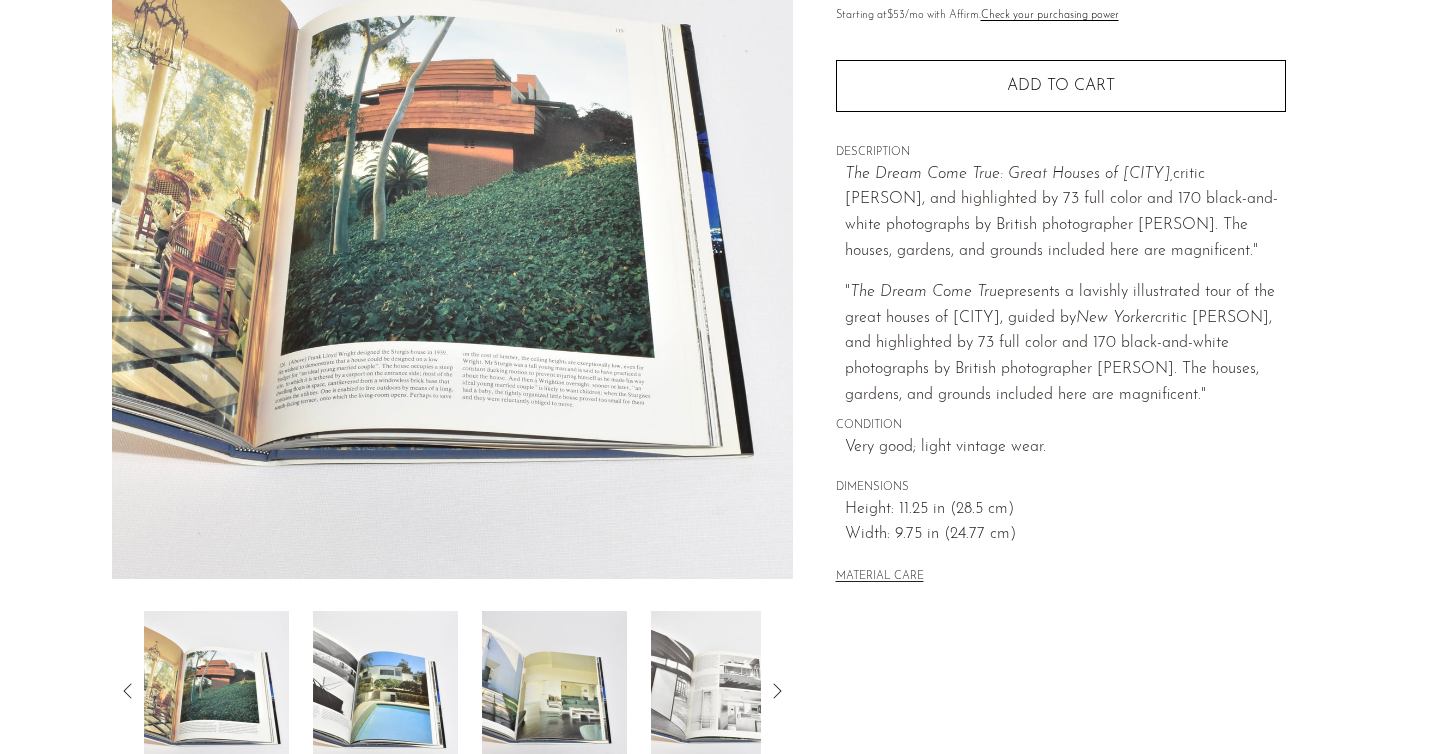 click at bounding box center (452, 691) 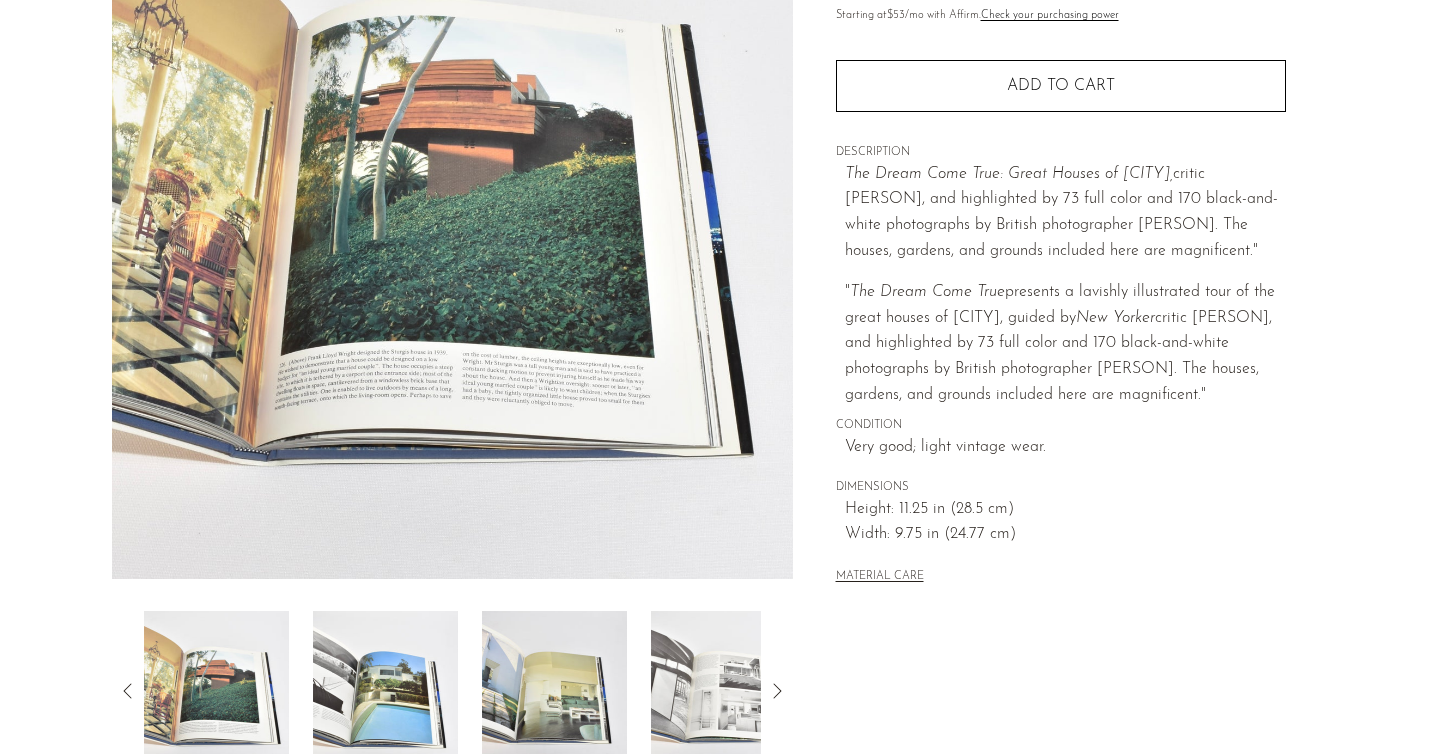 click at bounding box center (554, 691) 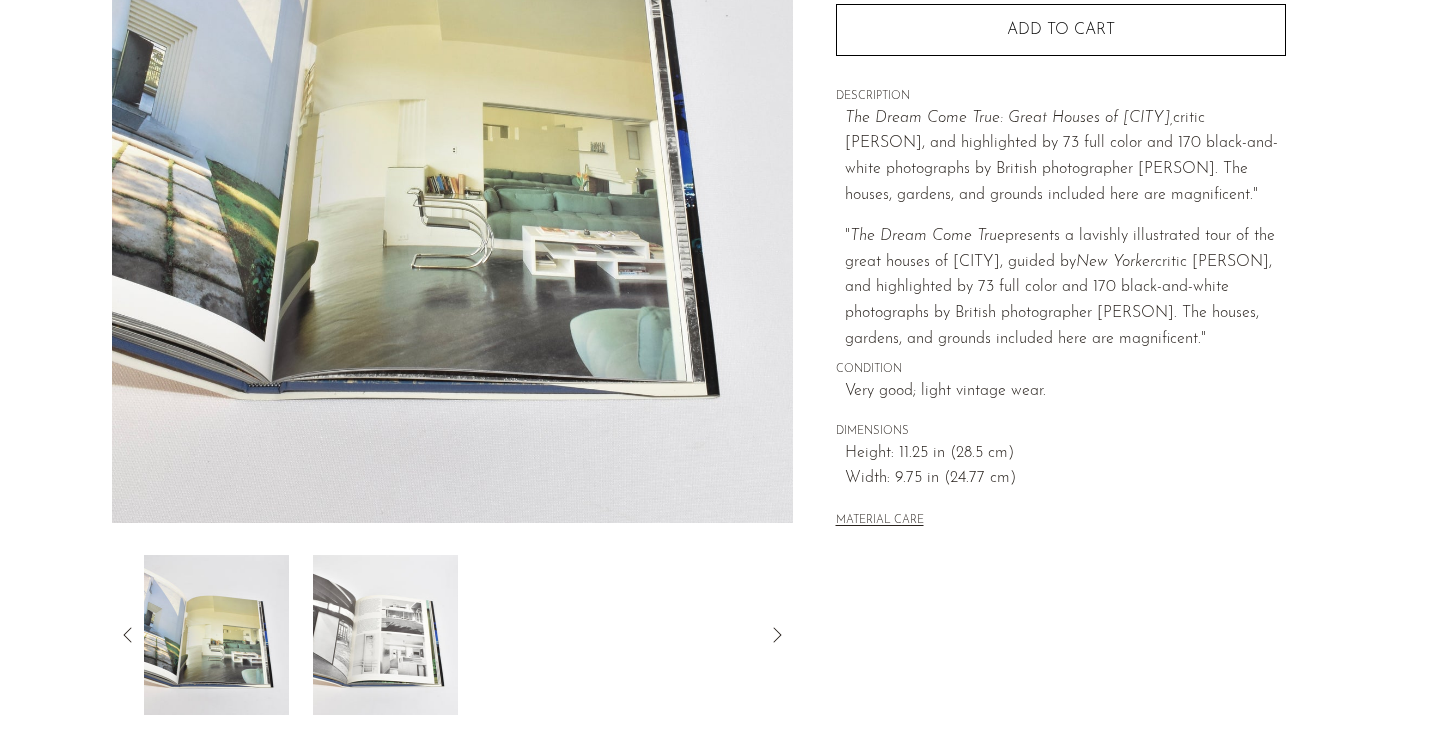 scroll, scrollTop: 326, scrollLeft: 0, axis: vertical 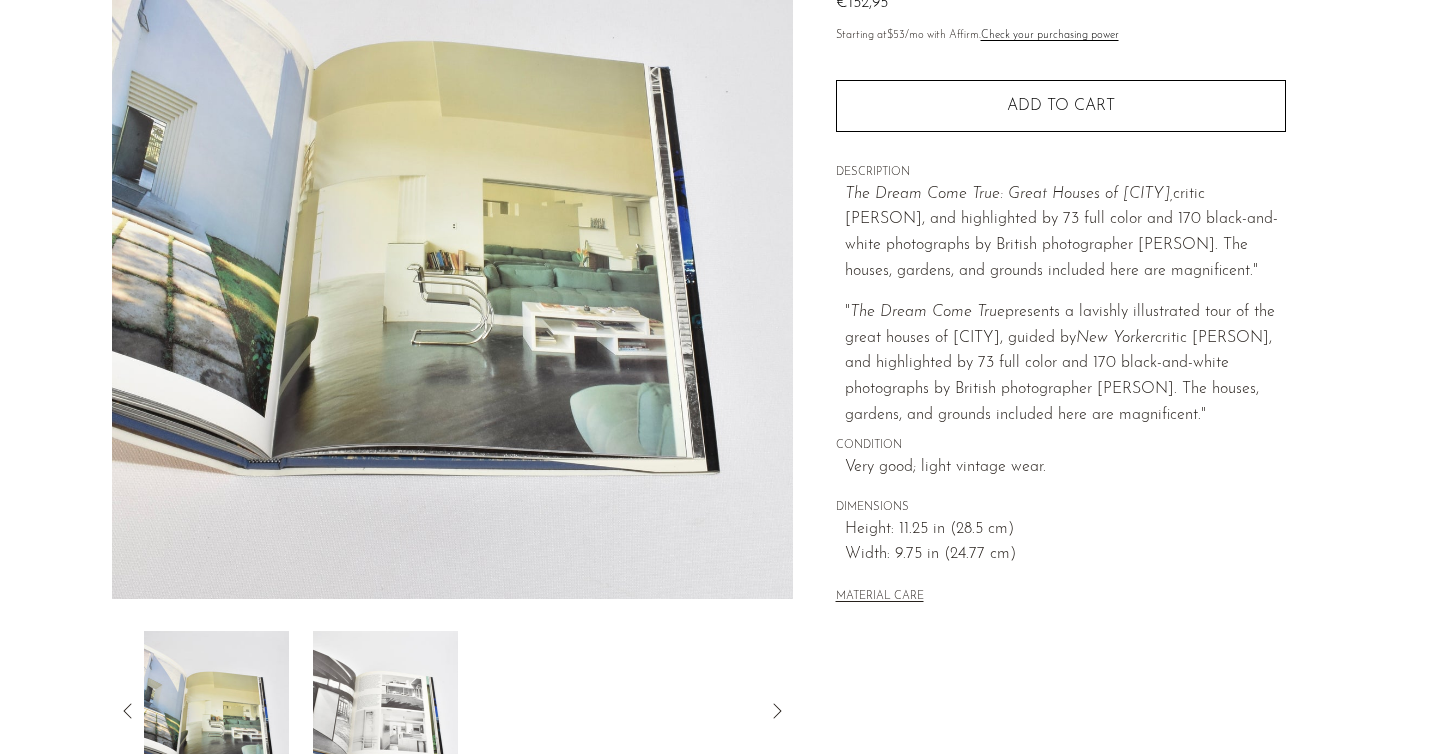 click 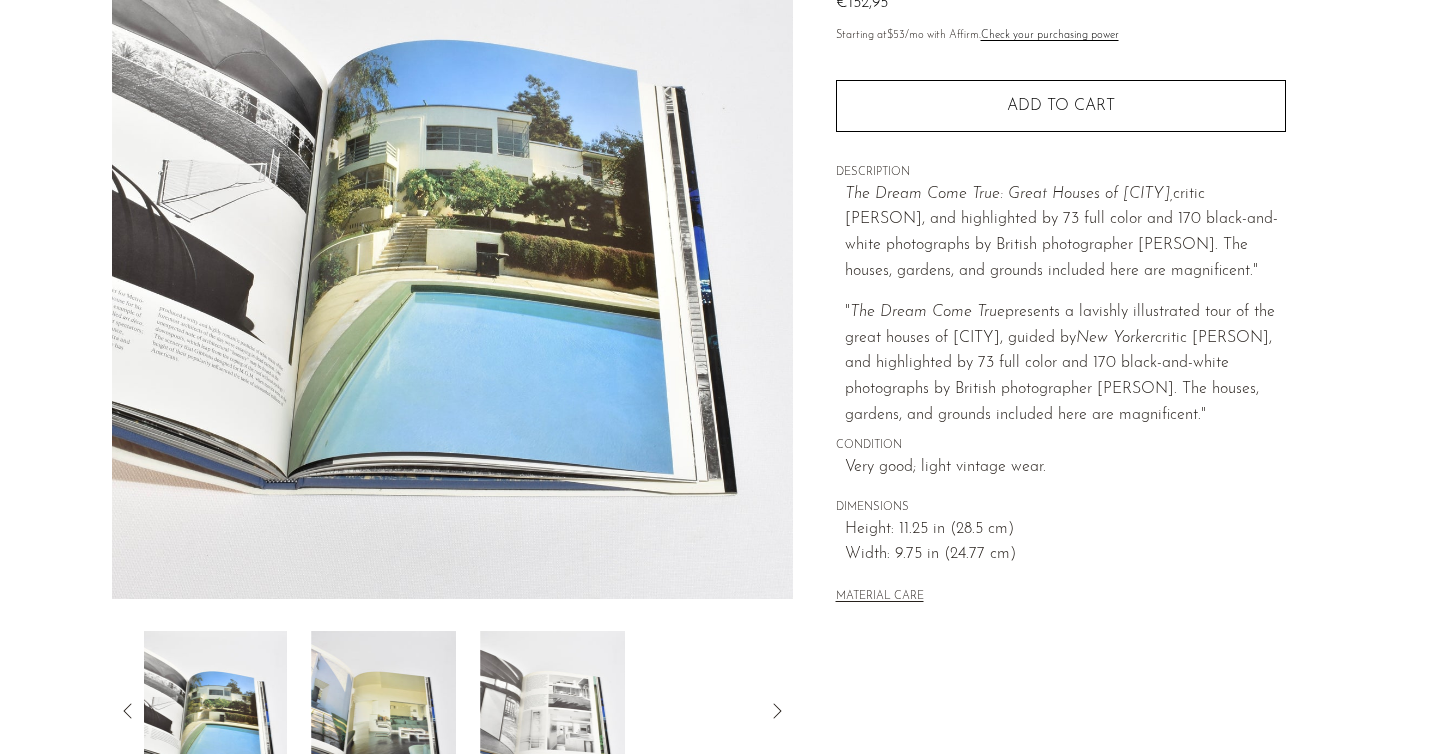 click 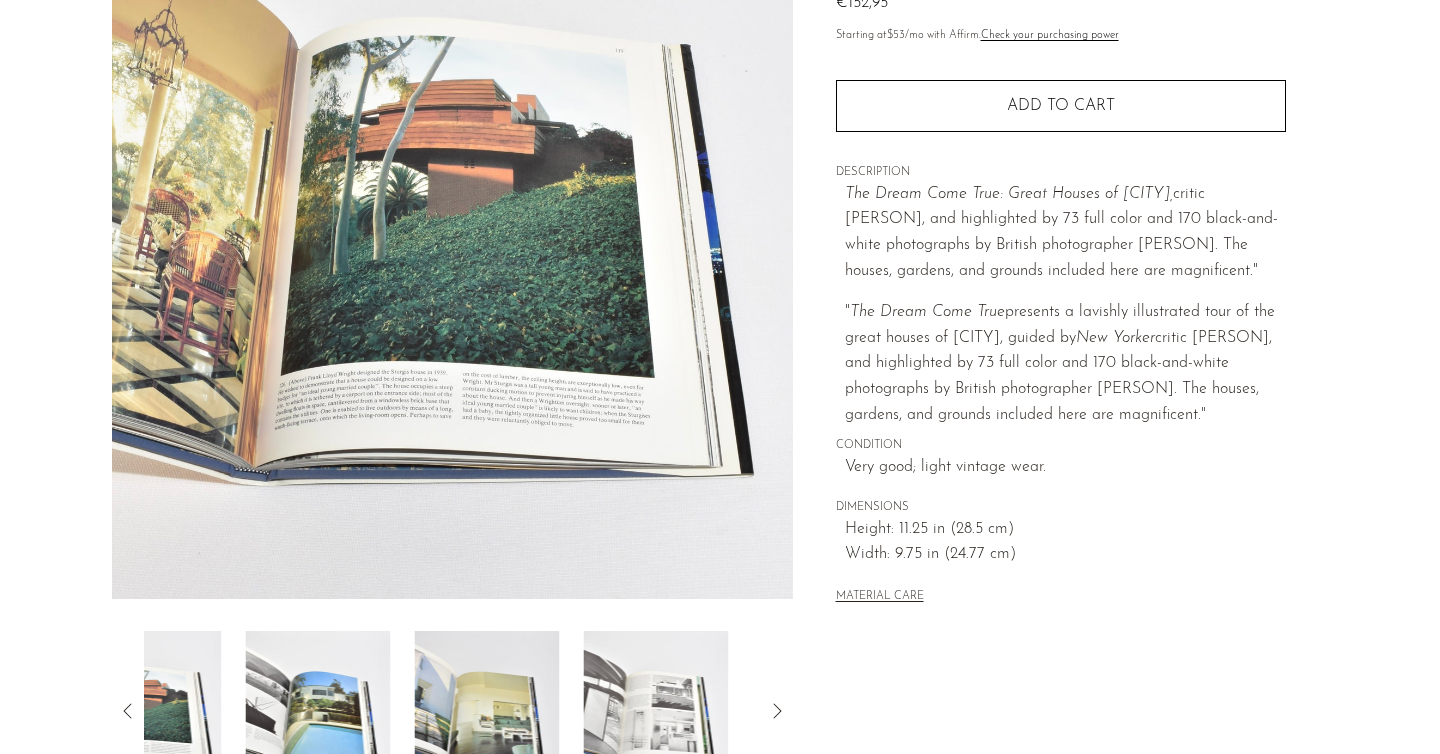 click 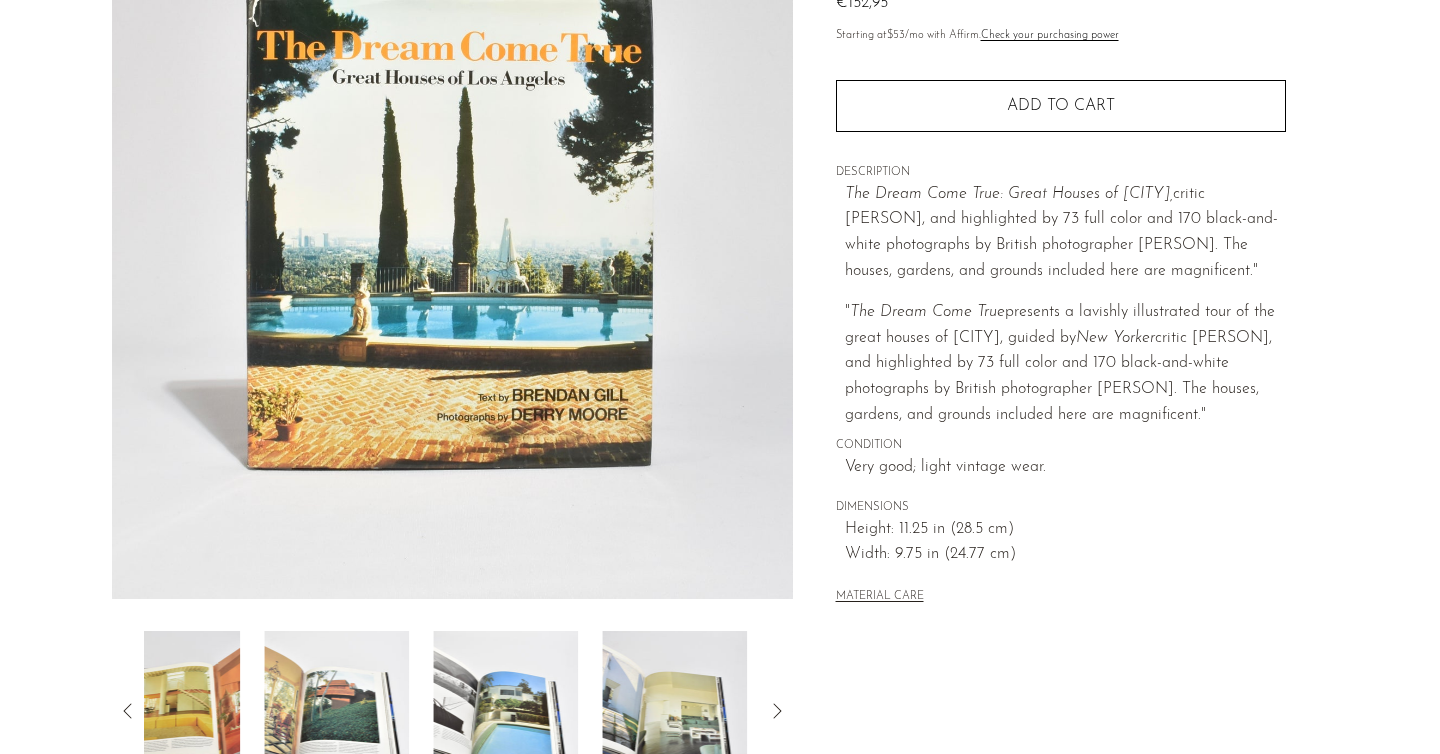click 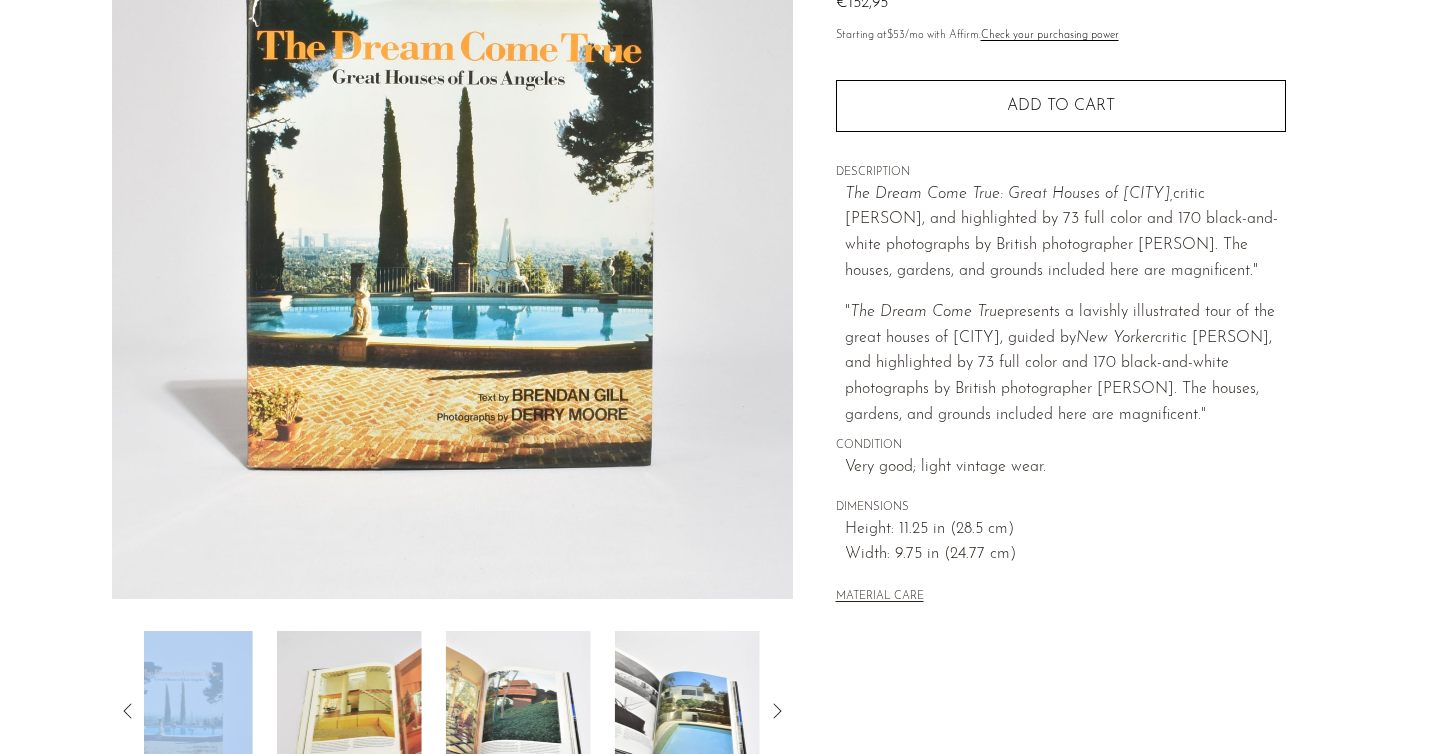 click 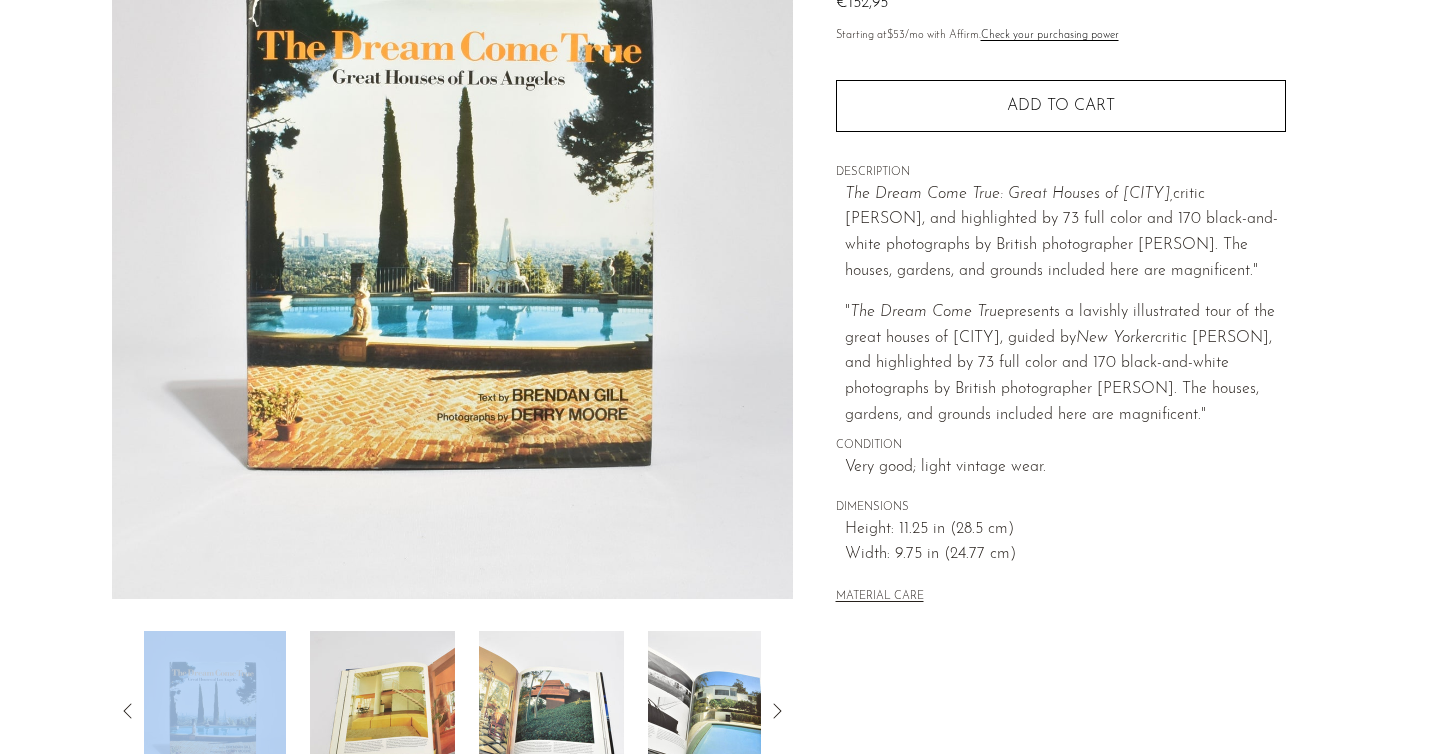 click 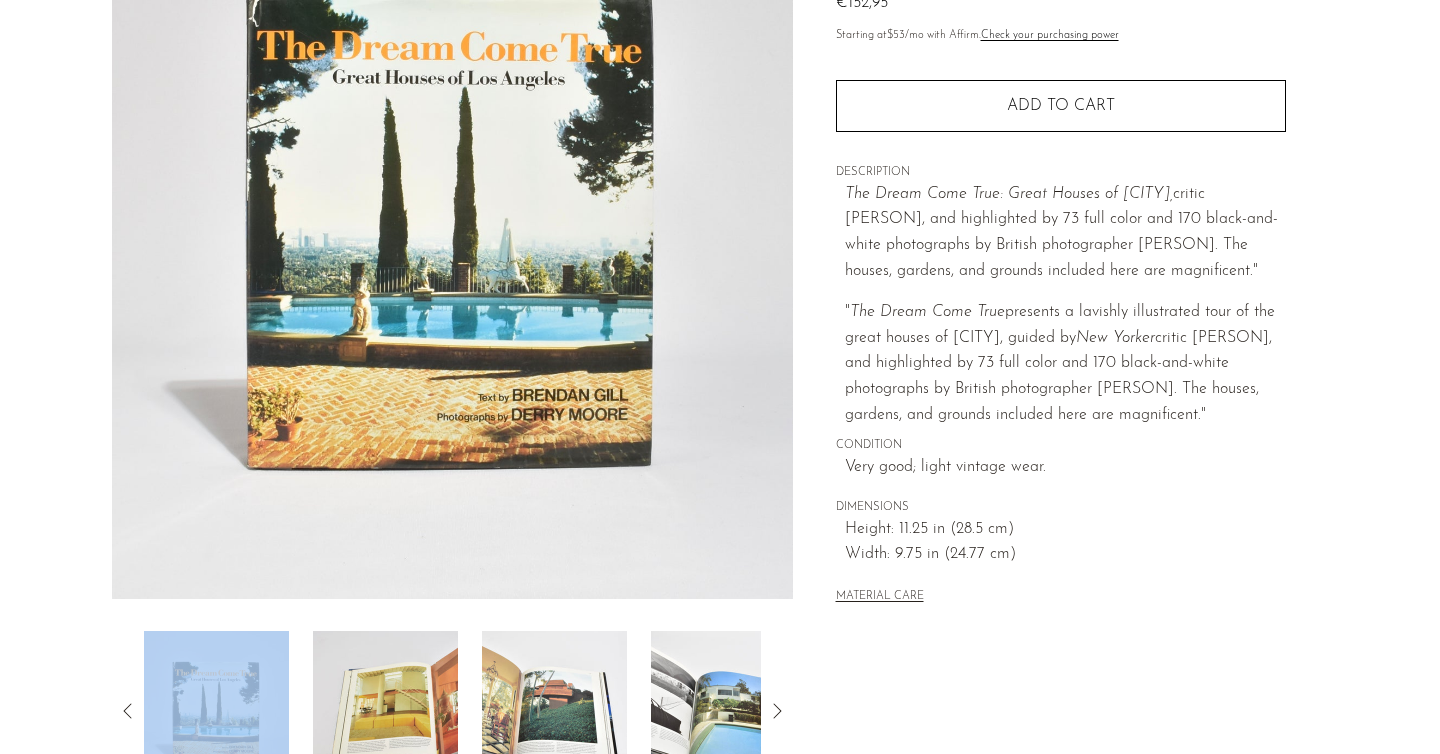 click at bounding box center (216, 711) 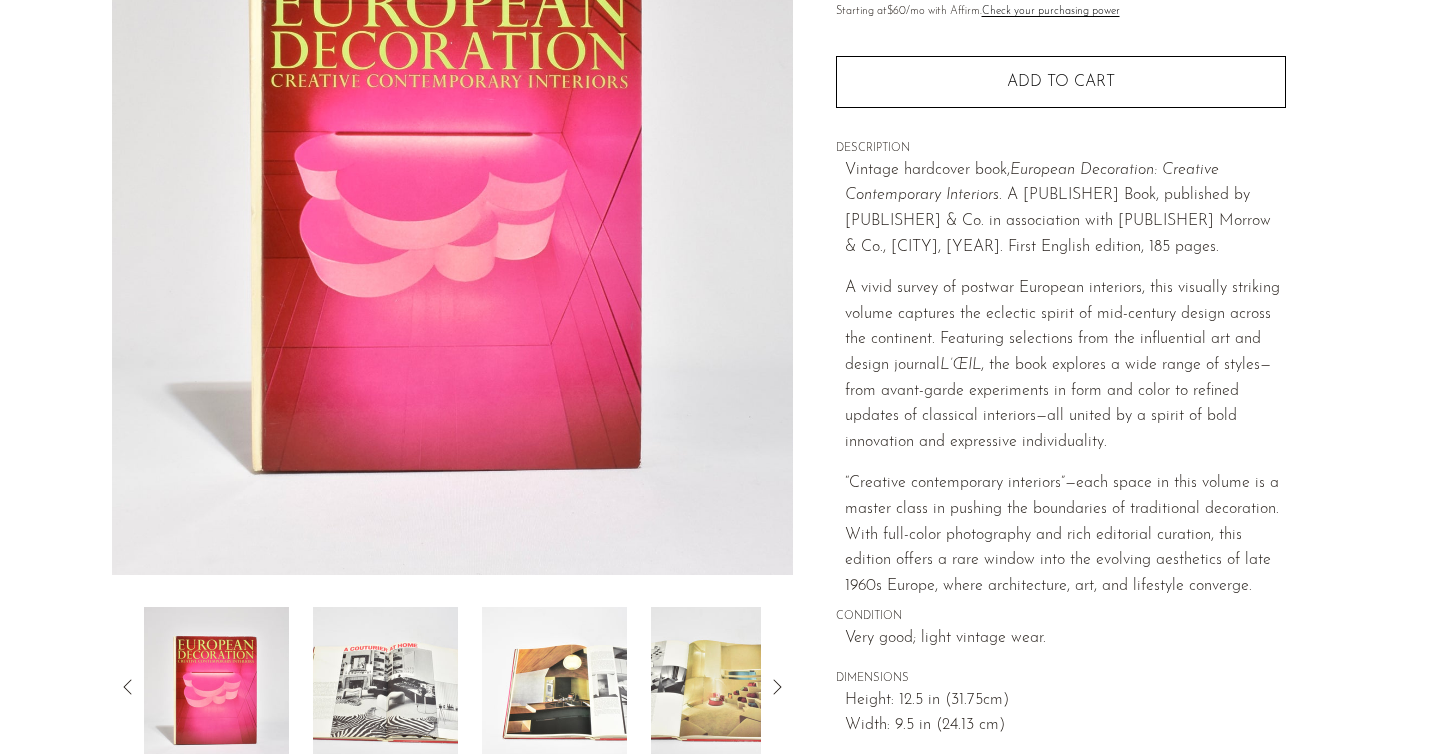 scroll, scrollTop: 268, scrollLeft: 0, axis: vertical 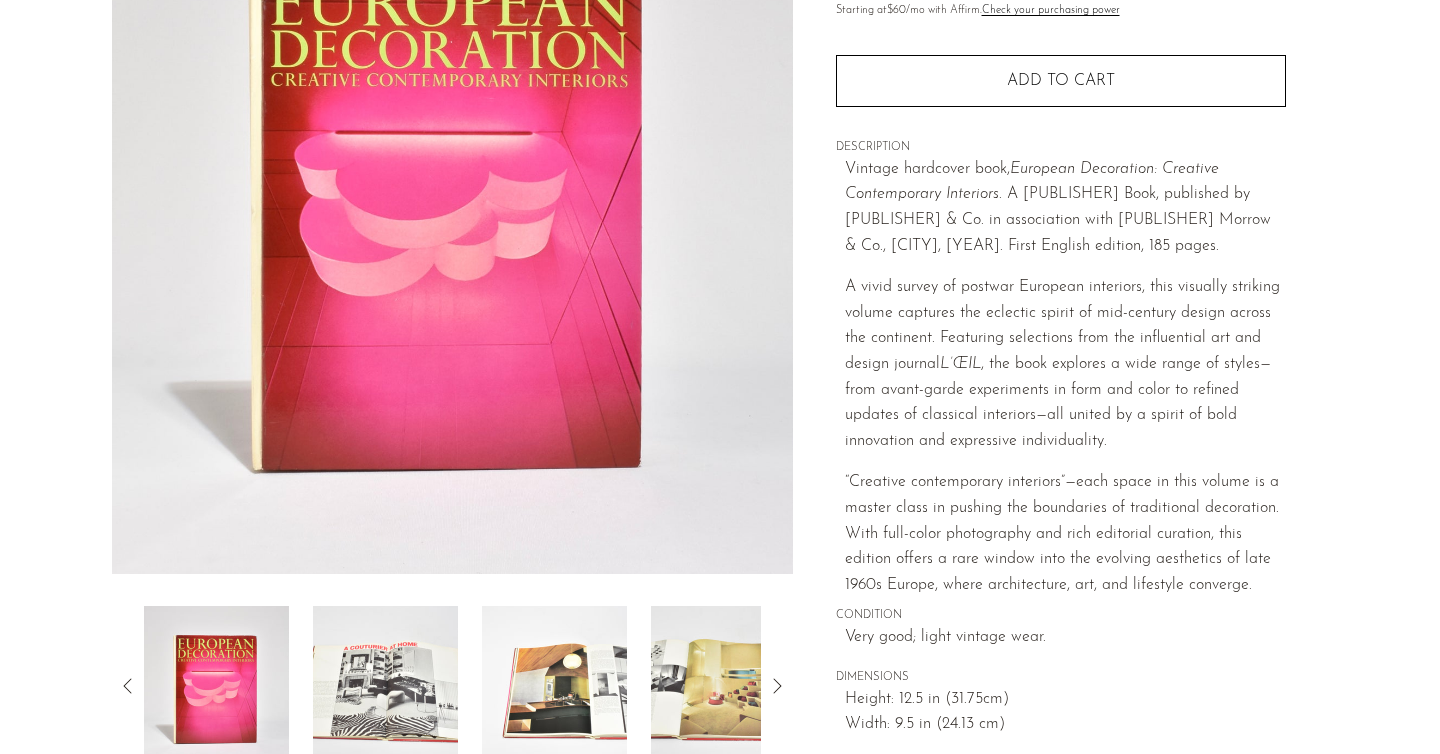 click at bounding box center [385, 686] 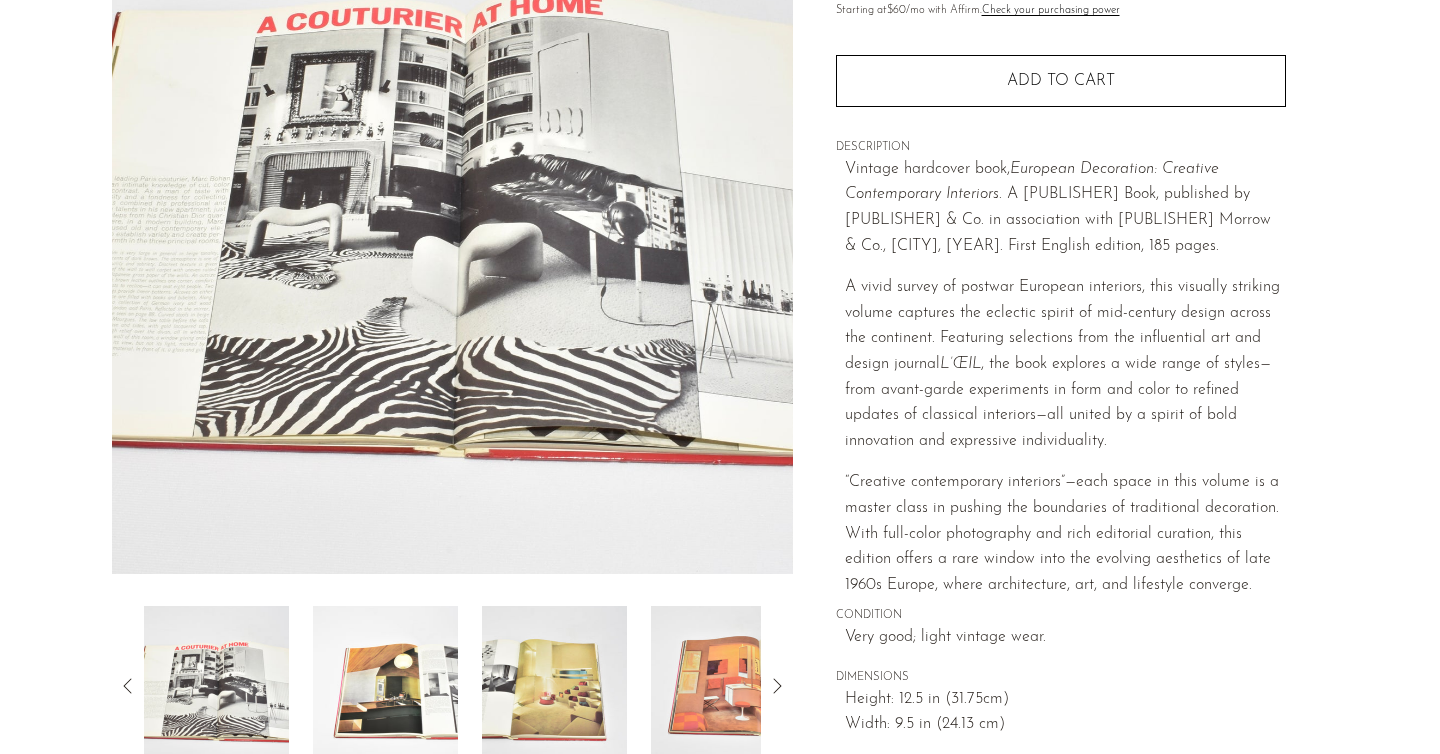 click at bounding box center [385, 686] 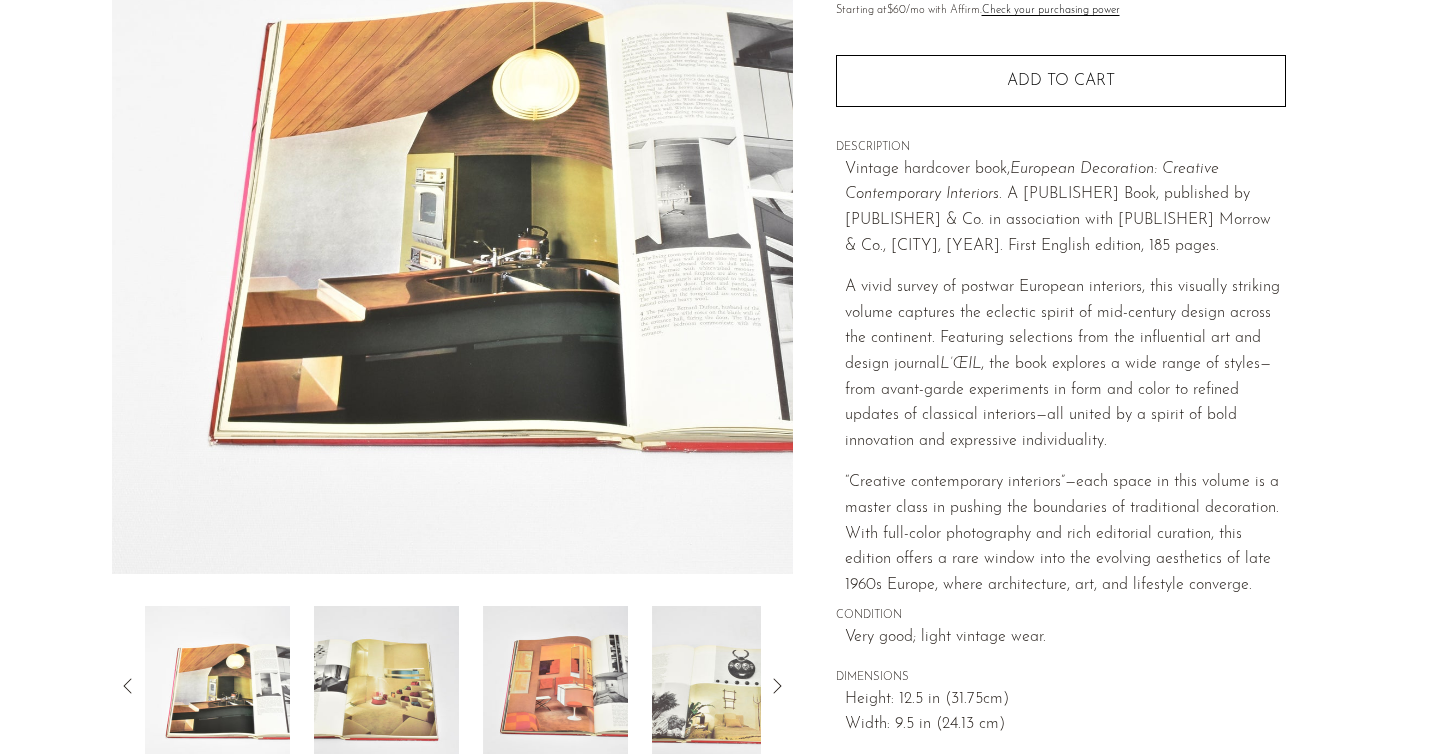 click at bounding box center (386, 686) 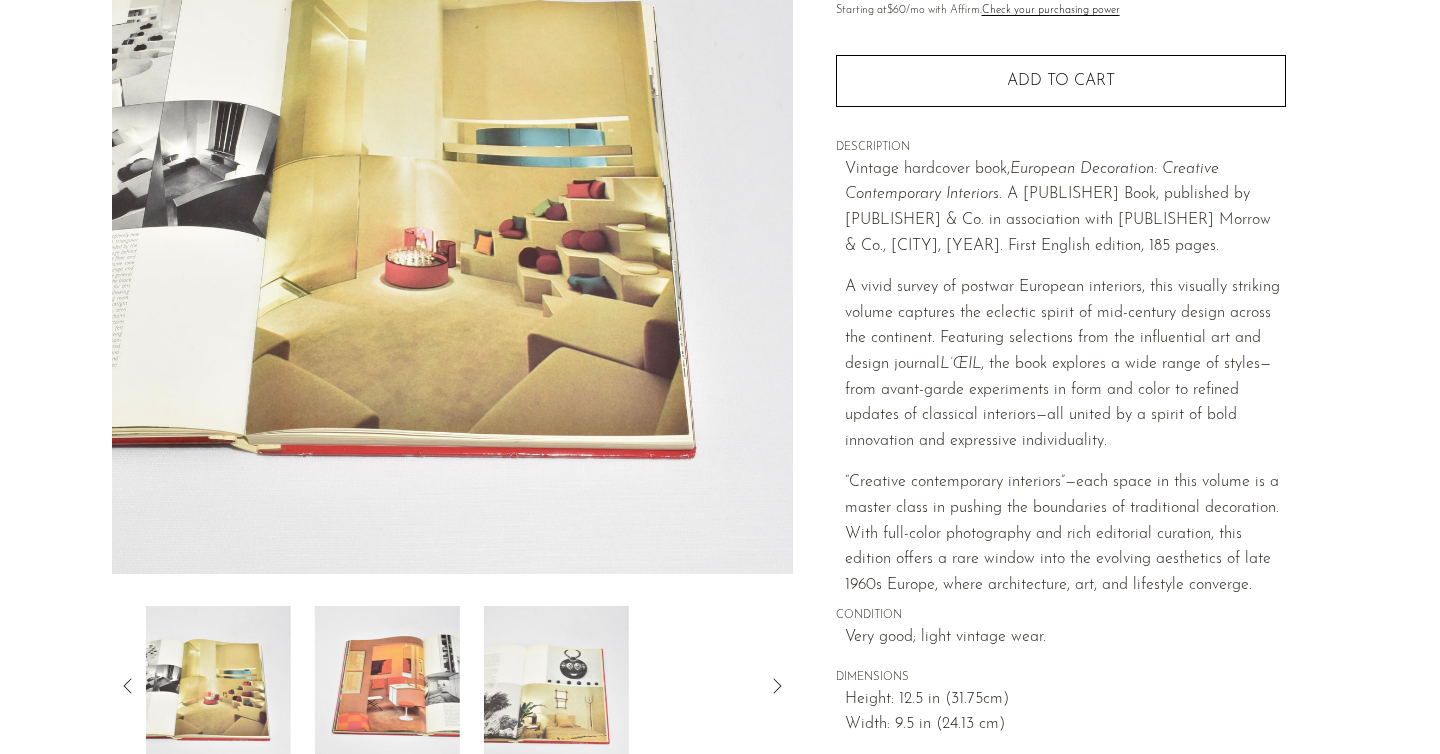 click at bounding box center [387, 686] 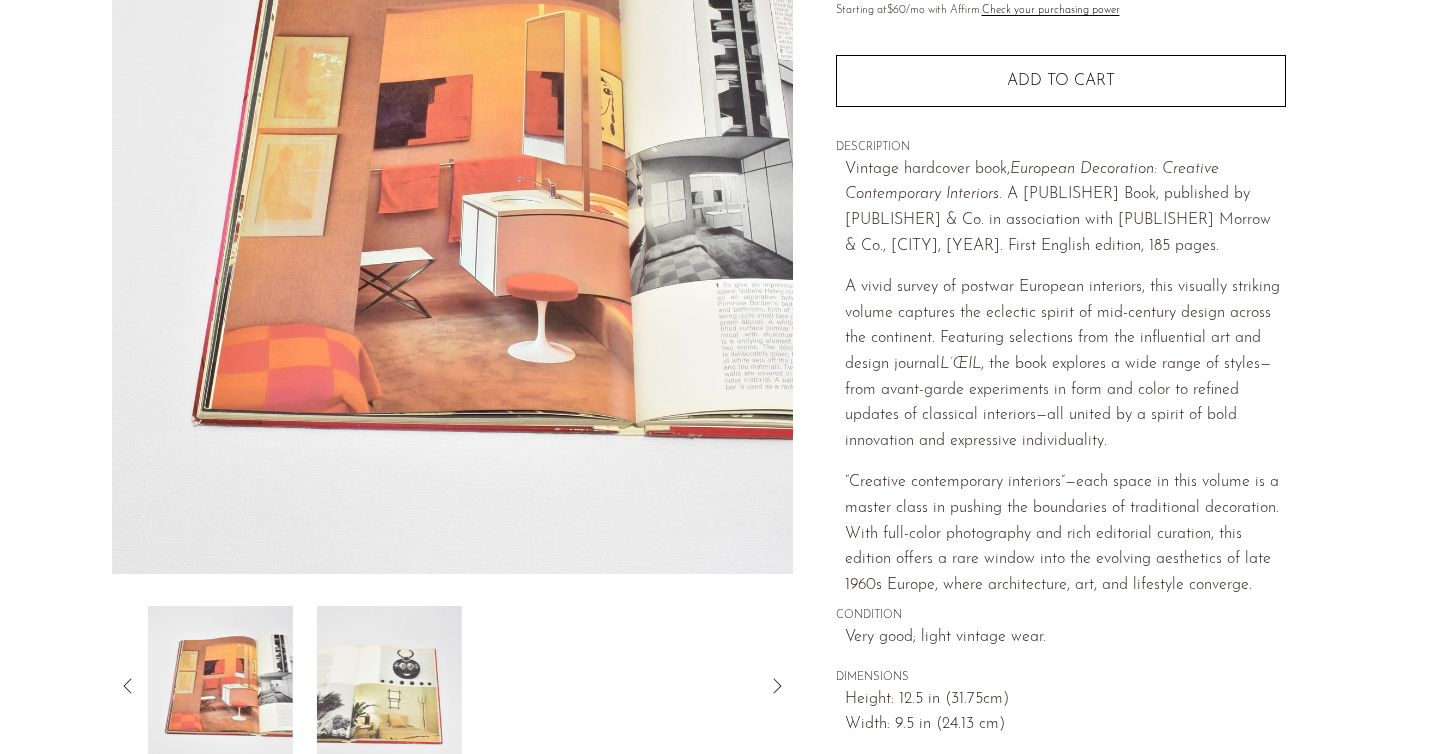 click at bounding box center (452, 686) 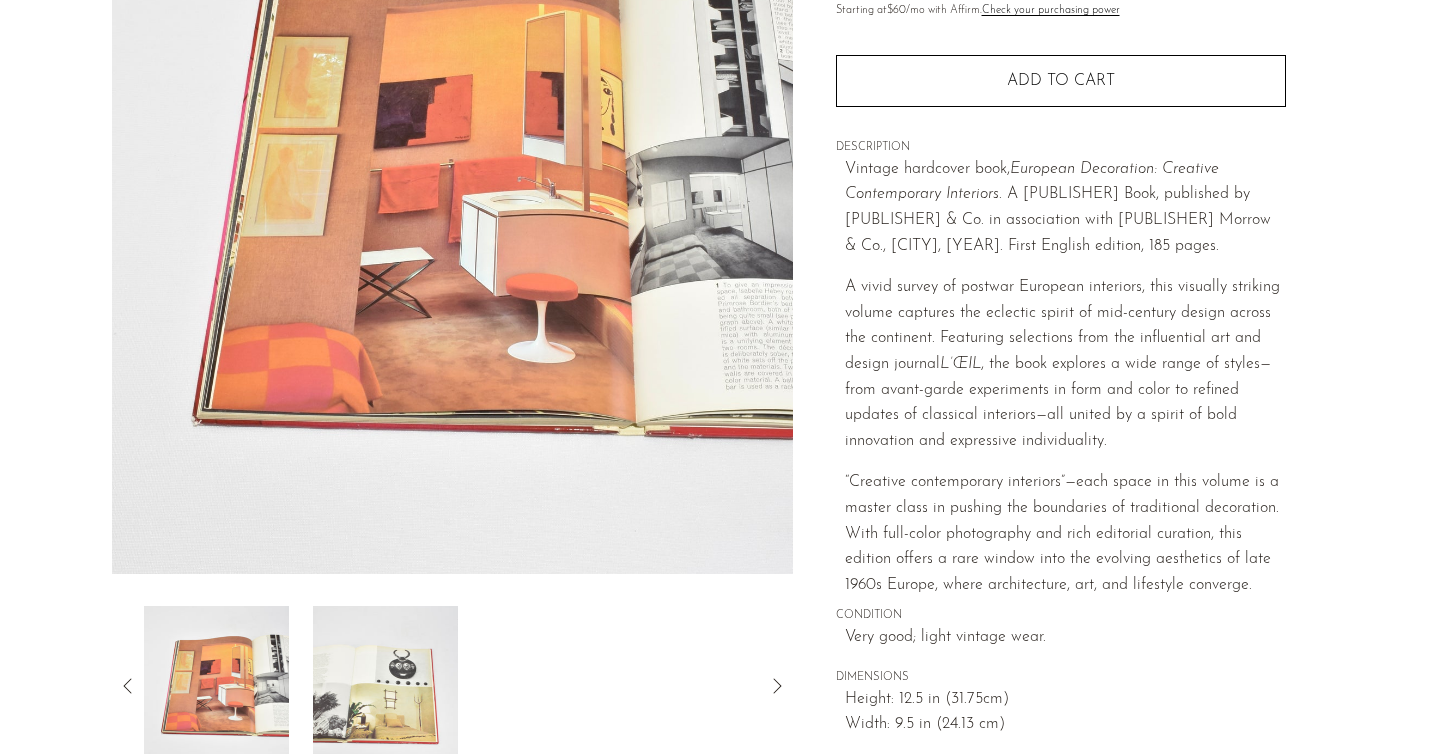click at bounding box center (385, 686) 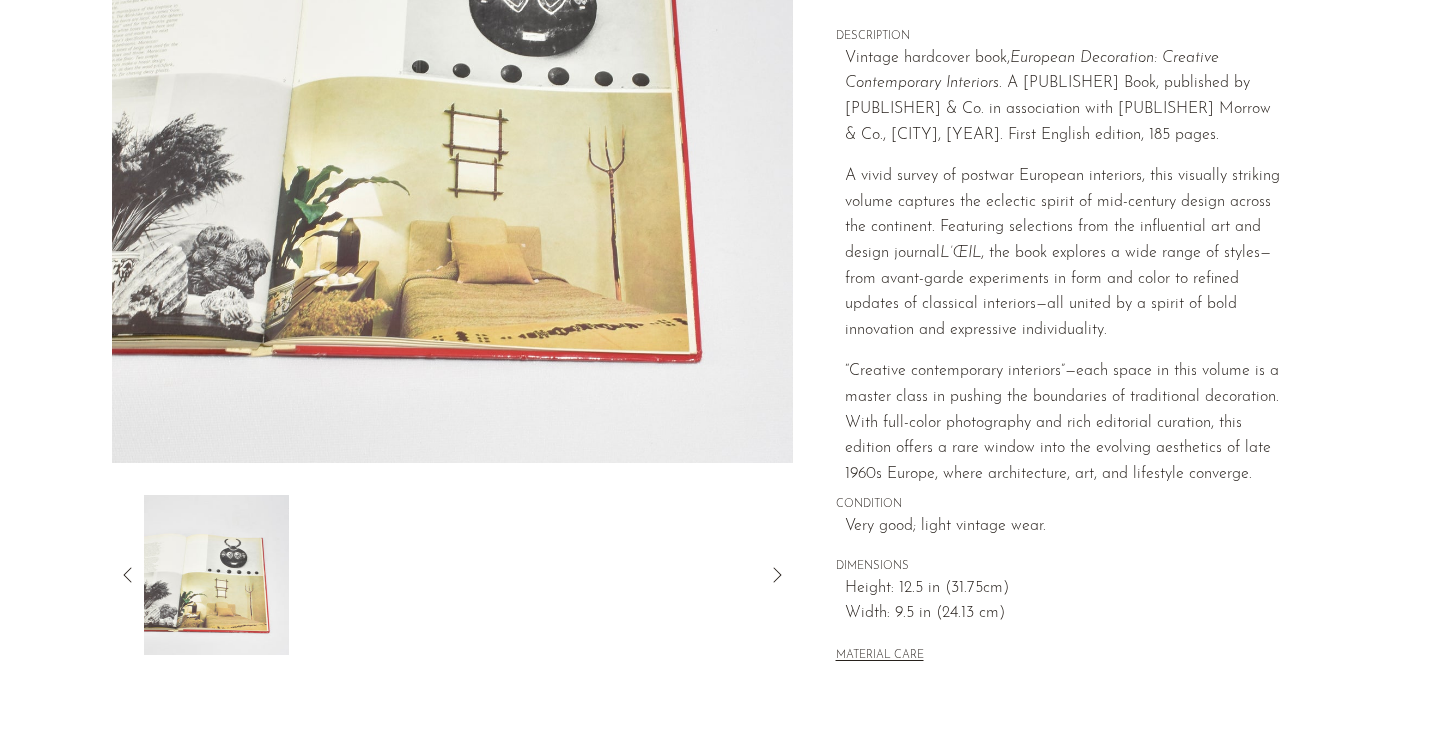 scroll, scrollTop: 378, scrollLeft: 0, axis: vertical 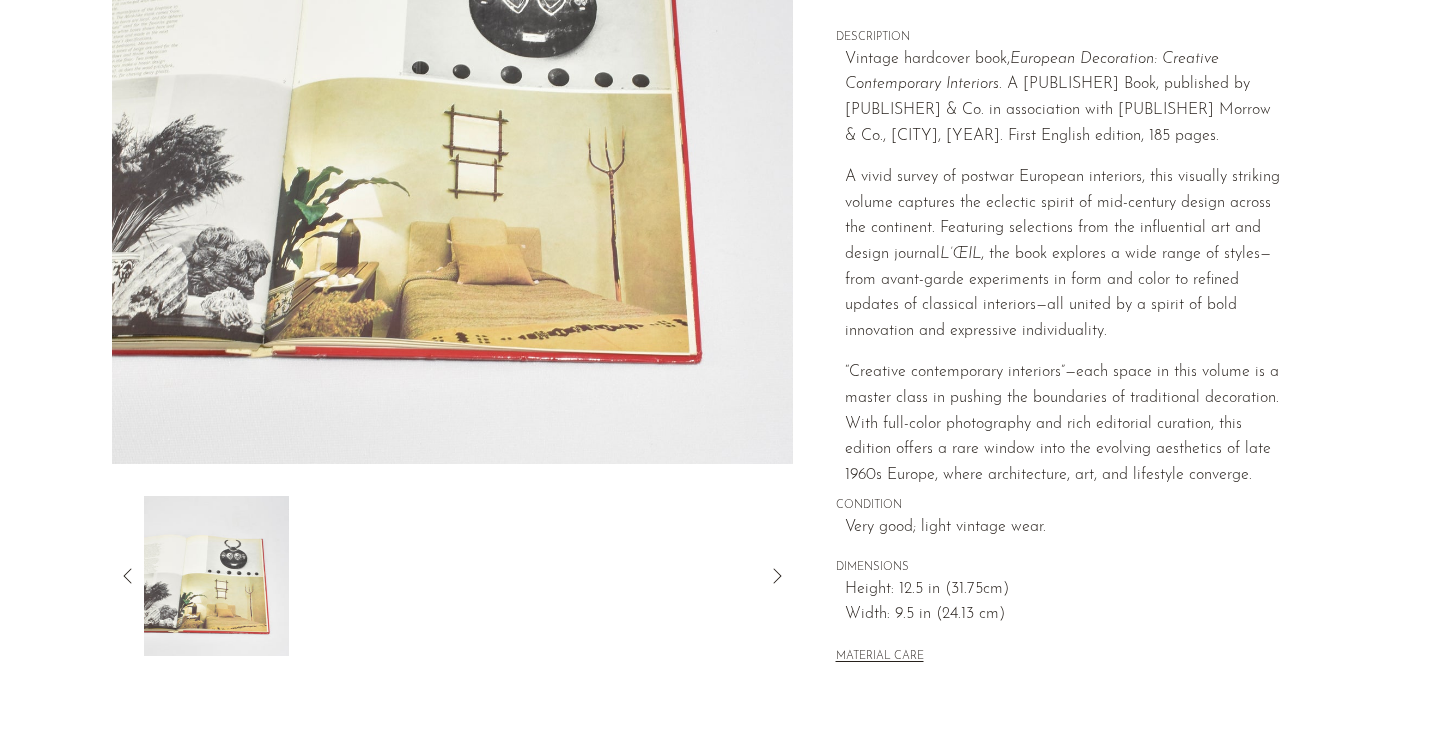 click 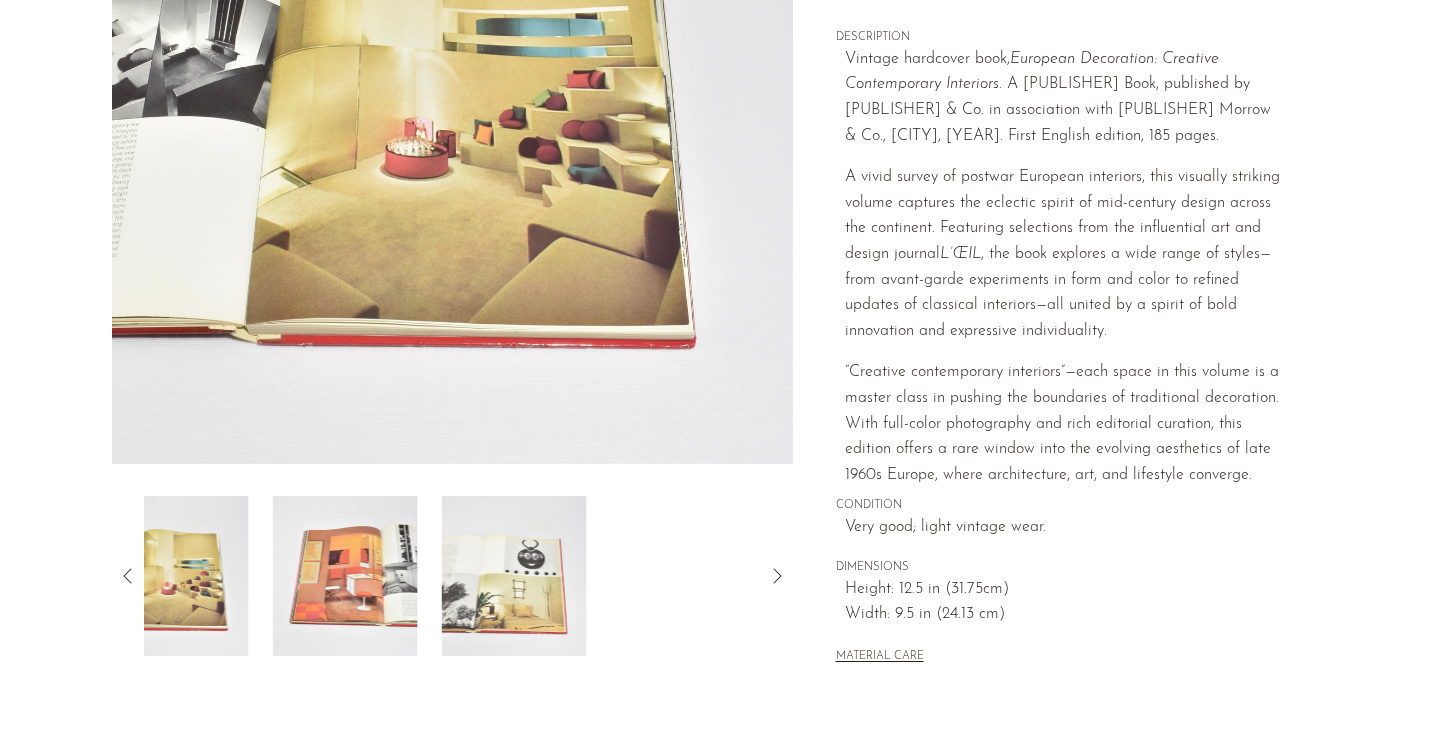 click 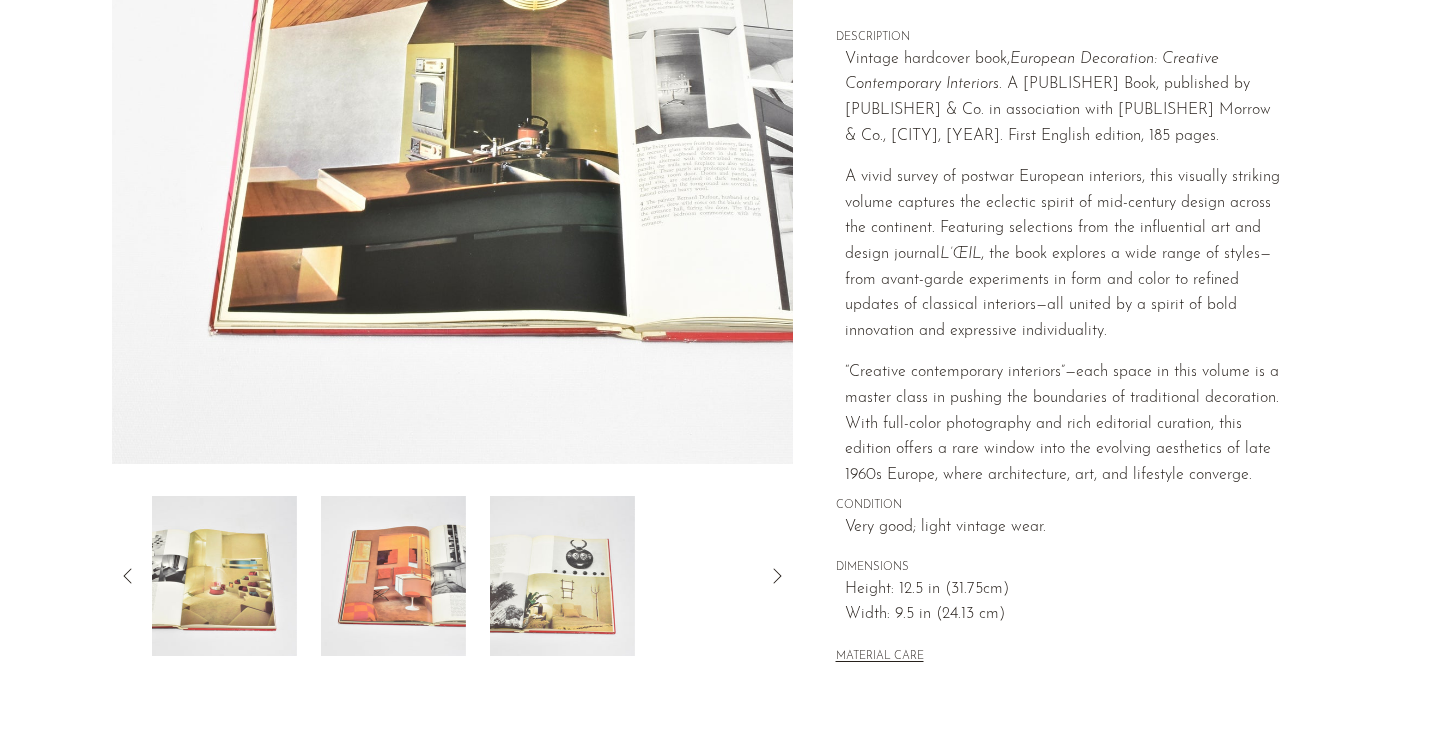 click 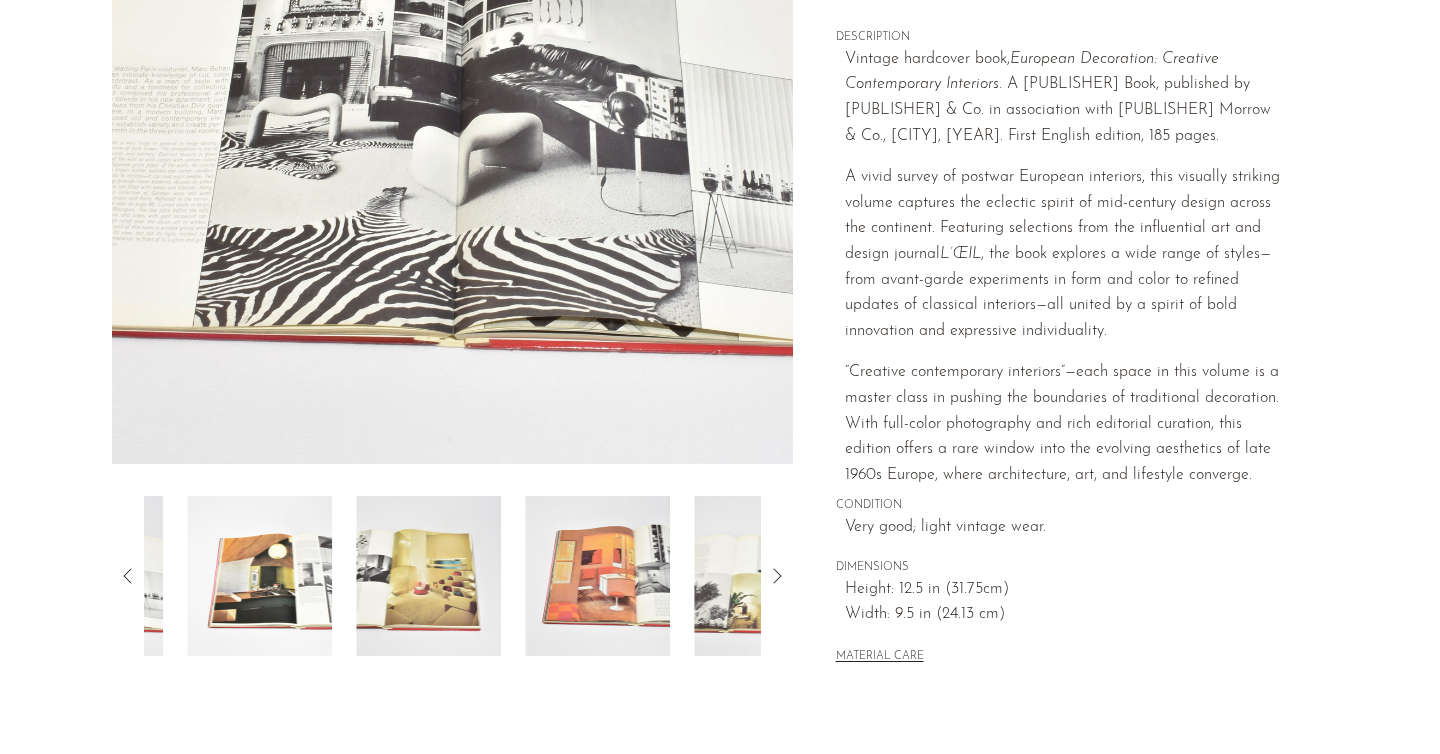 click 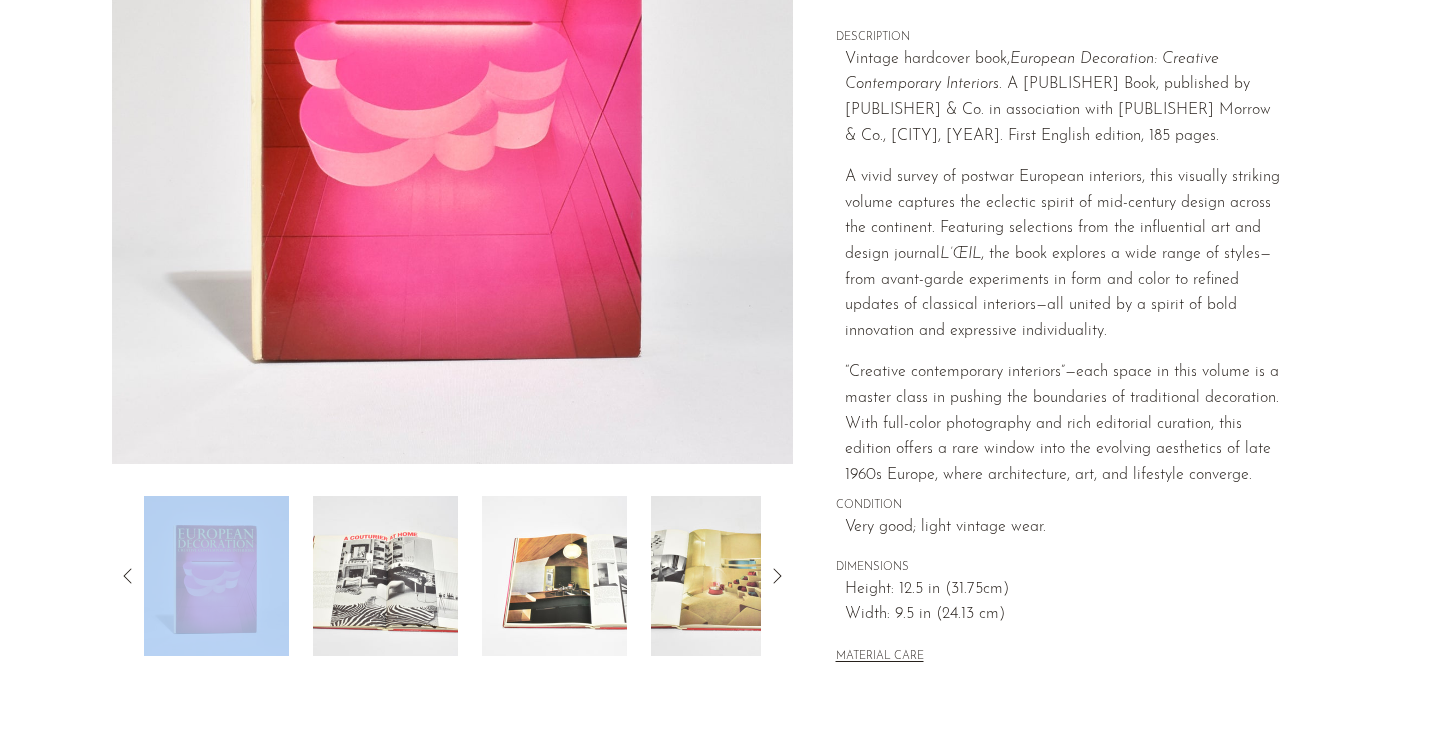click at bounding box center [216, 576] 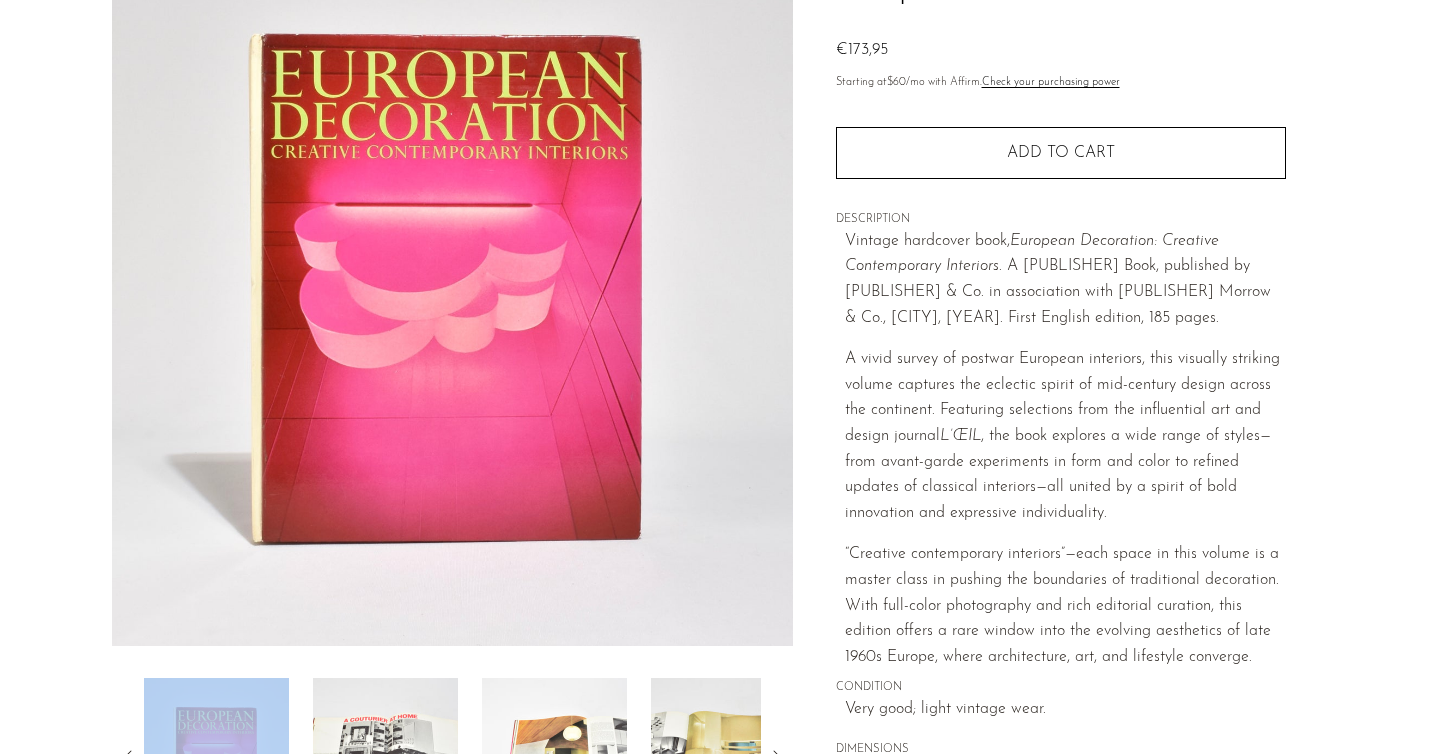 scroll, scrollTop: 266, scrollLeft: 0, axis: vertical 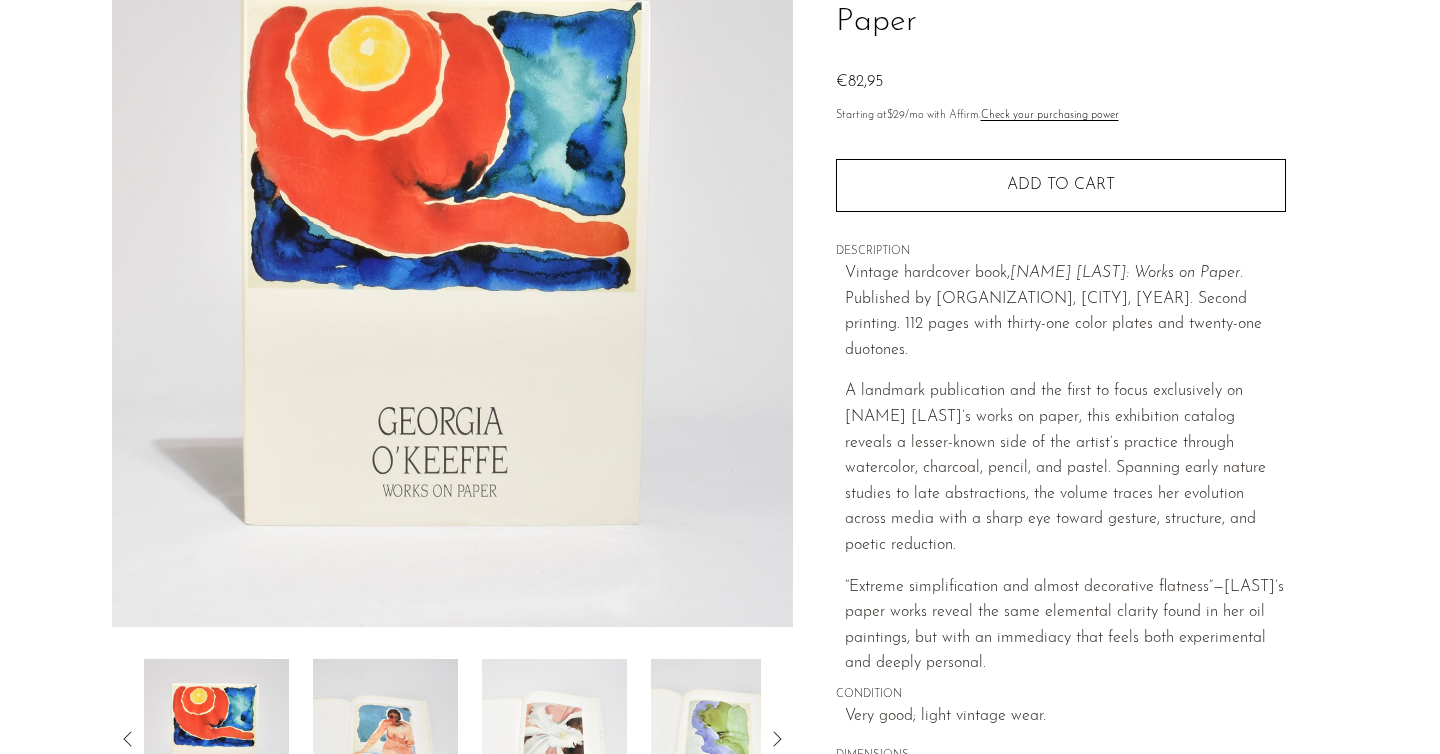 click at bounding box center (385, 739) 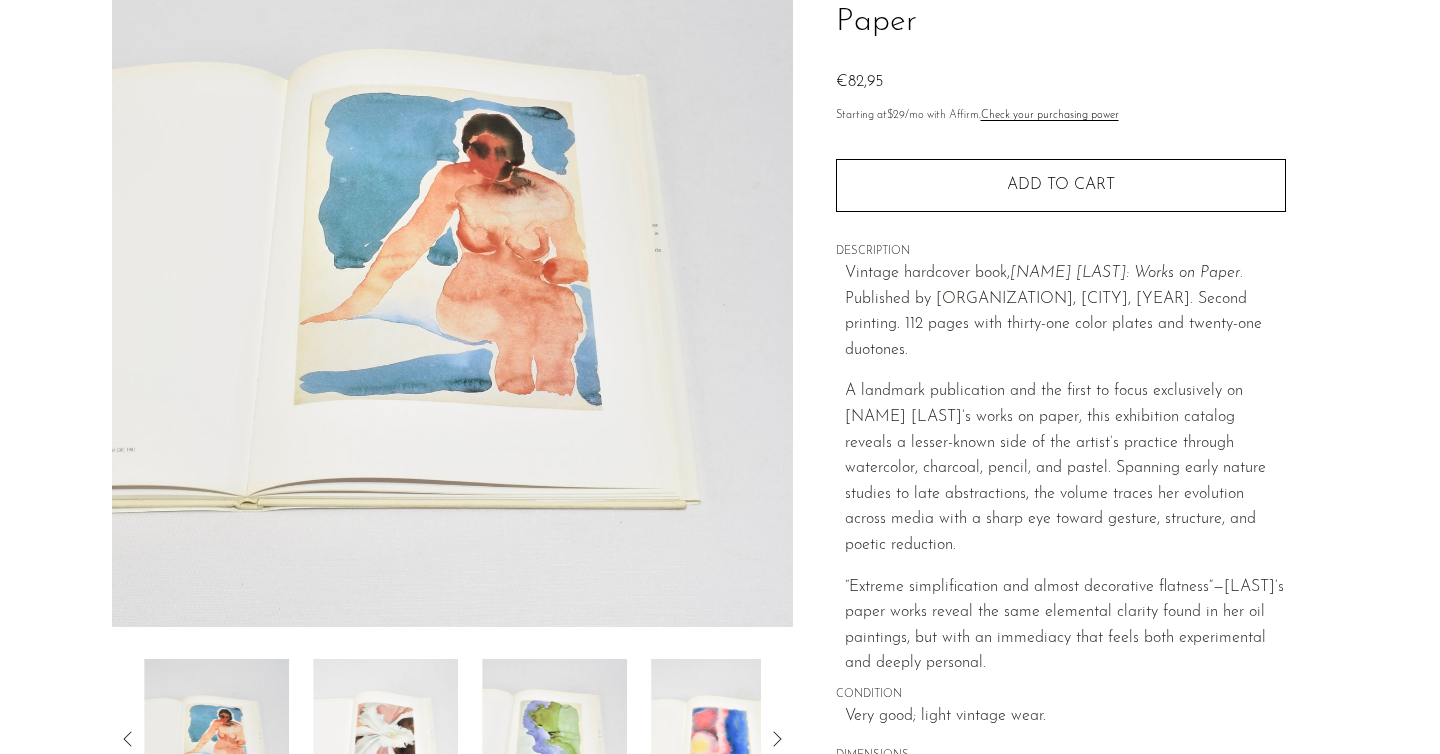 click at bounding box center (385, 739) 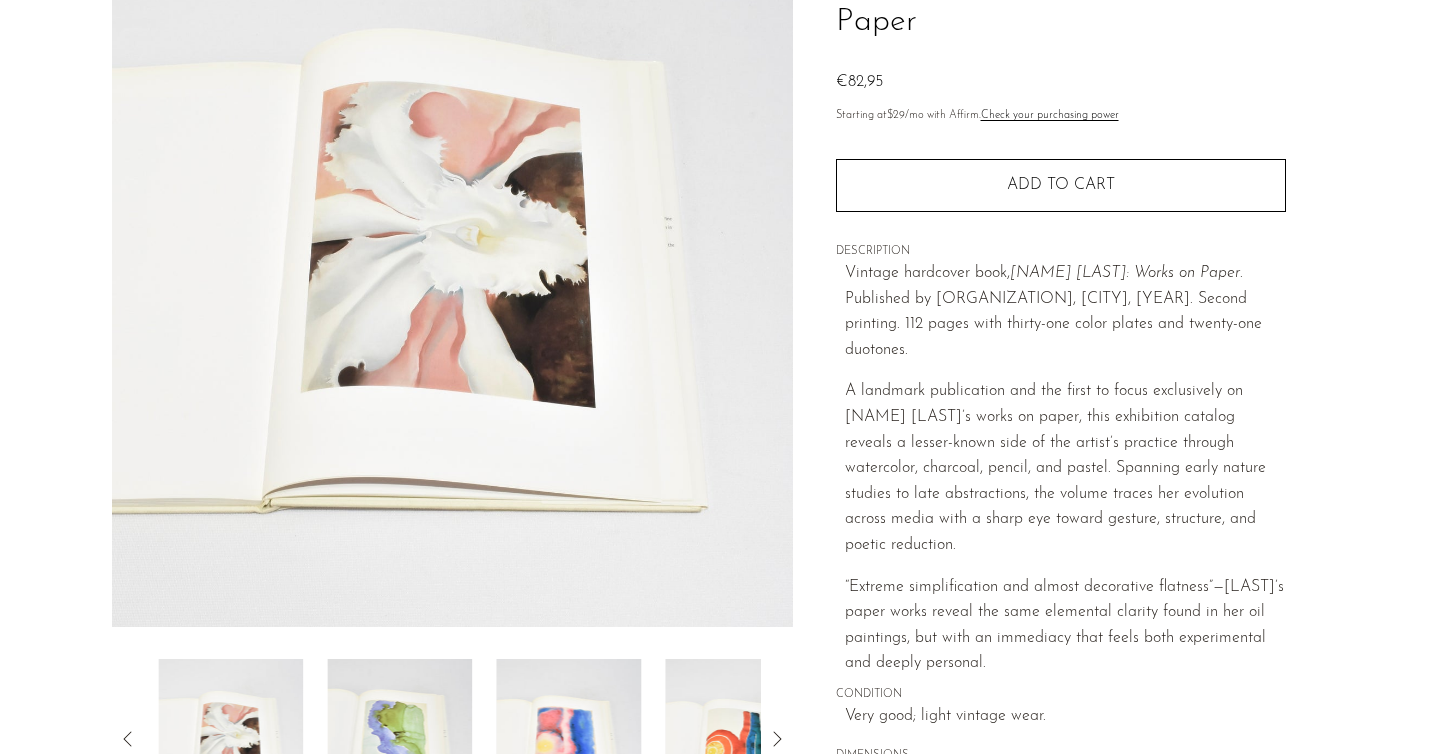 click at bounding box center (399, 739) 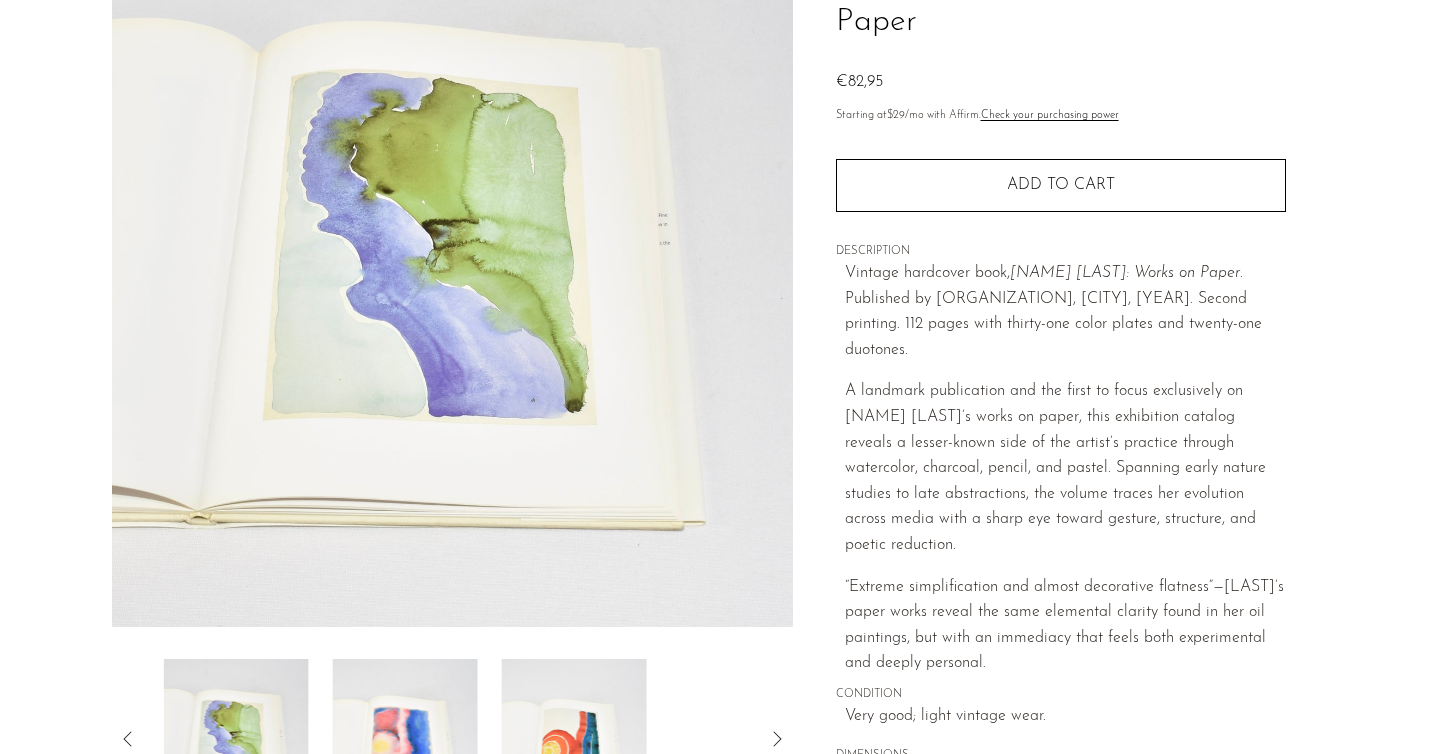 click at bounding box center [405, 739] 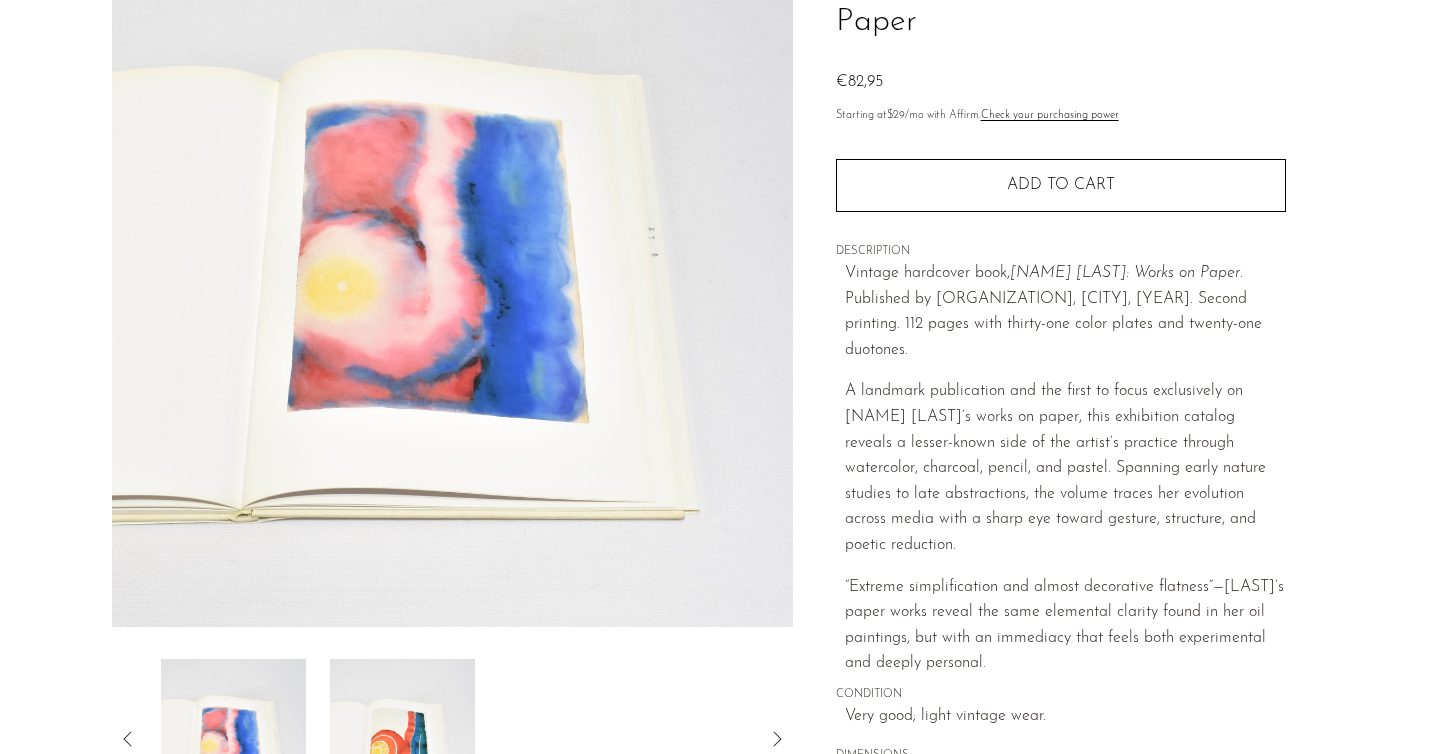click at bounding box center [402, 739] 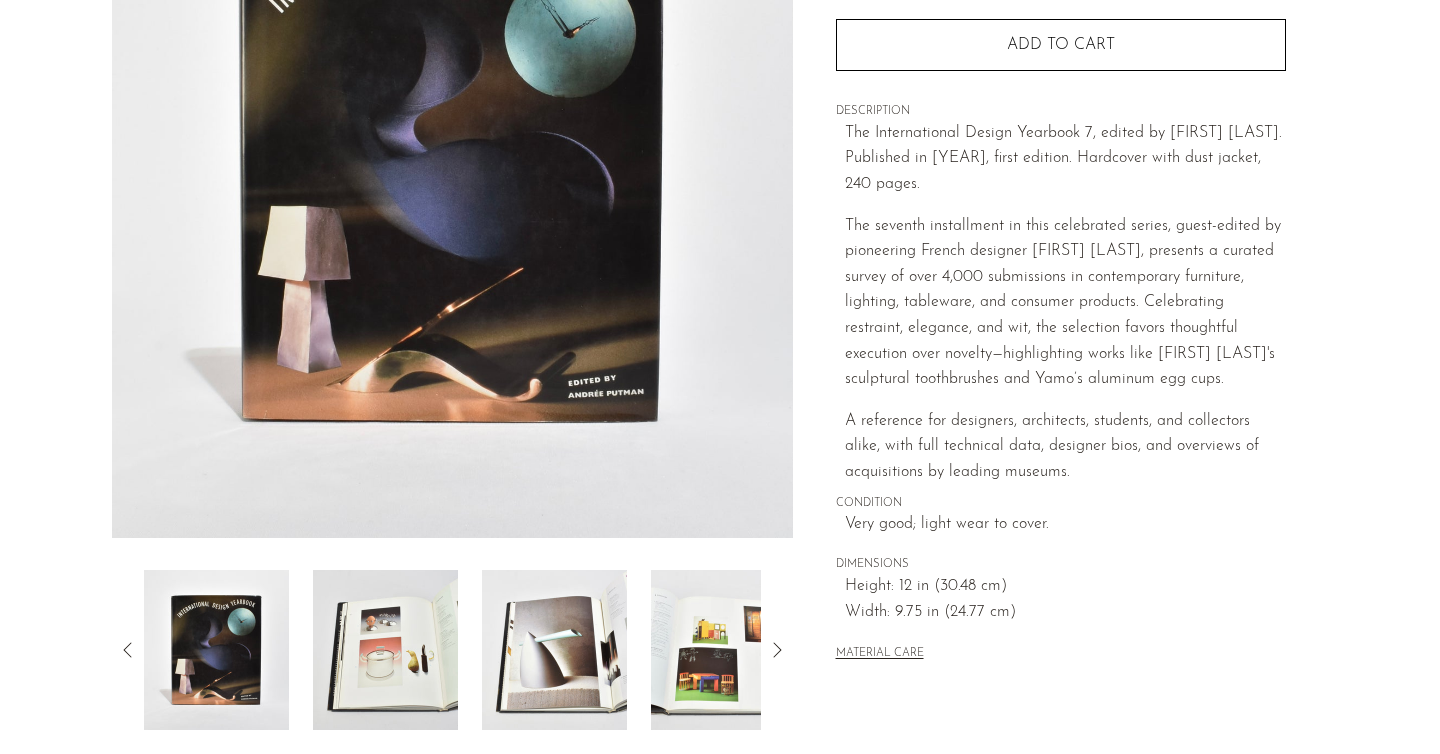 scroll, scrollTop: 312, scrollLeft: 0, axis: vertical 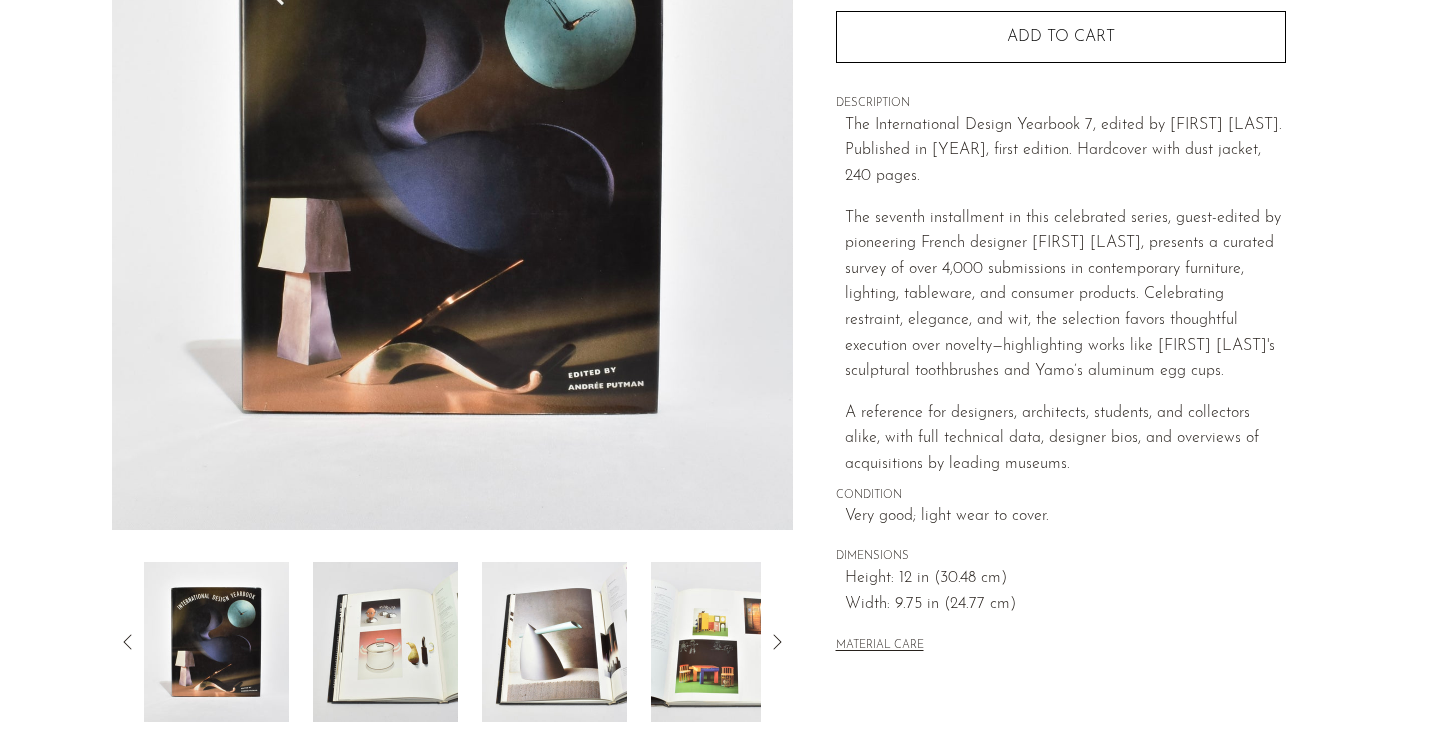 click at bounding box center [385, 642] 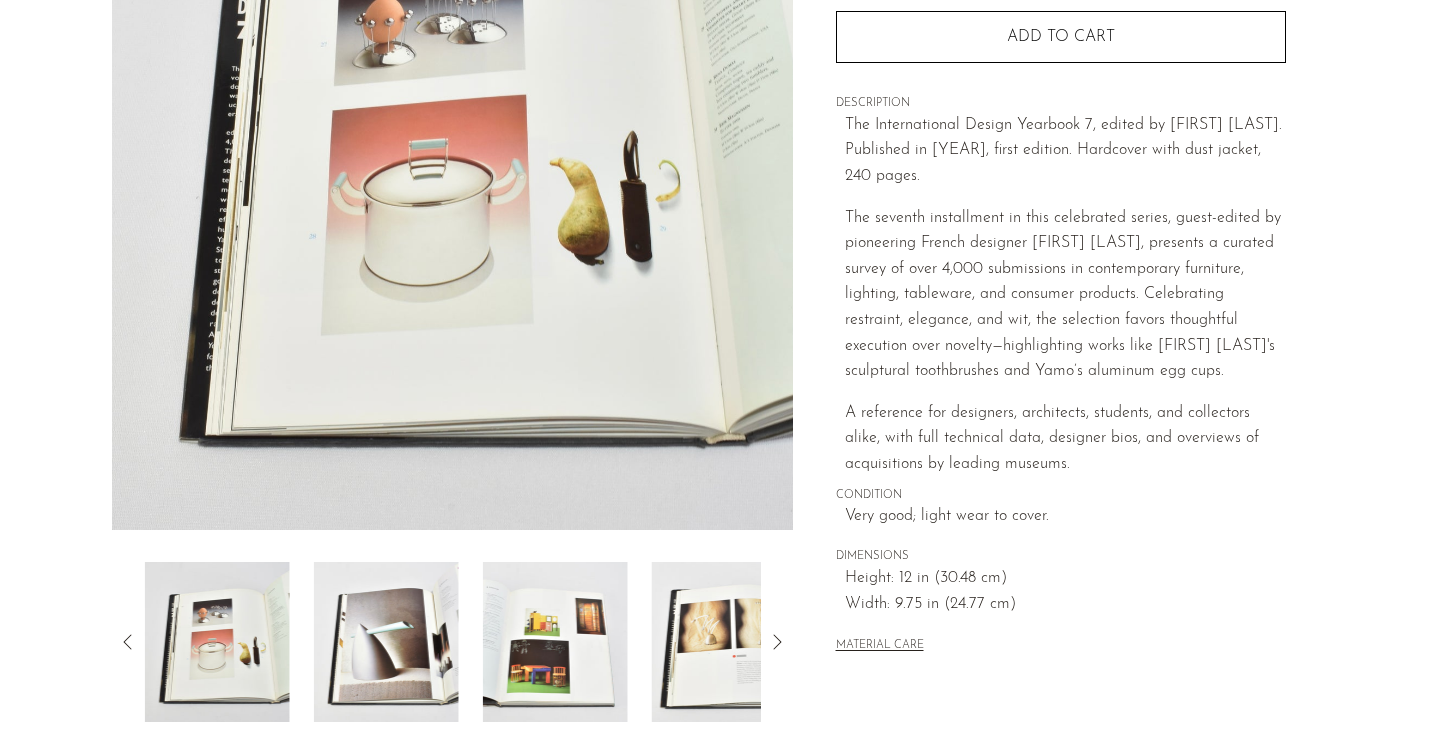 click at bounding box center (386, 642) 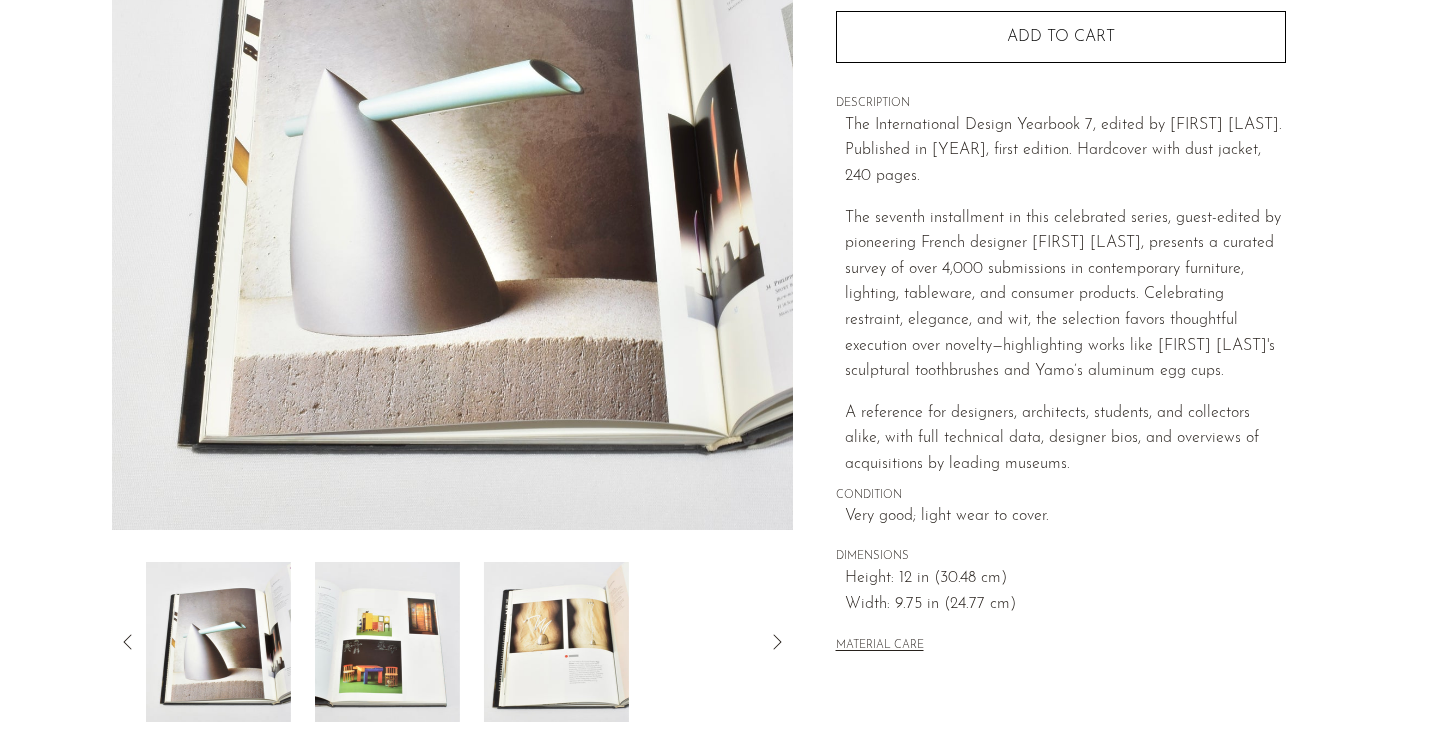 click at bounding box center (387, 642) 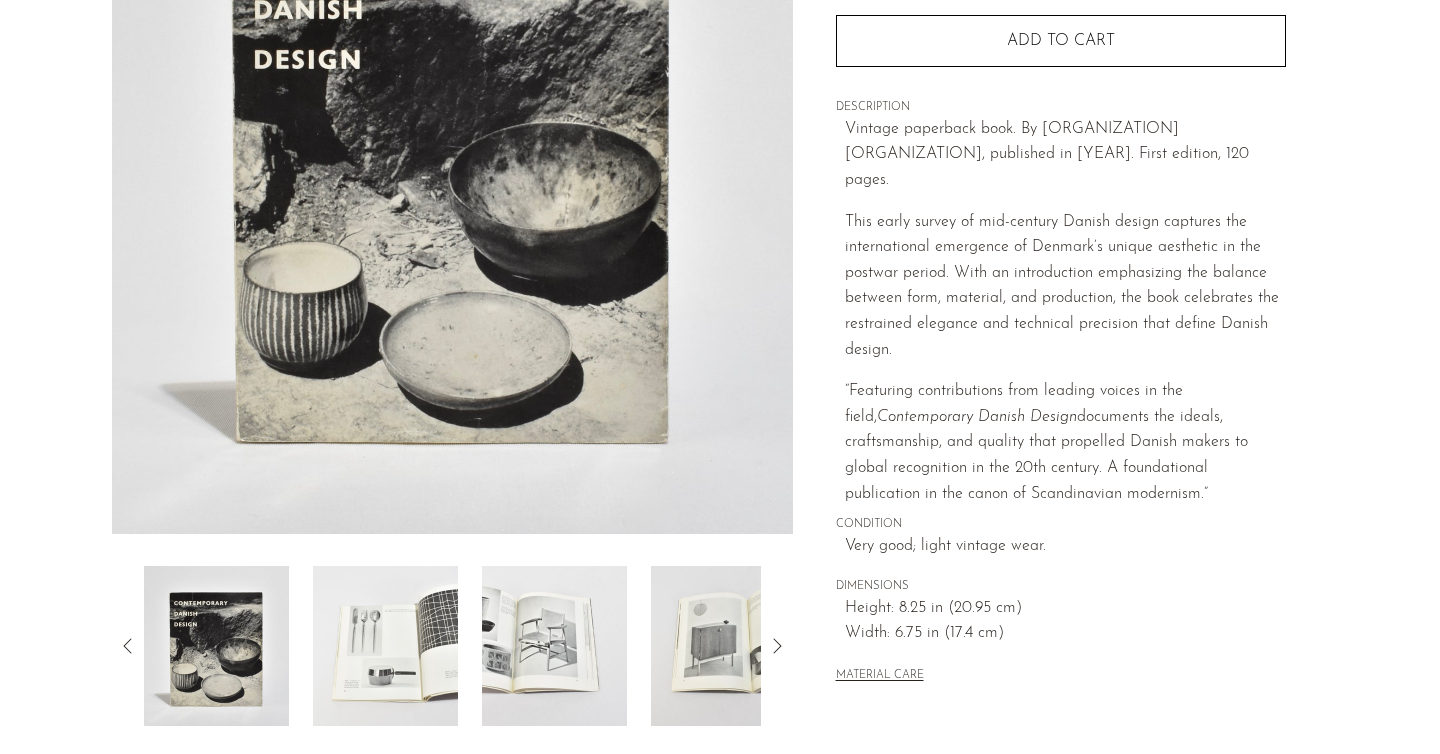 scroll, scrollTop: 309, scrollLeft: 0, axis: vertical 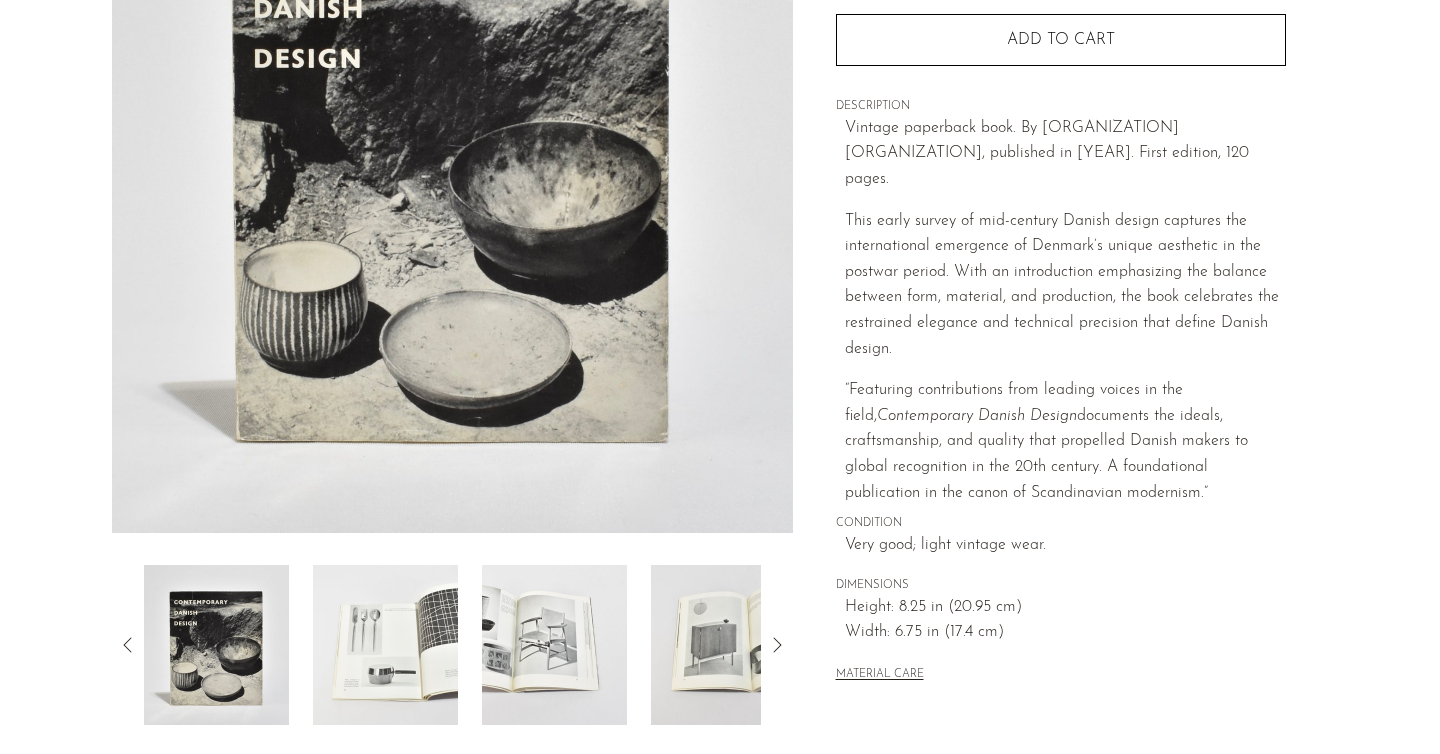 click at bounding box center [385, 645] 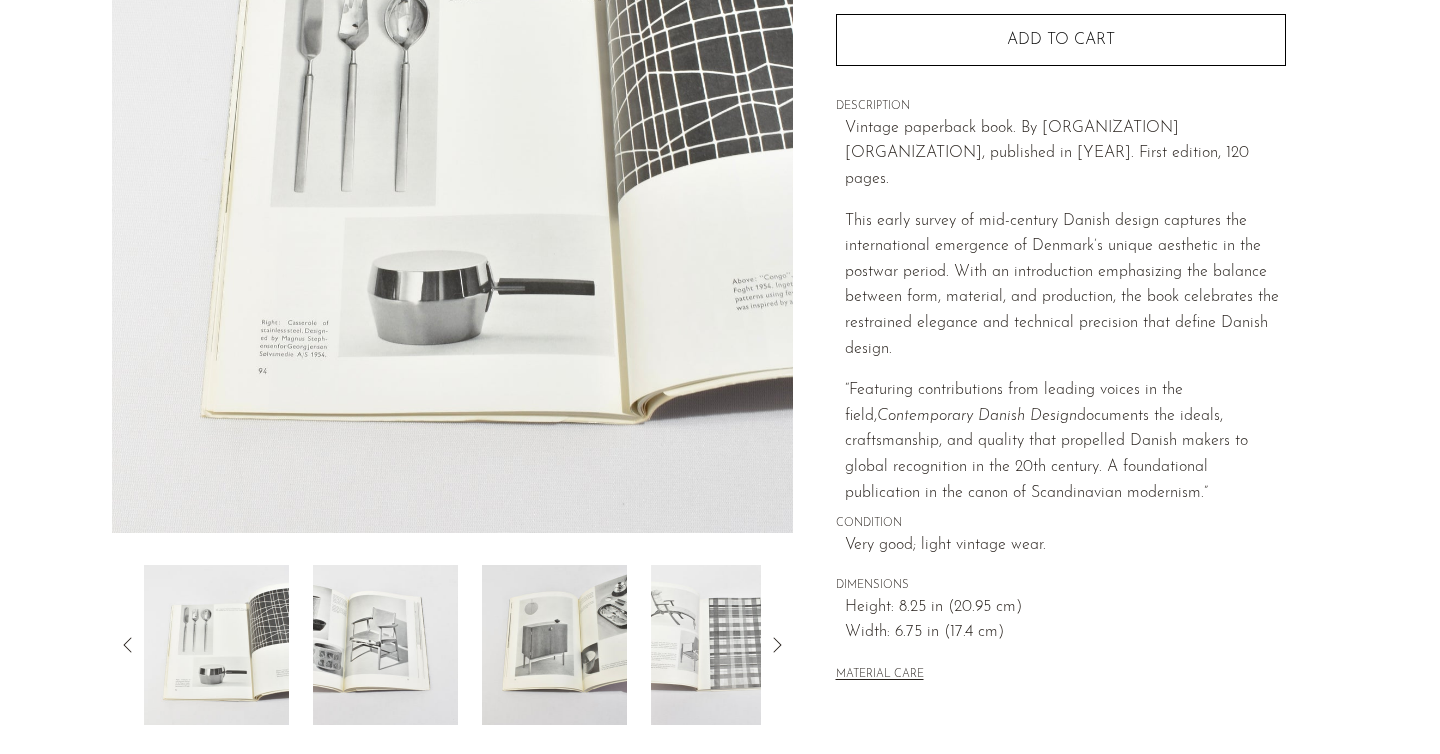 click at bounding box center [385, 645] 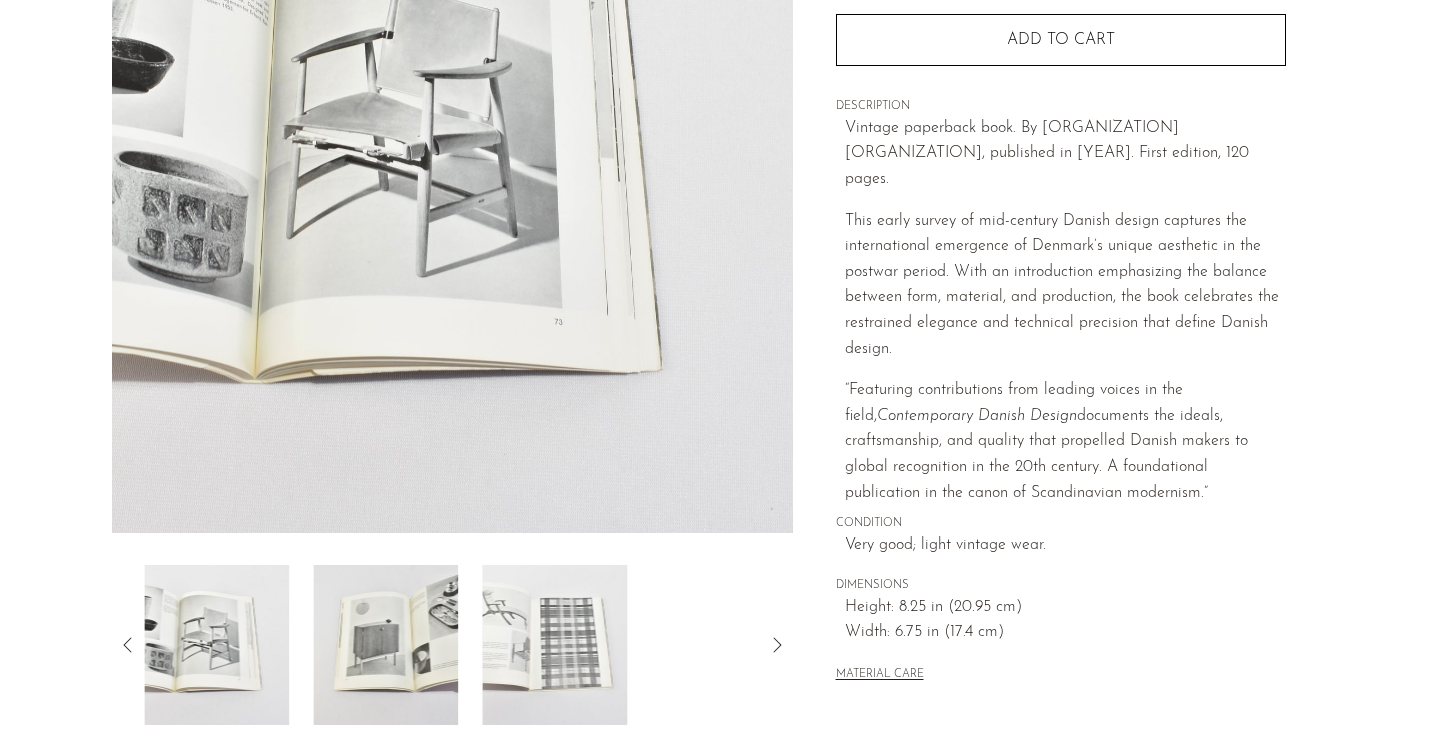 click at bounding box center [385, 645] 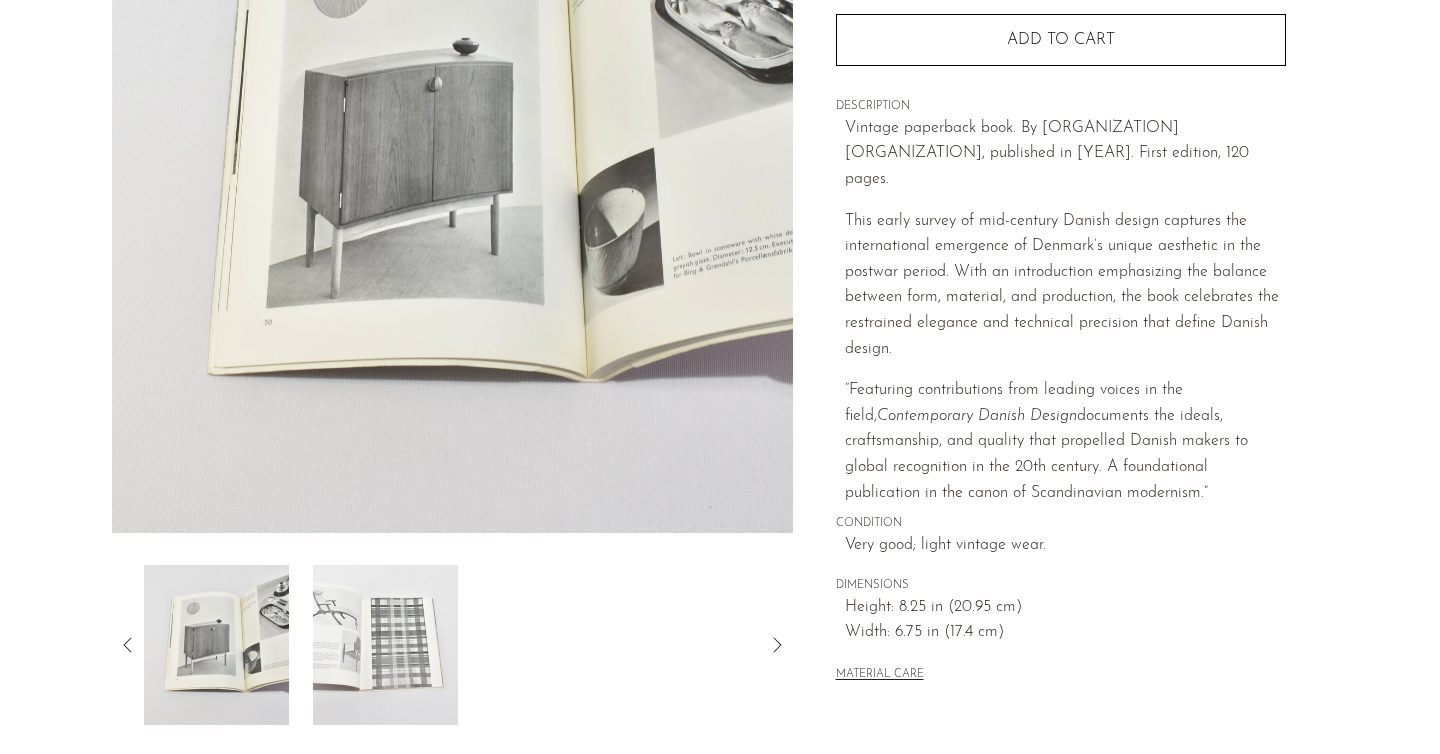 click at bounding box center (452, 645) 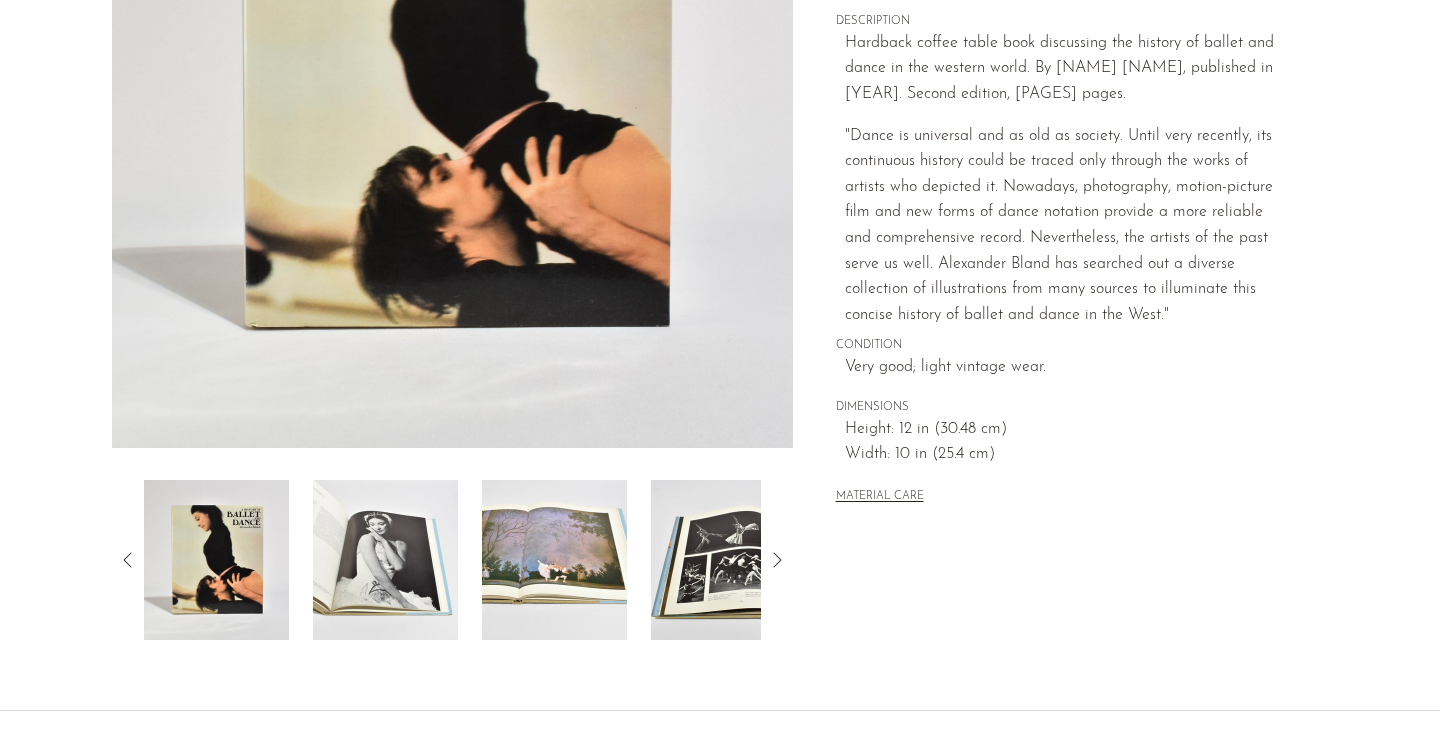 scroll, scrollTop: 403, scrollLeft: 0, axis: vertical 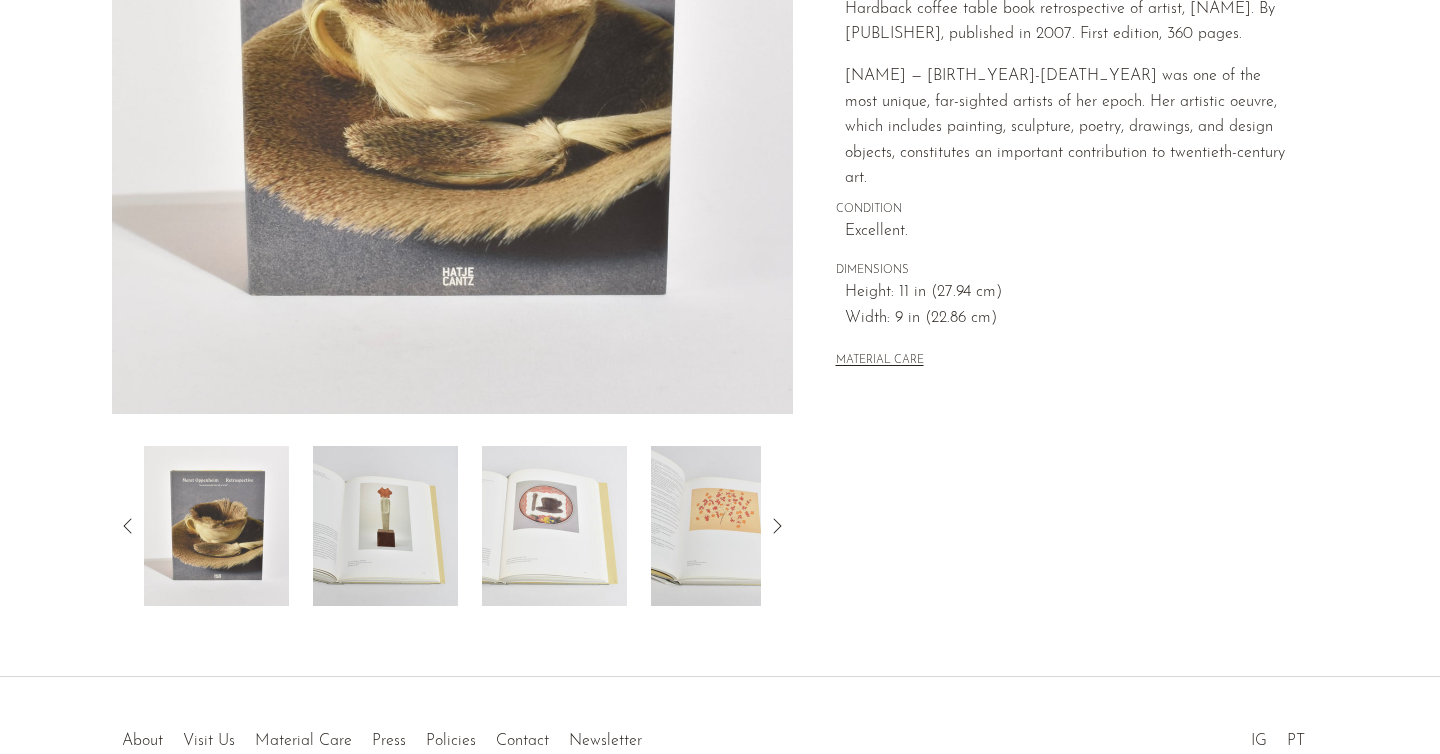 click at bounding box center [385, 526] 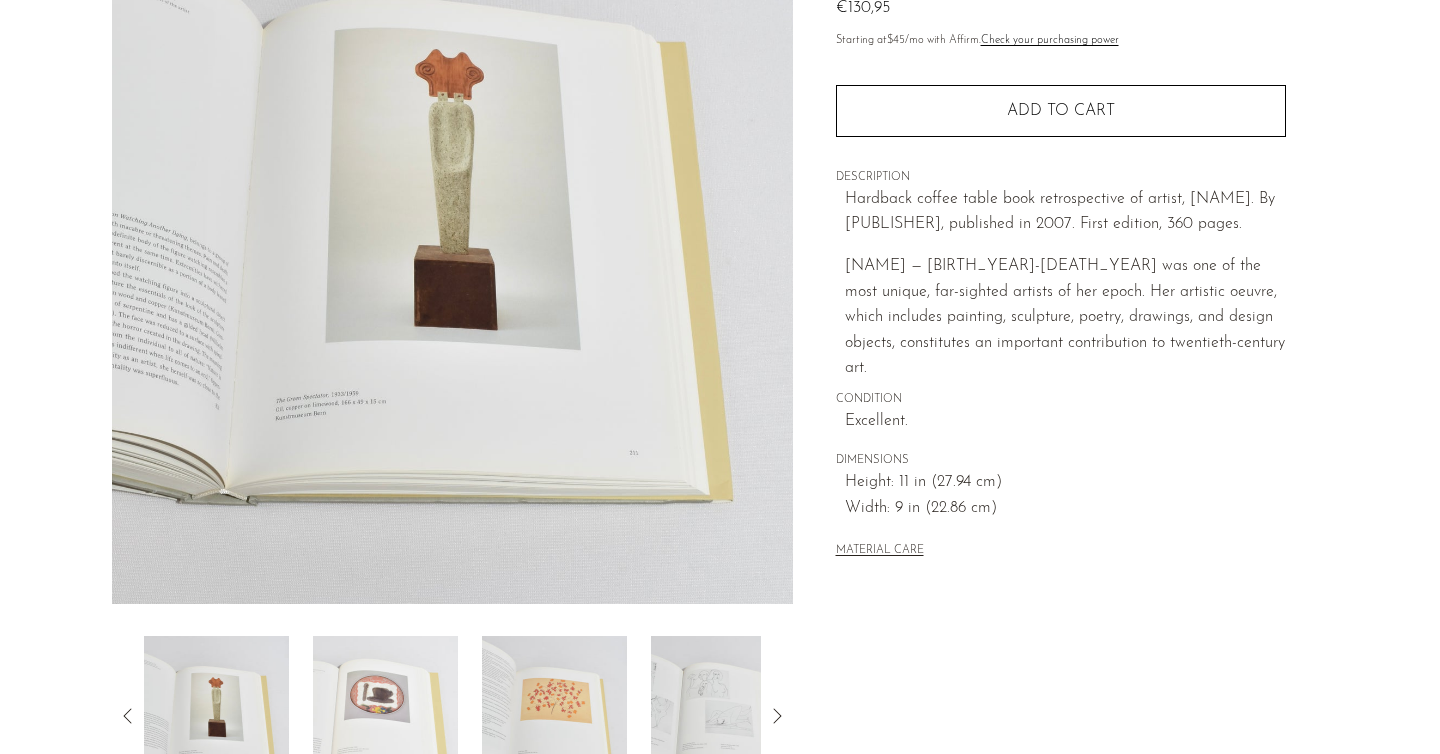 scroll, scrollTop: 237, scrollLeft: 0, axis: vertical 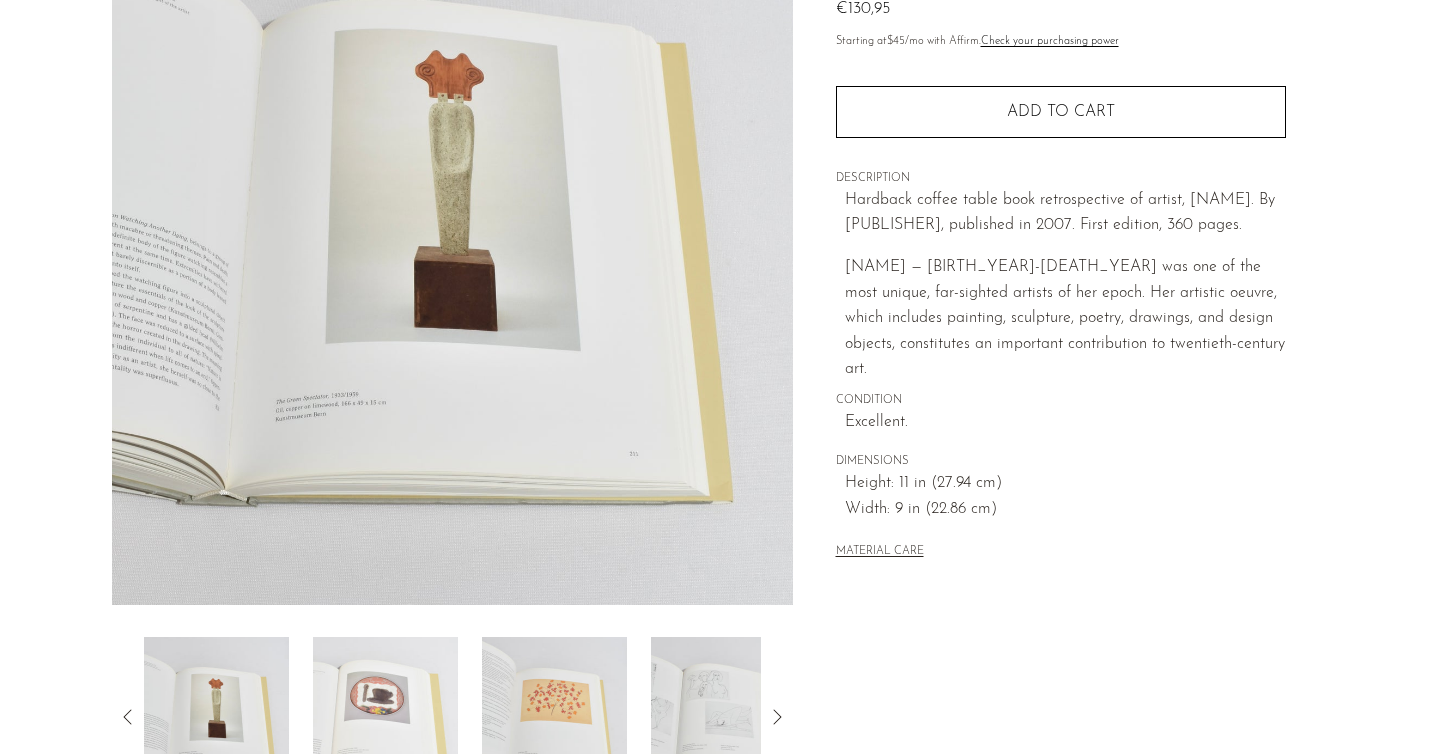click at bounding box center [385, 717] 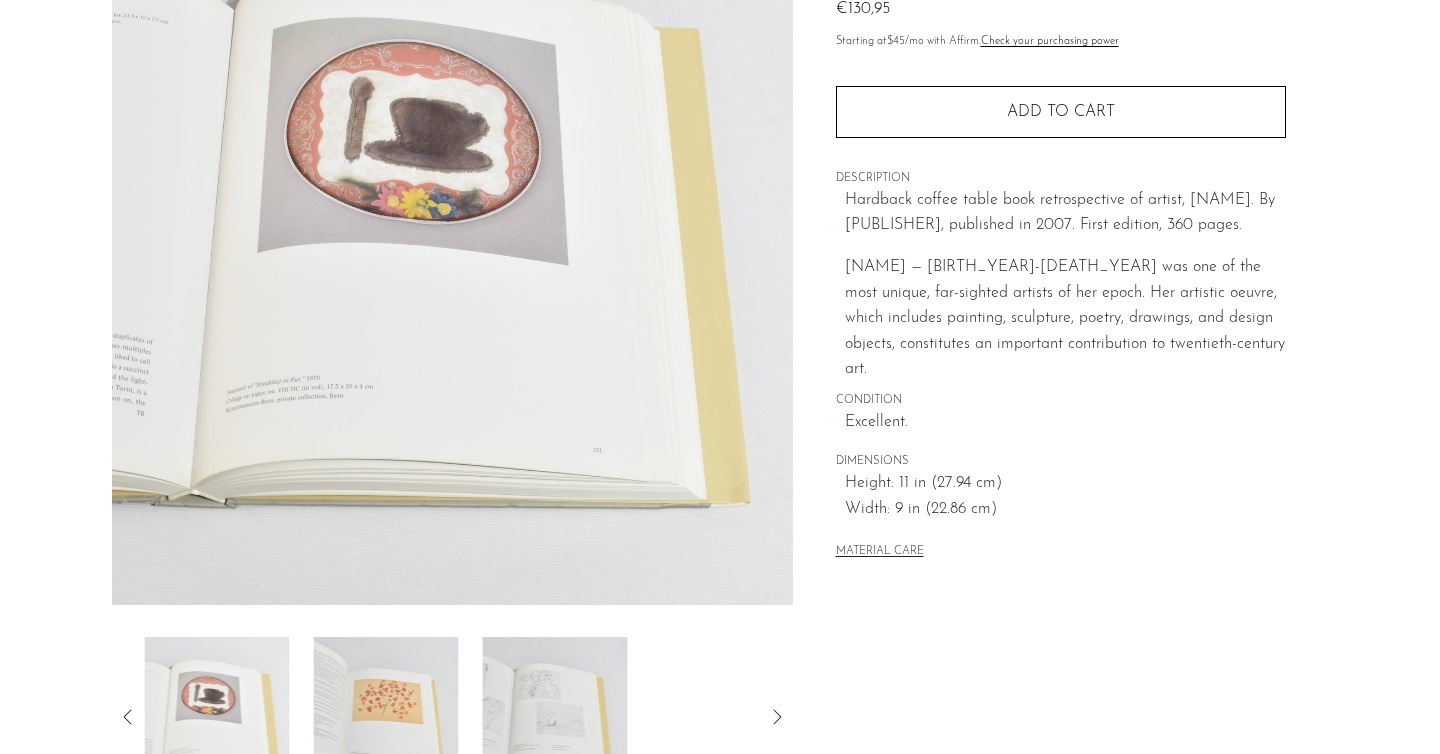 click at bounding box center (385, 717) 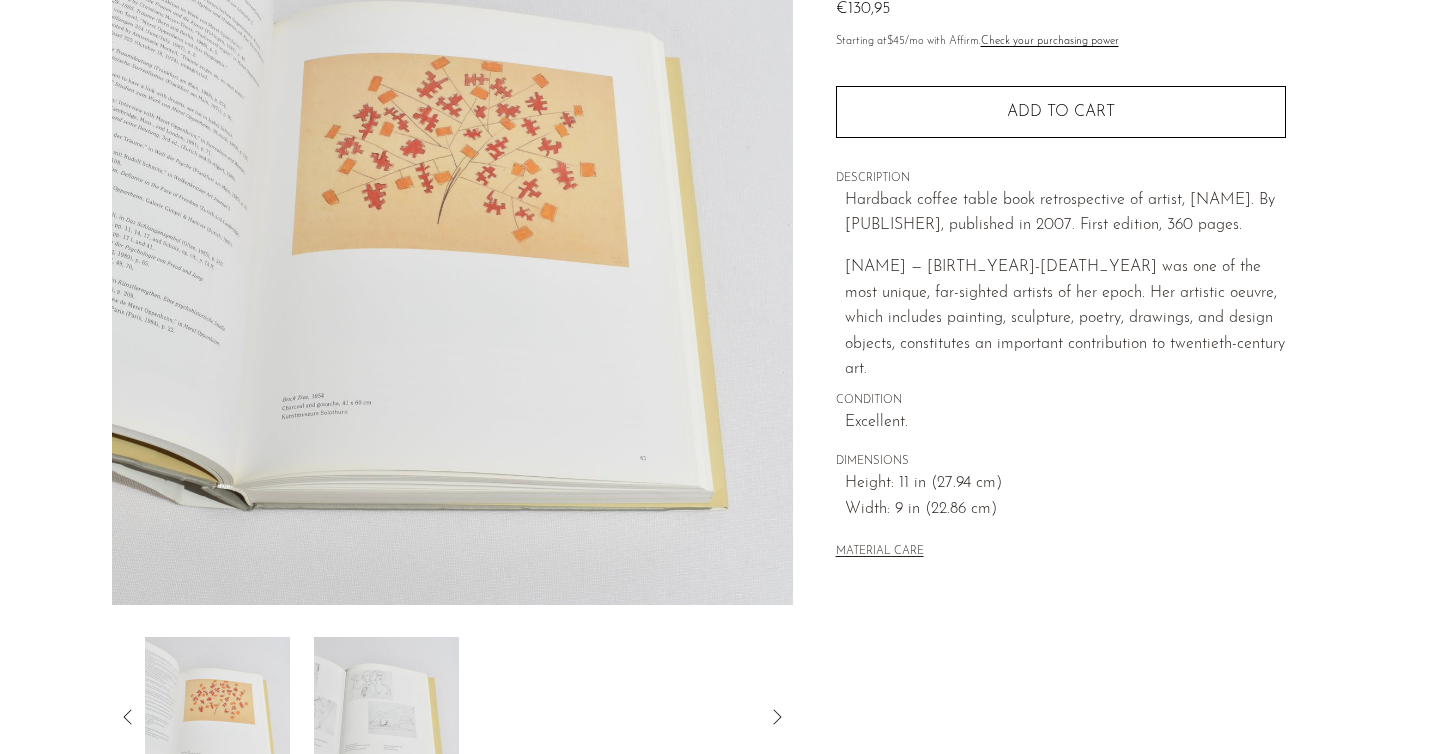 click at bounding box center (386, 717) 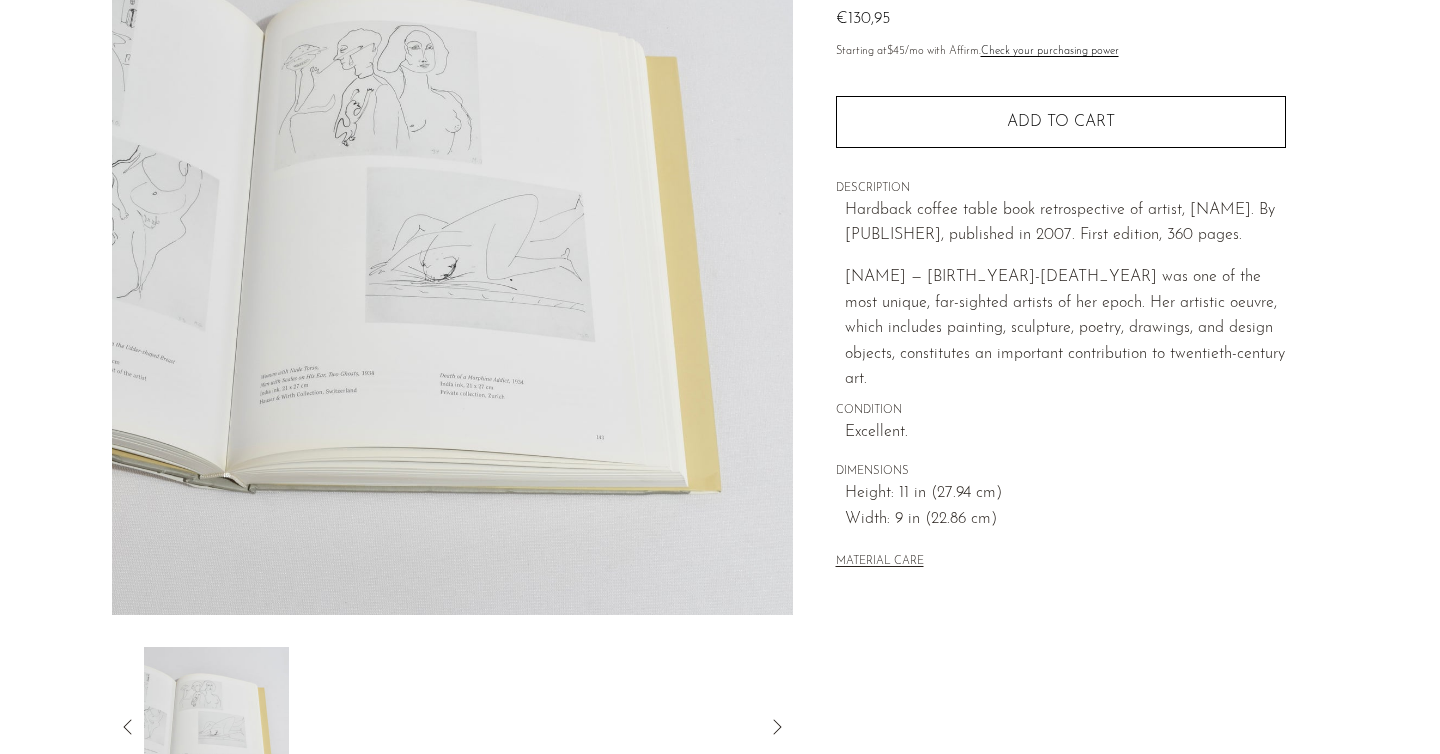 scroll, scrollTop: 219, scrollLeft: 0, axis: vertical 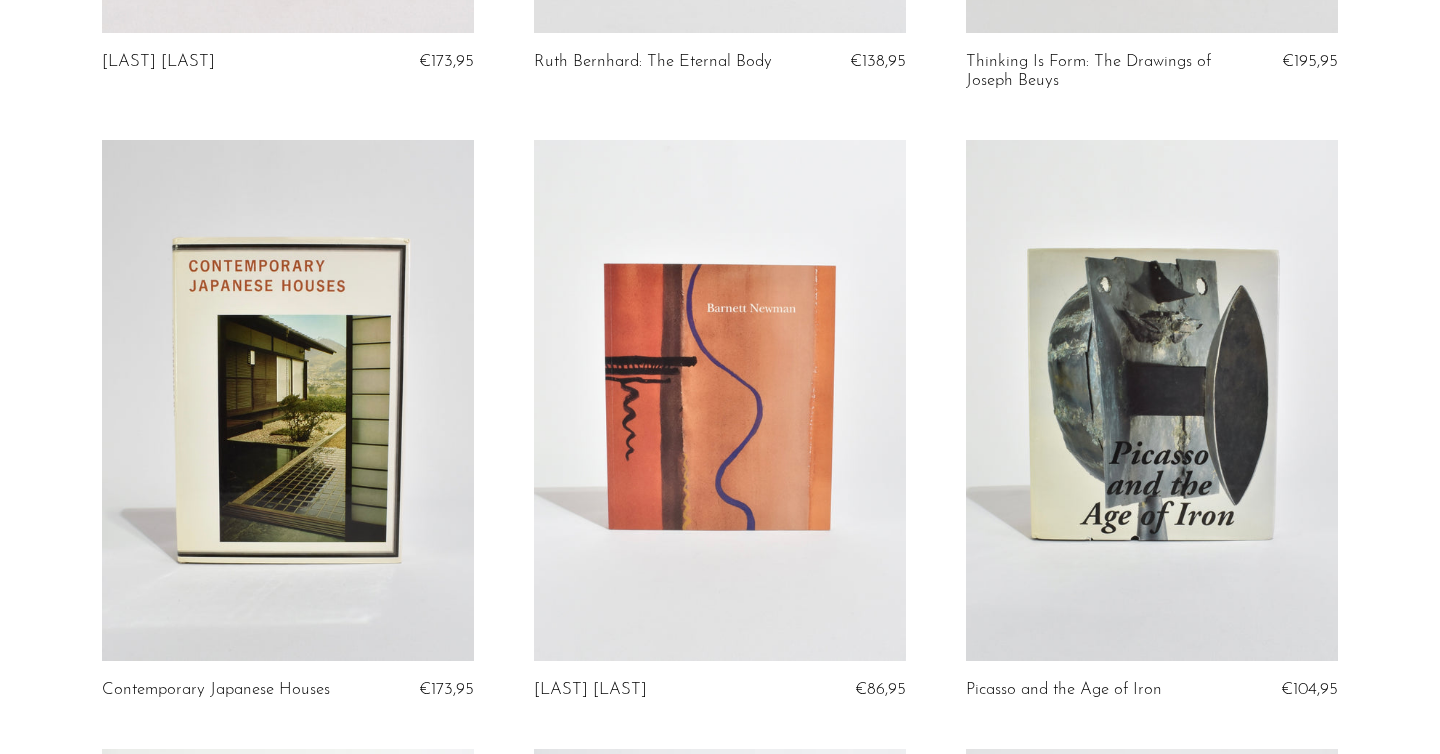 click at bounding box center [288, 400] 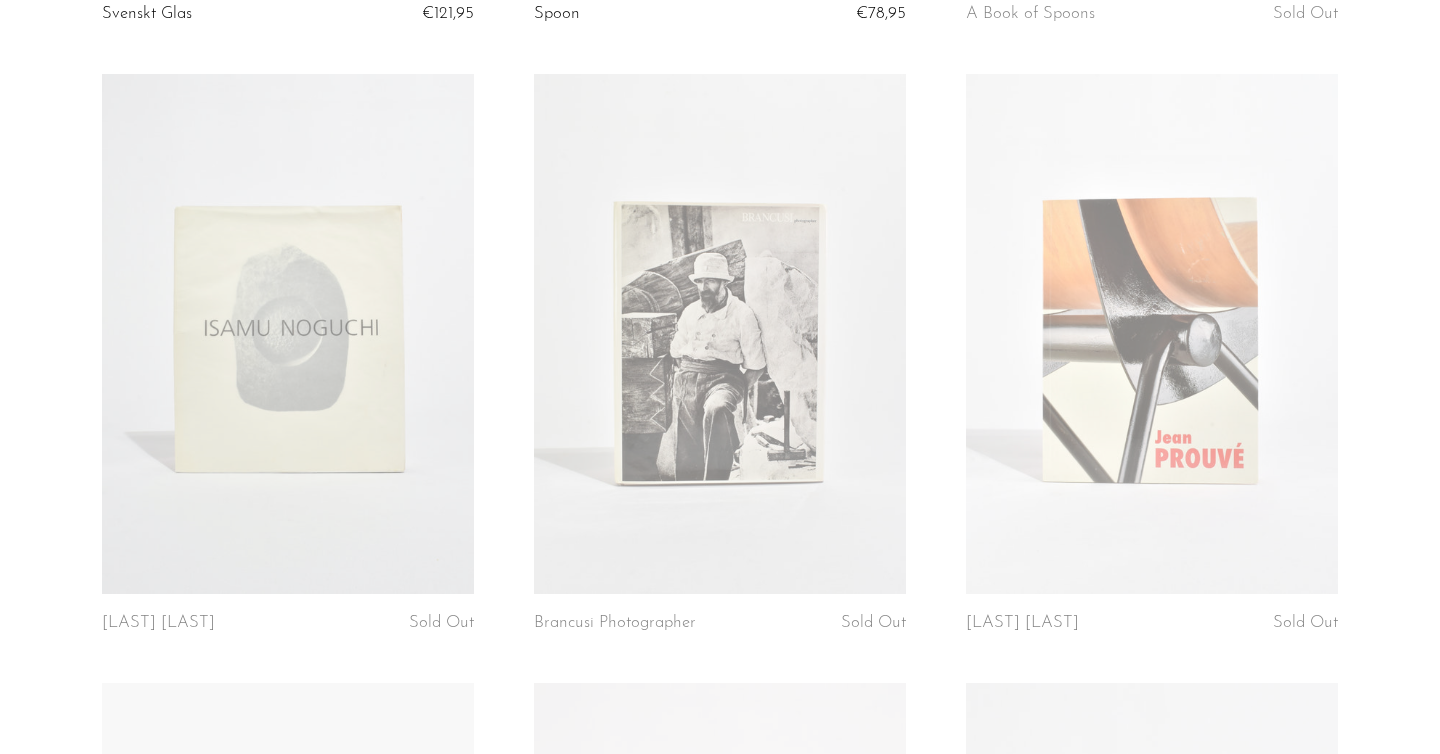 scroll, scrollTop: 4461, scrollLeft: 0, axis: vertical 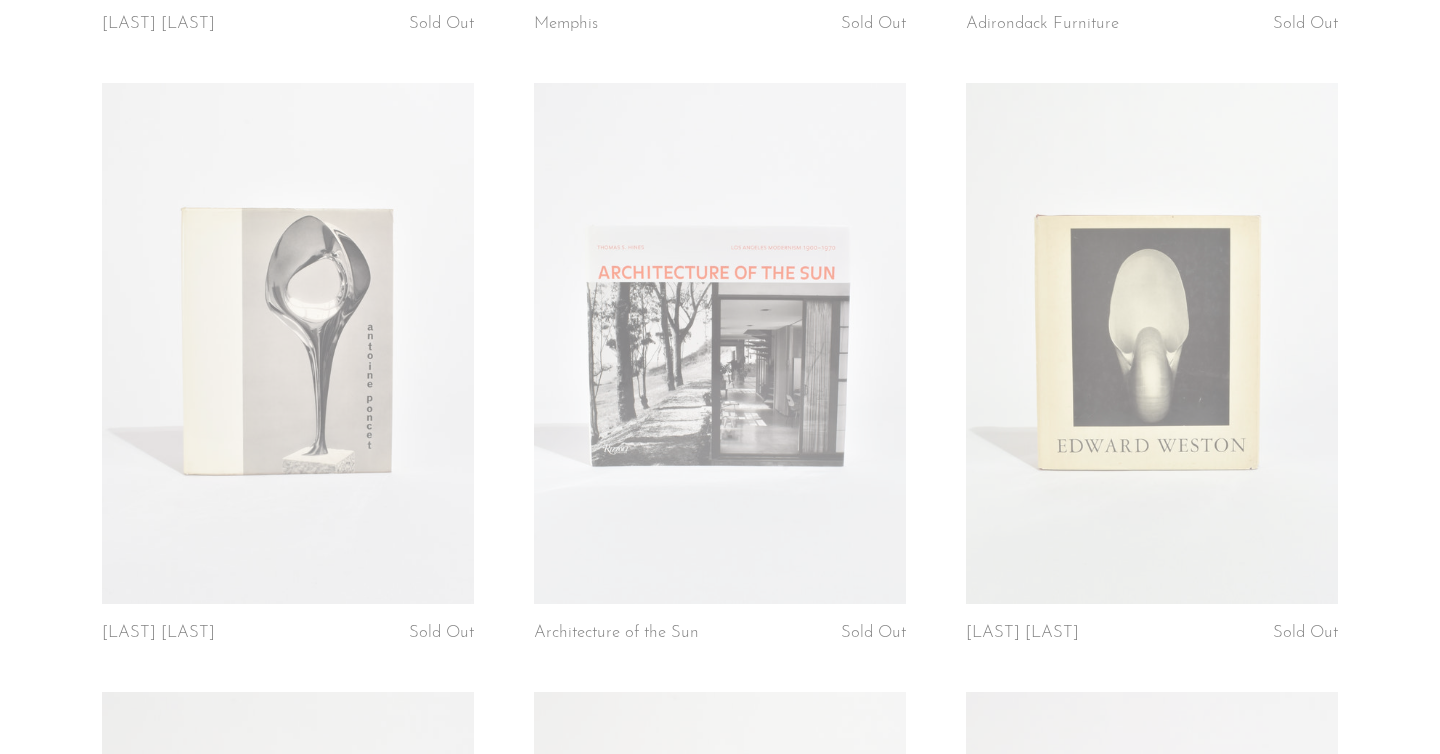 click at bounding box center [1152, 343] 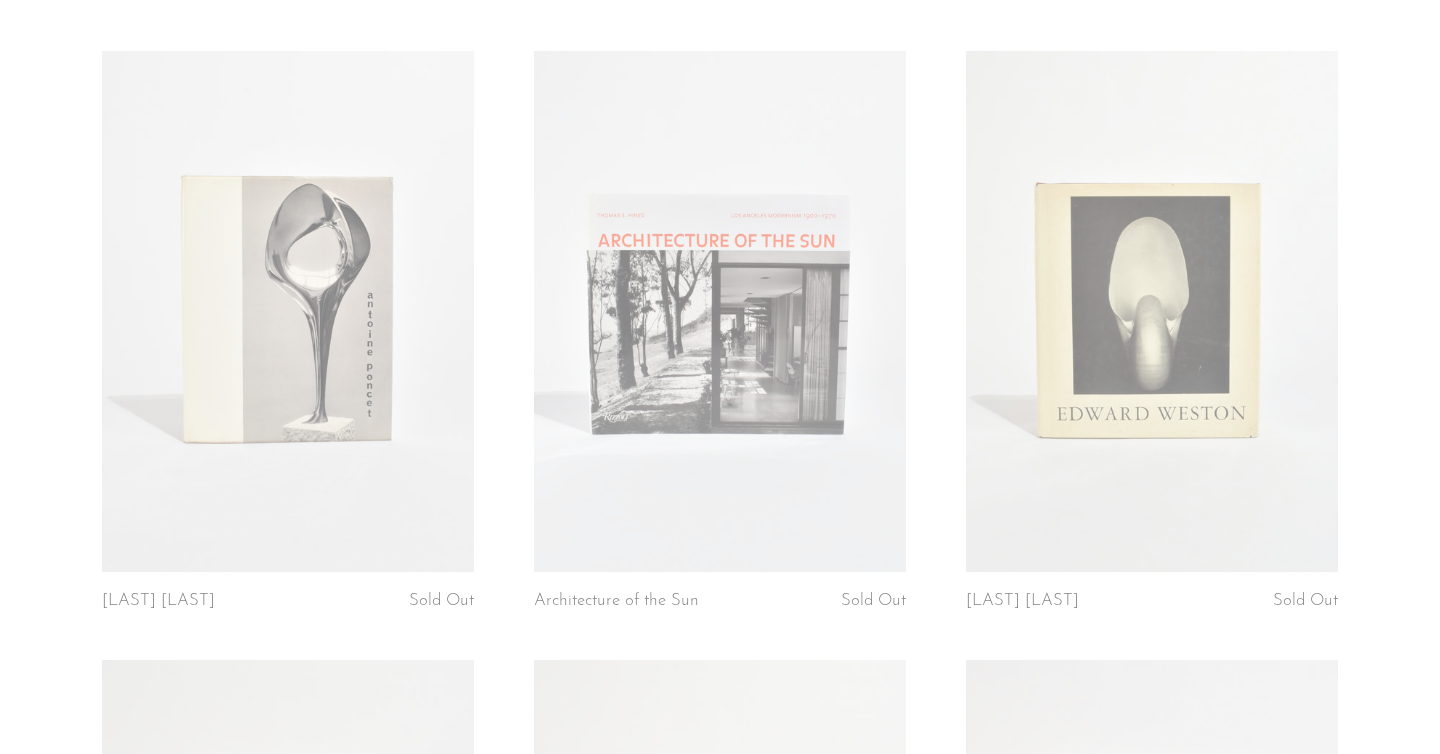 click at bounding box center (288, 311) 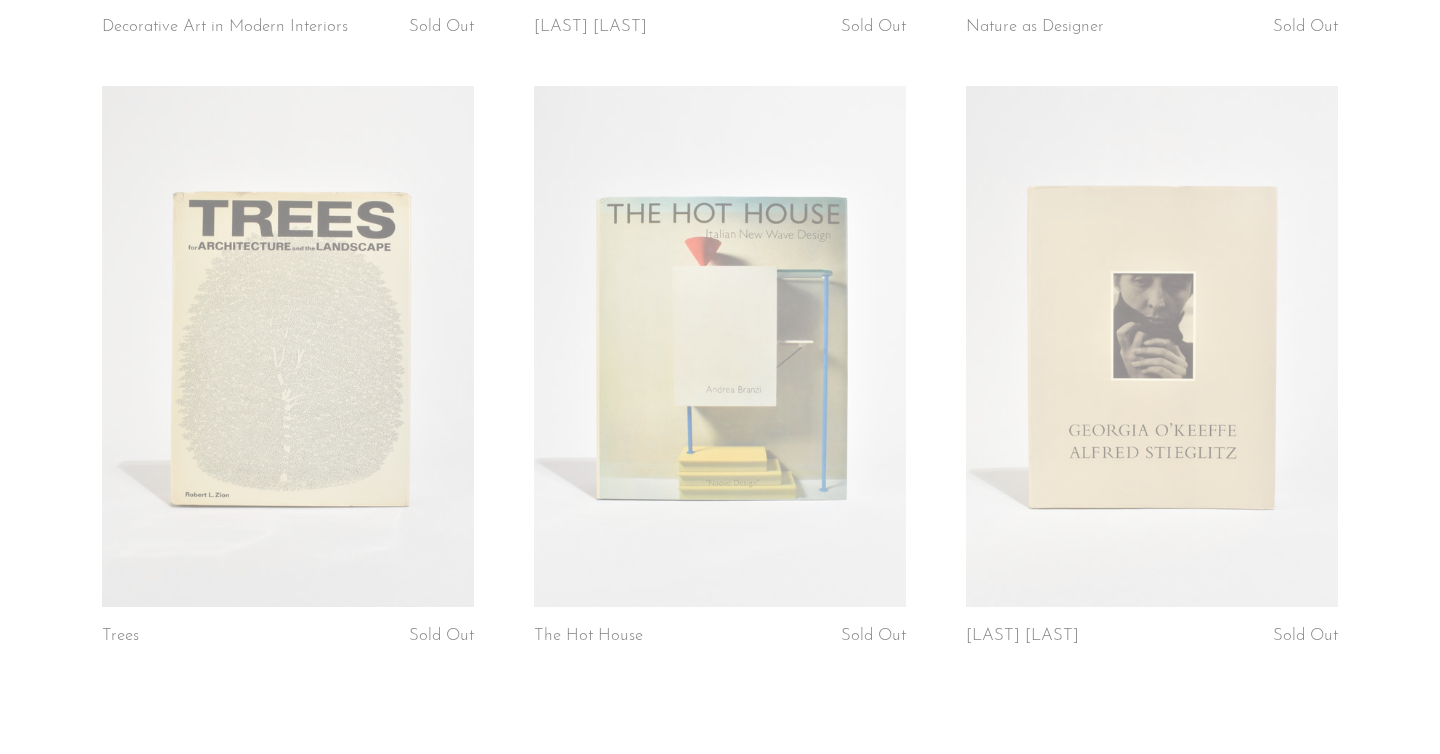 scroll, scrollTop: 7261, scrollLeft: 0, axis: vertical 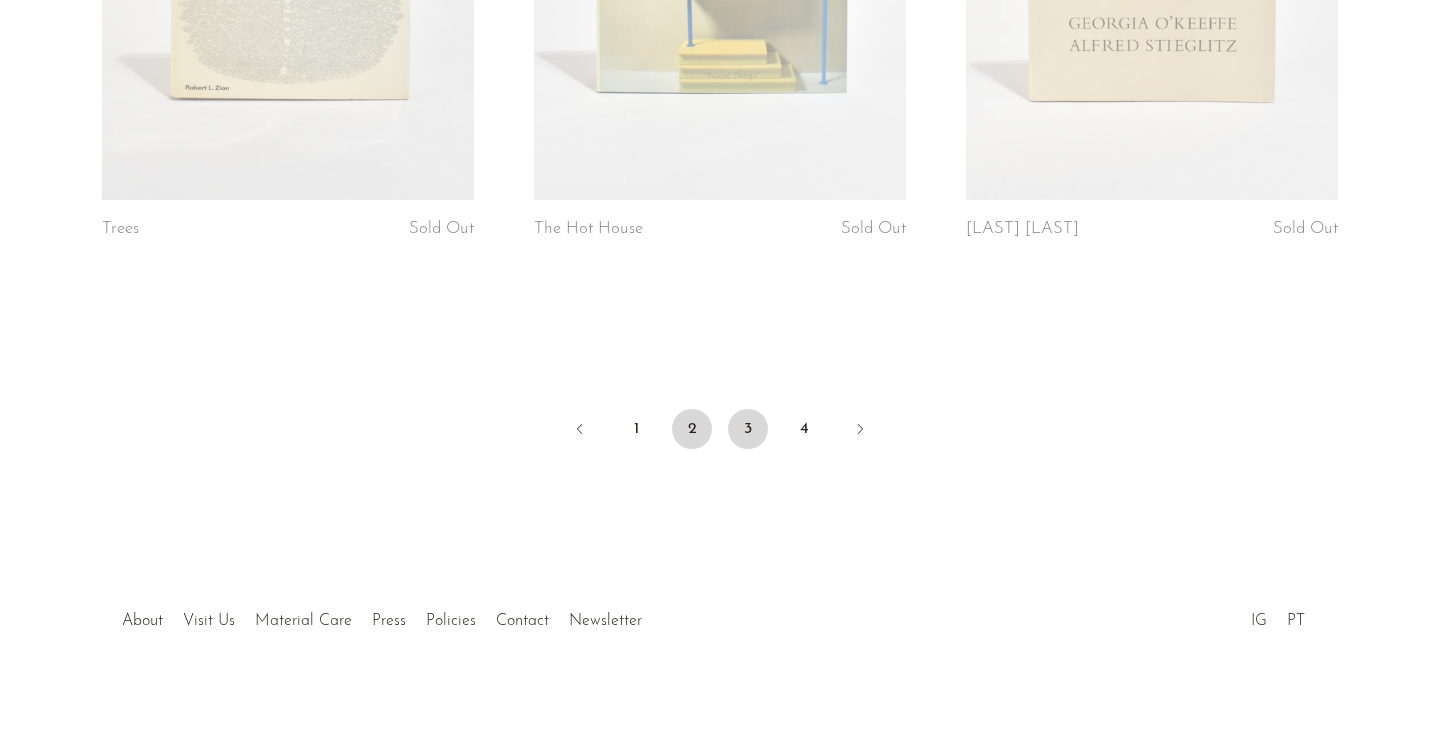 click on "3" at bounding box center [748, 429] 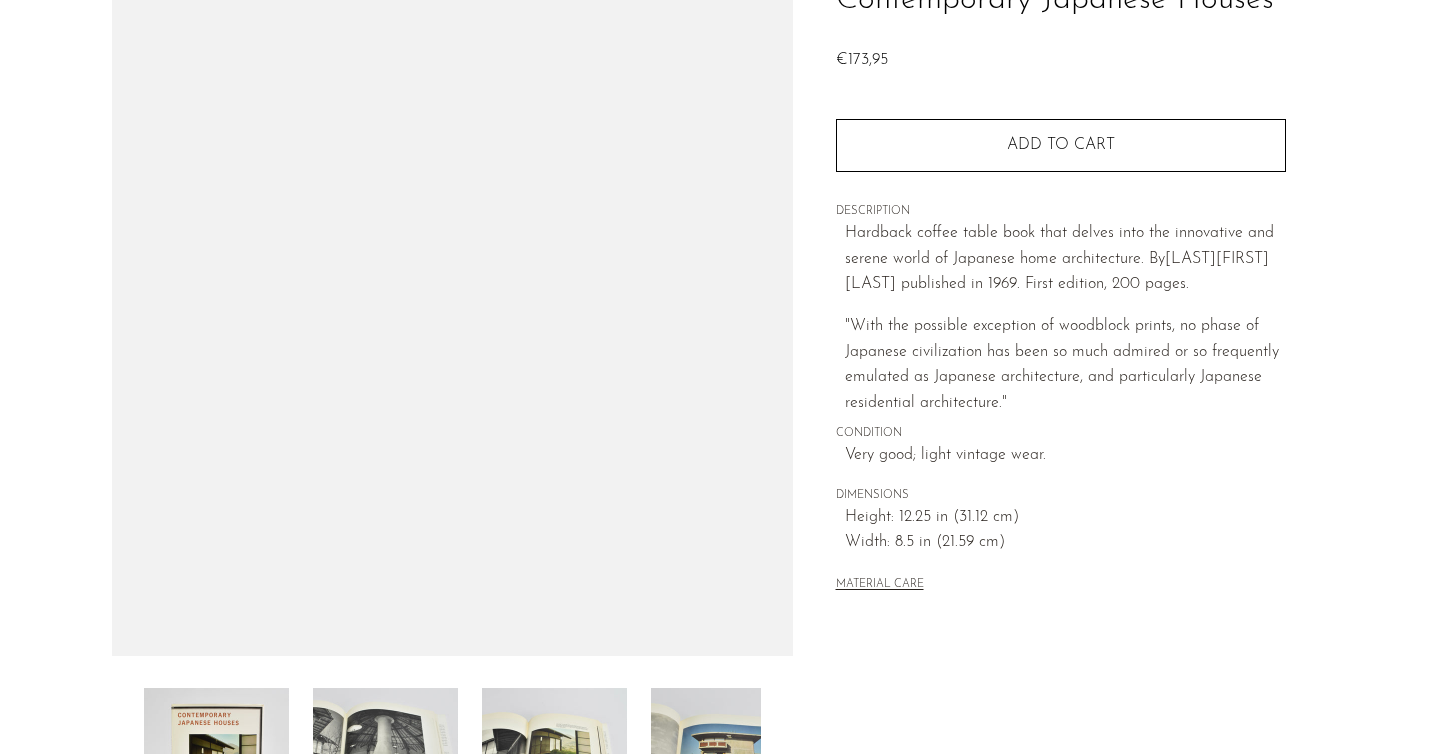 scroll, scrollTop: 192, scrollLeft: 0, axis: vertical 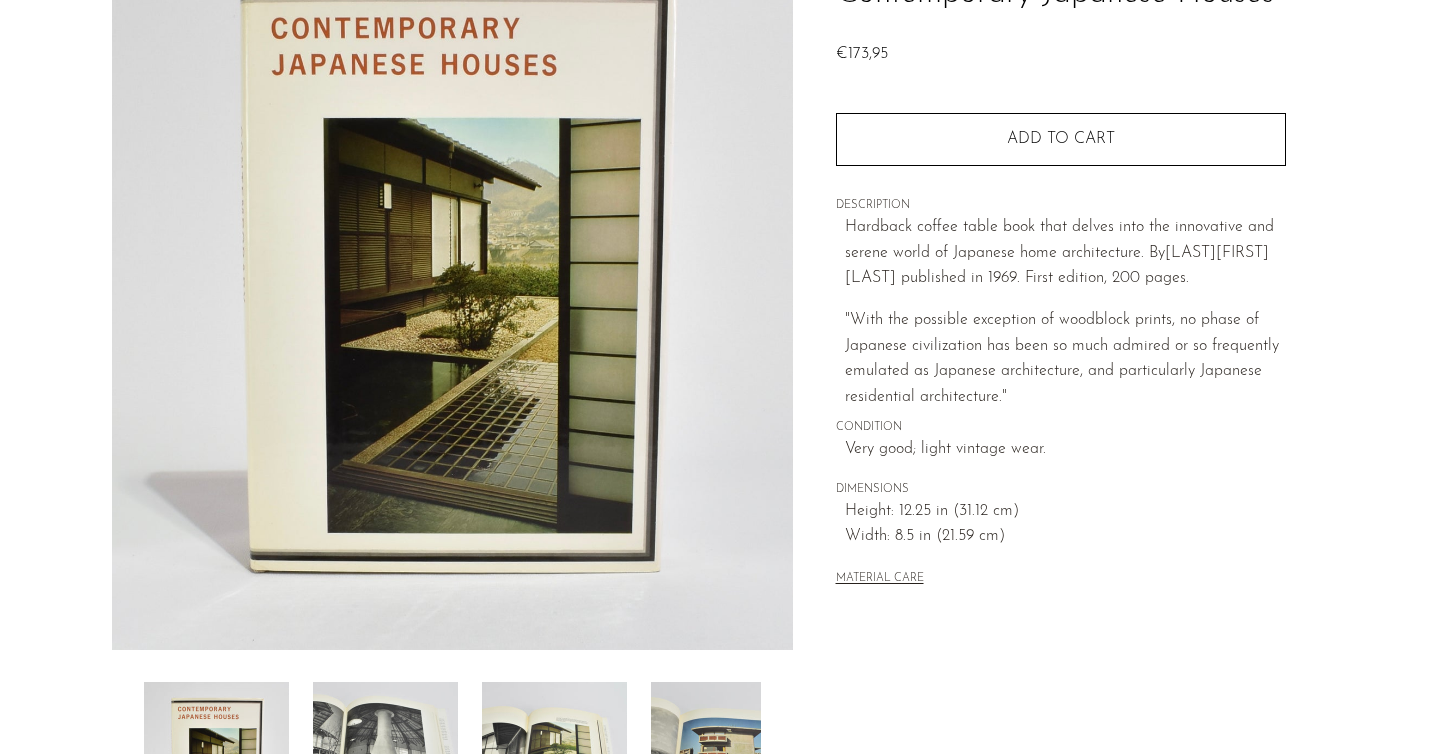 click at bounding box center (385, 762) 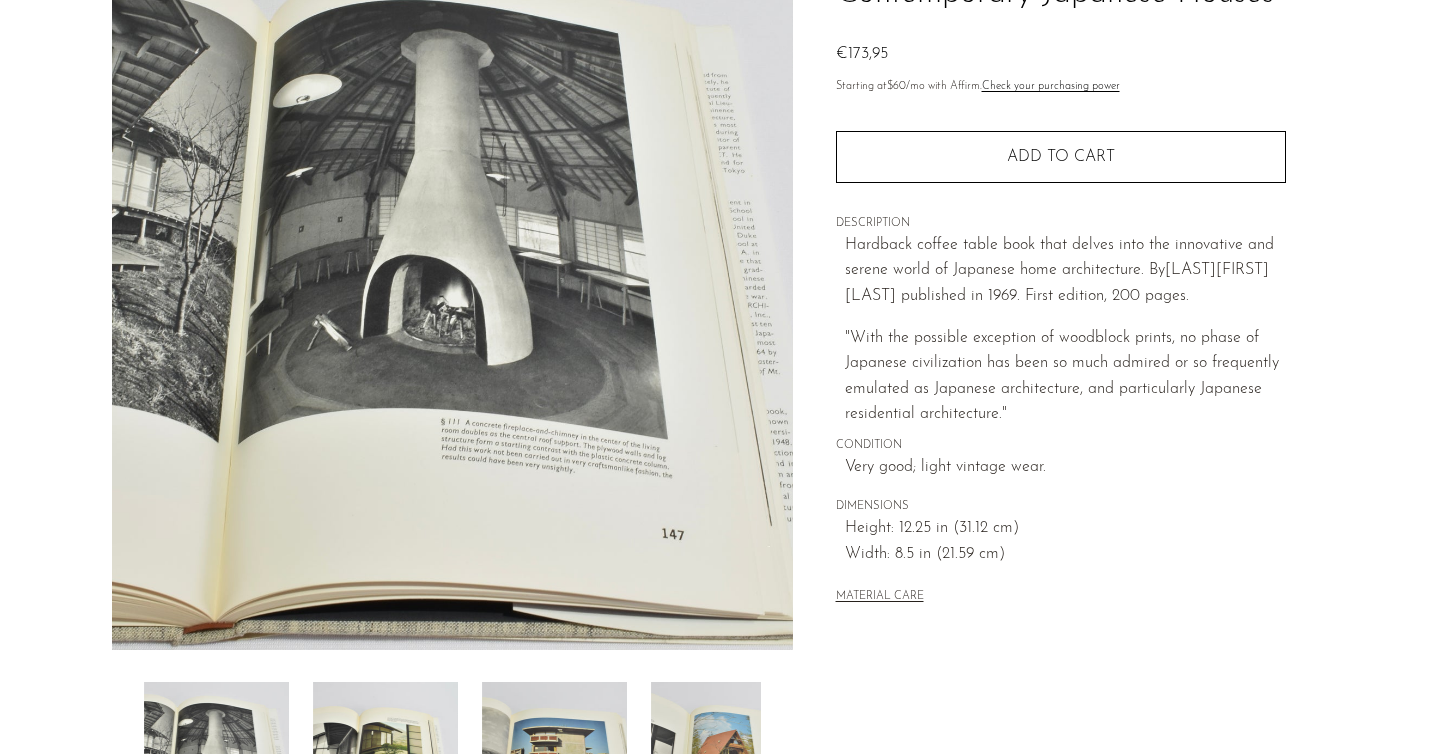 click at bounding box center [385, 762] 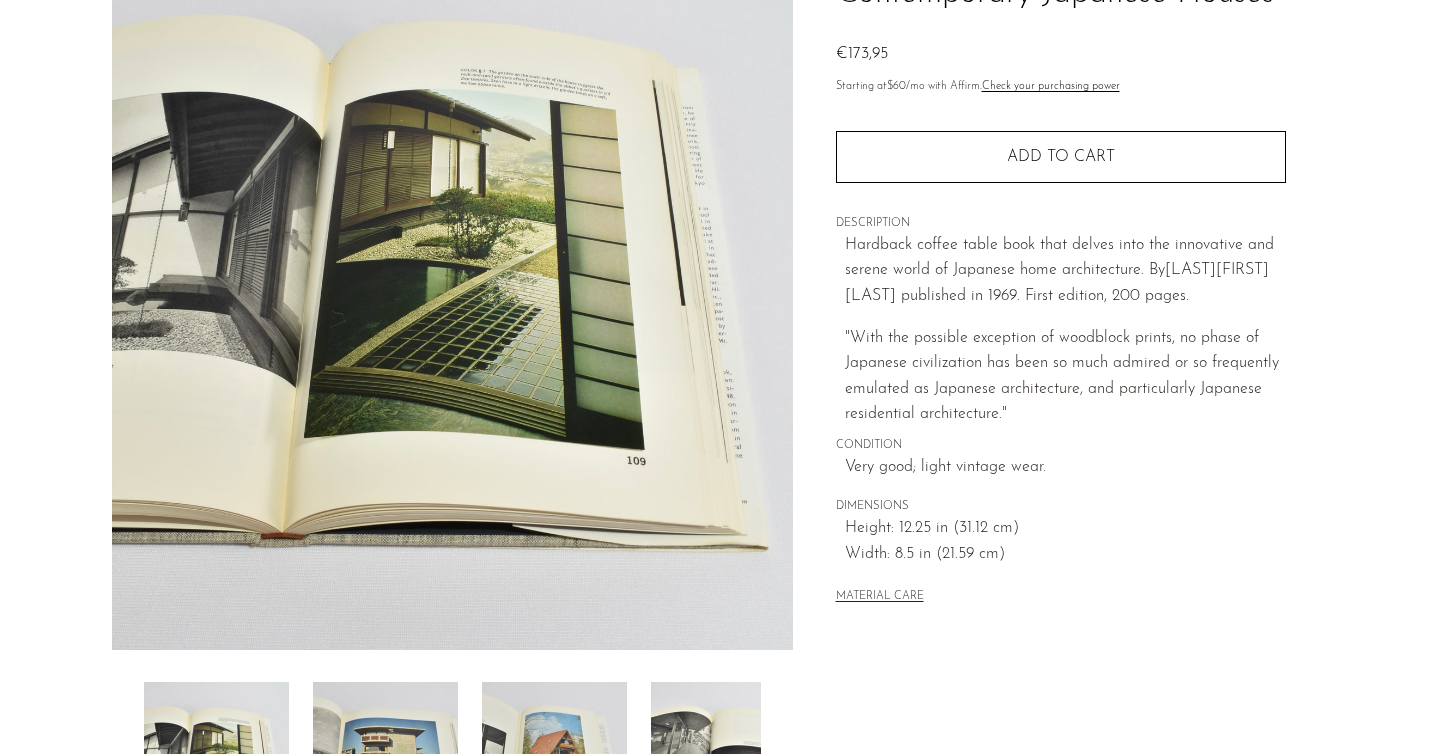 click at bounding box center [554, 762] 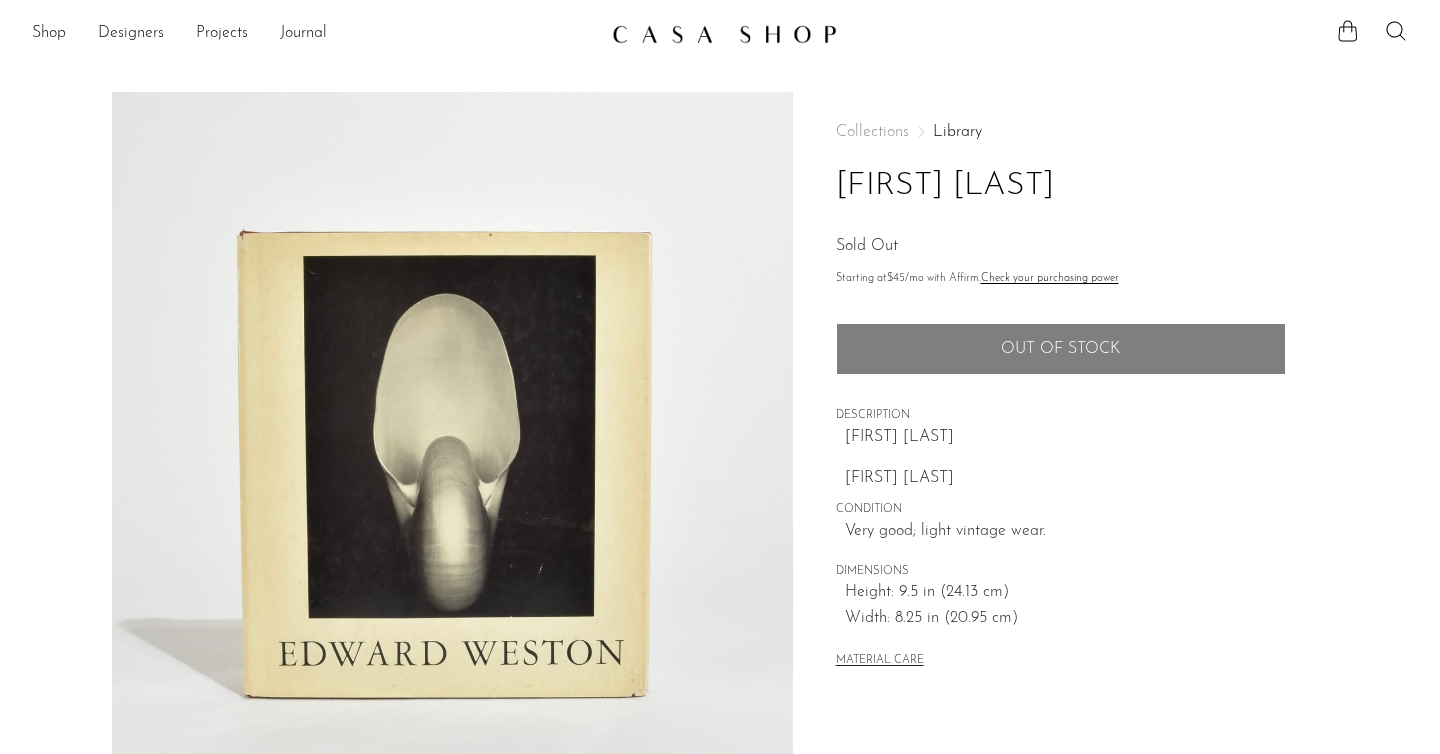 scroll, scrollTop: 0, scrollLeft: 0, axis: both 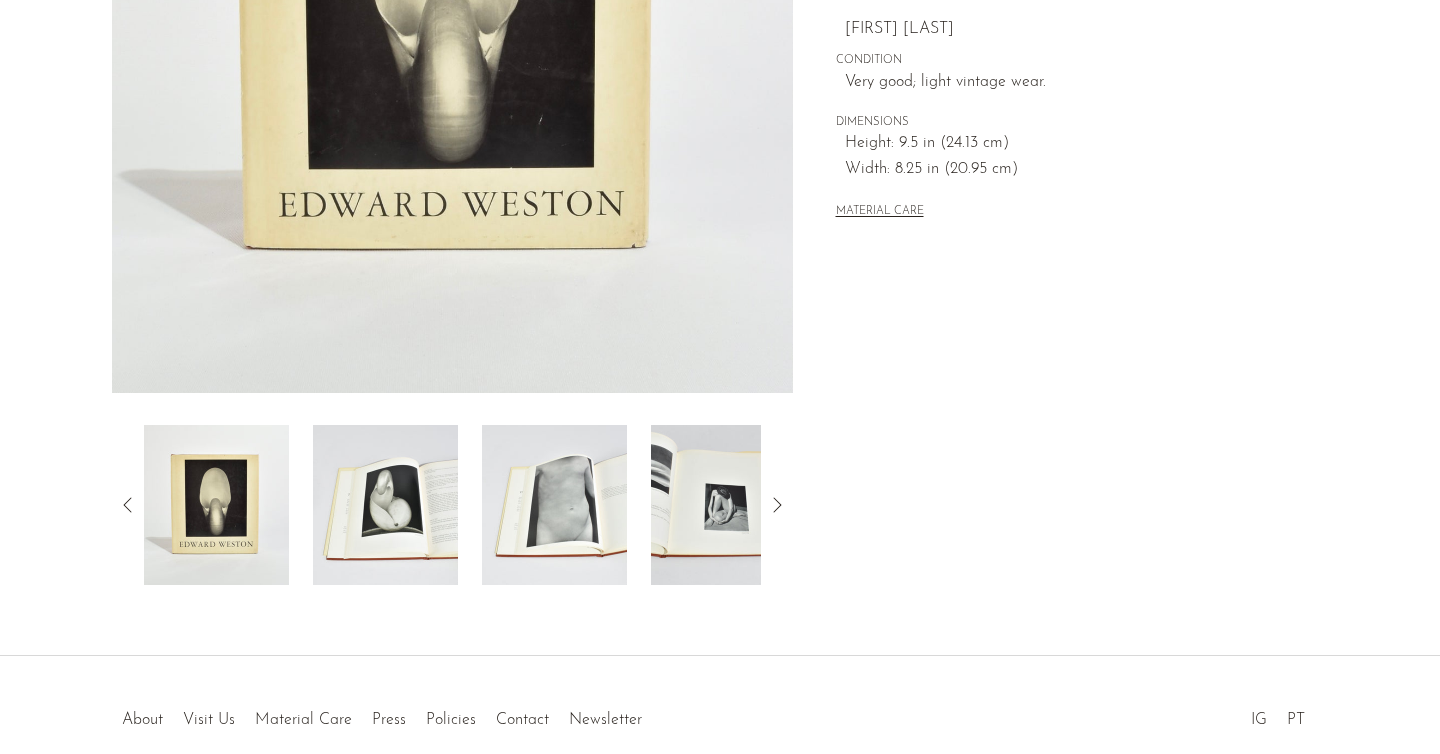 click at bounding box center (385, 505) 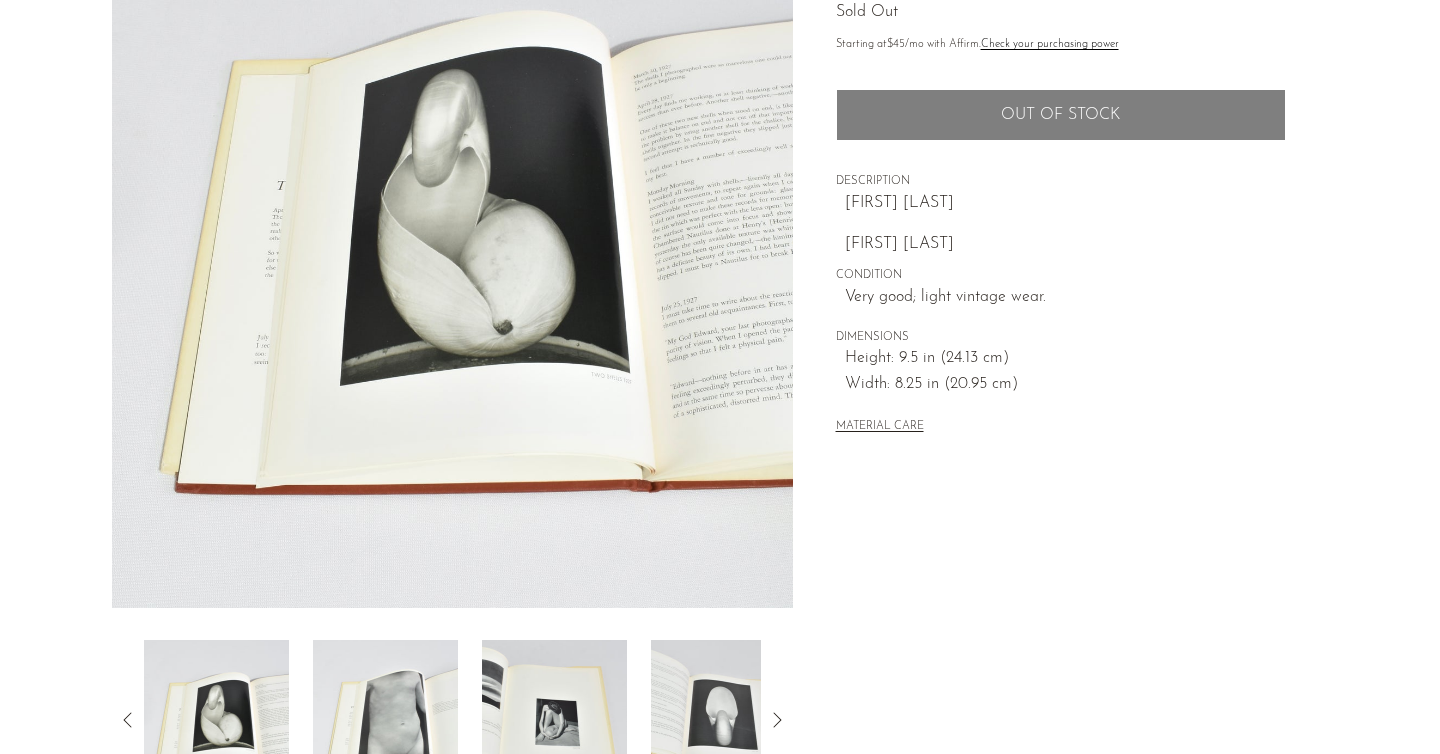 scroll, scrollTop: 310, scrollLeft: 0, axis: vertical 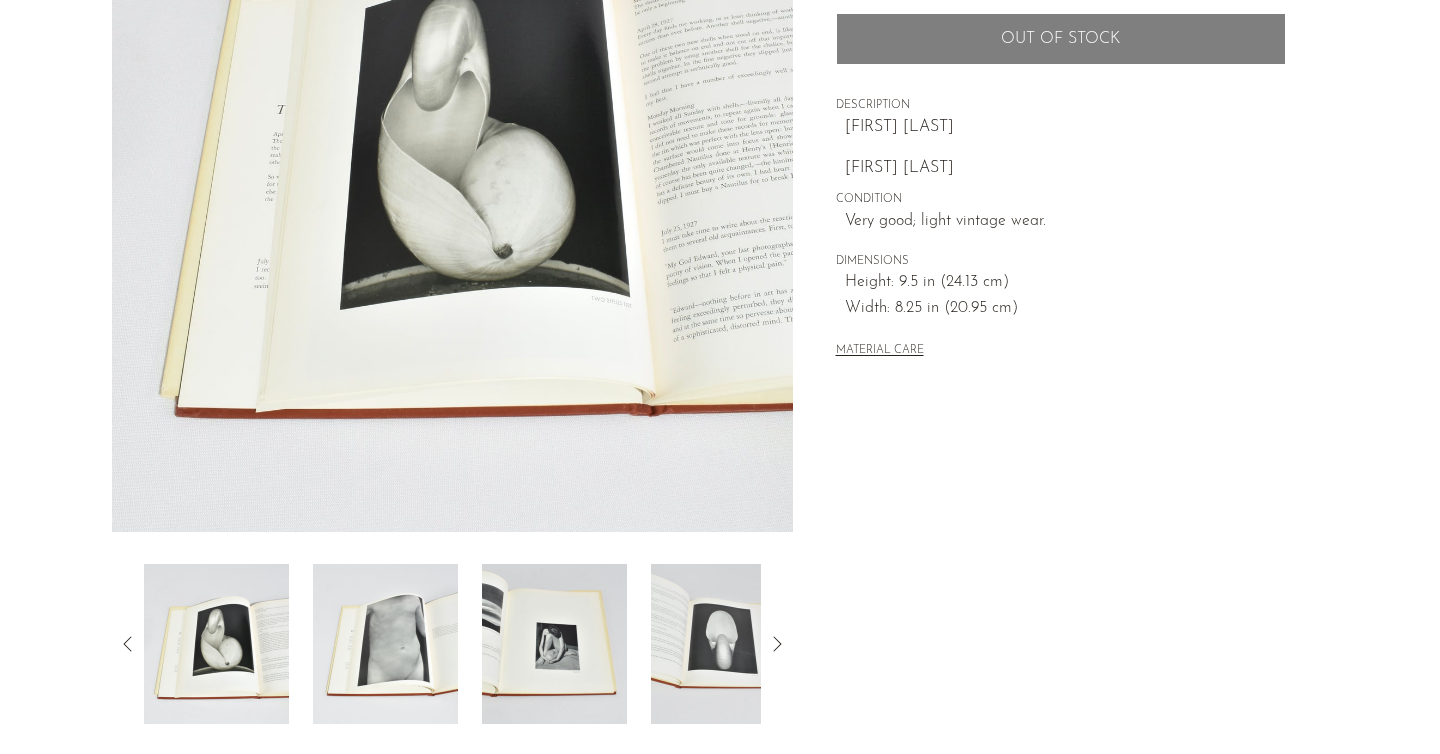 click at bounding box center (385, 644) 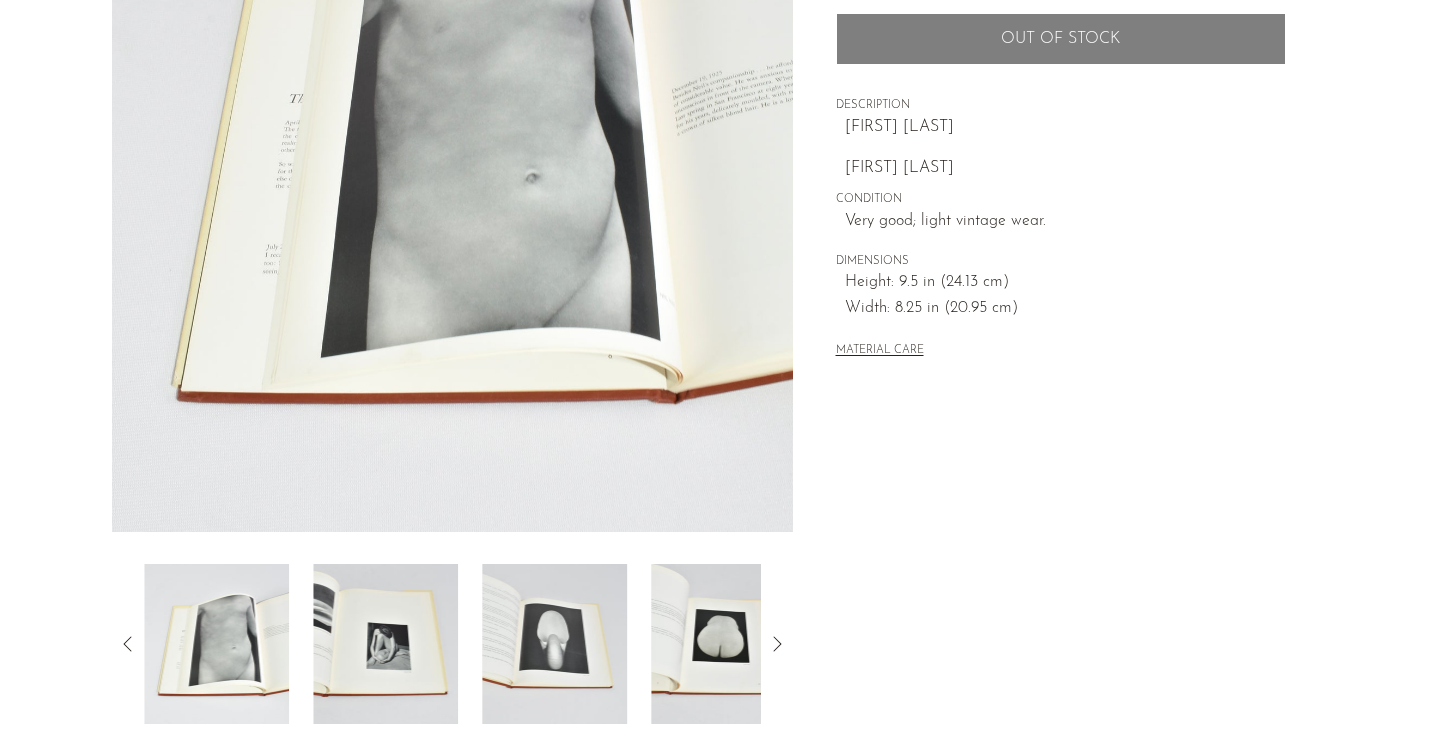 click at bounding box center [385, 644] 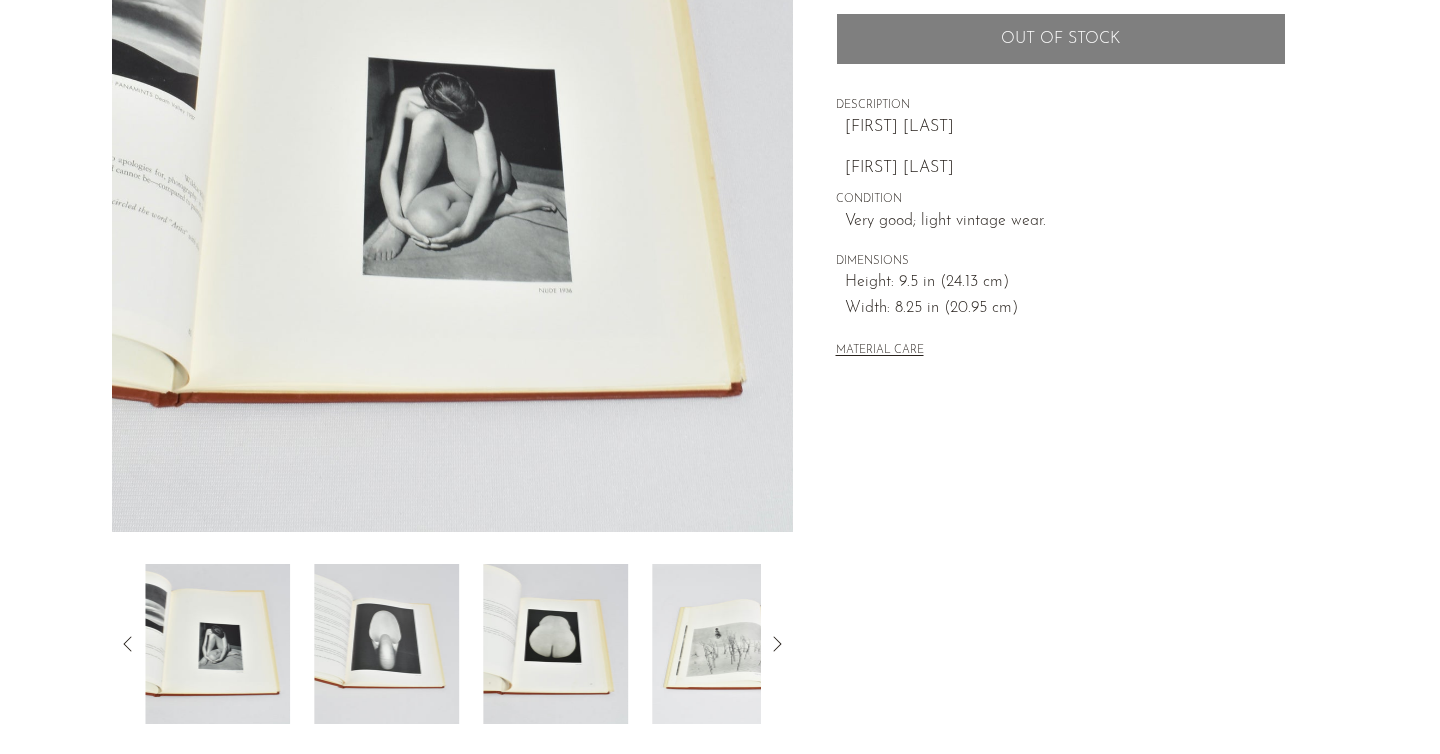 click at bounding box center [386, 644] 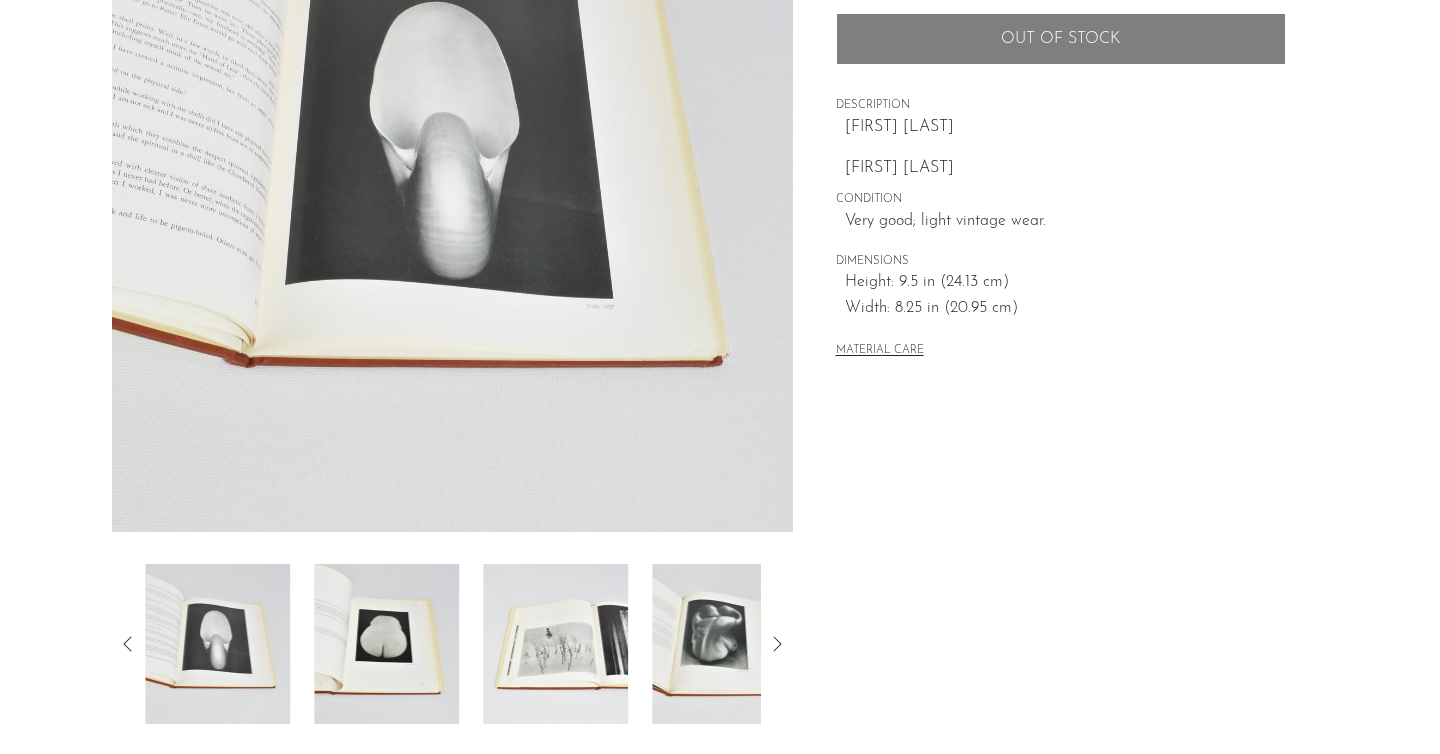 click at bounding box center (386, 644) 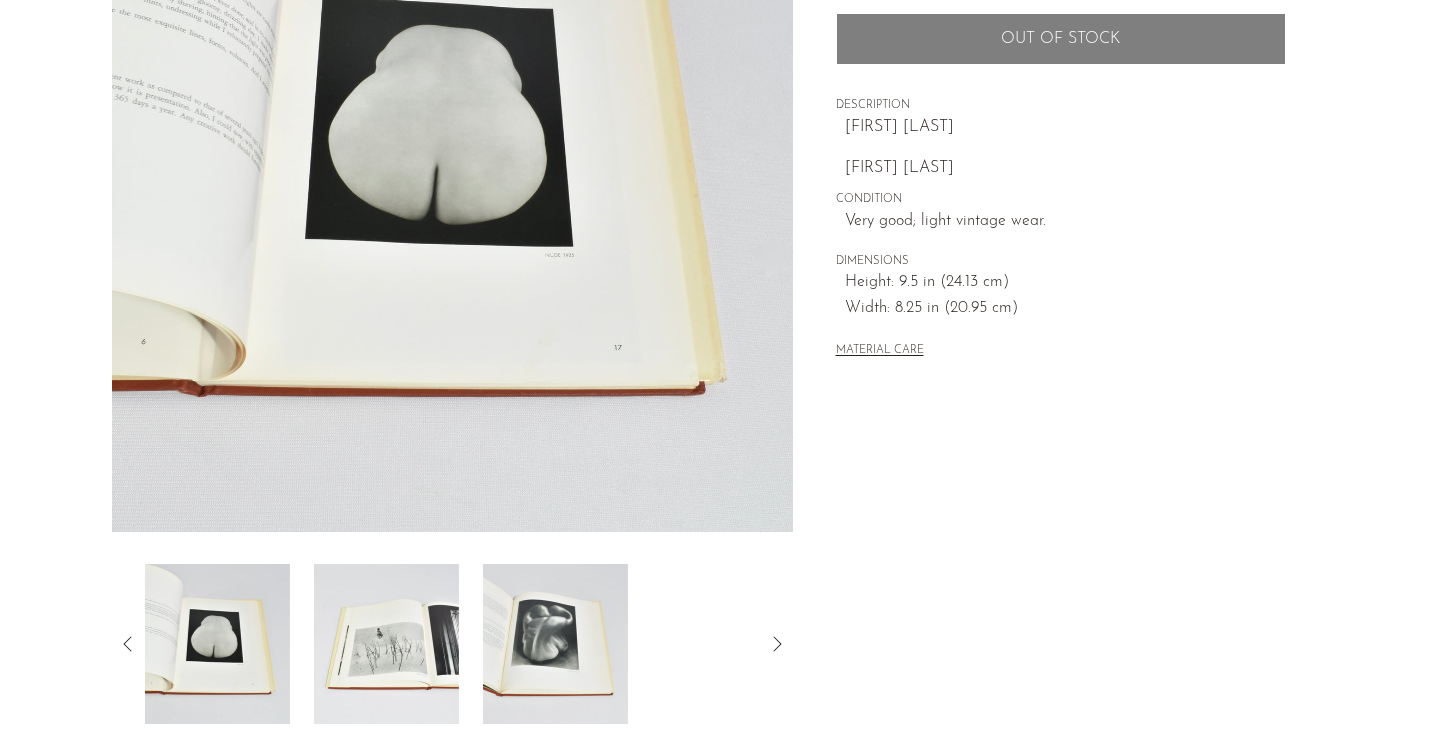click at bounding box center (386, 644) 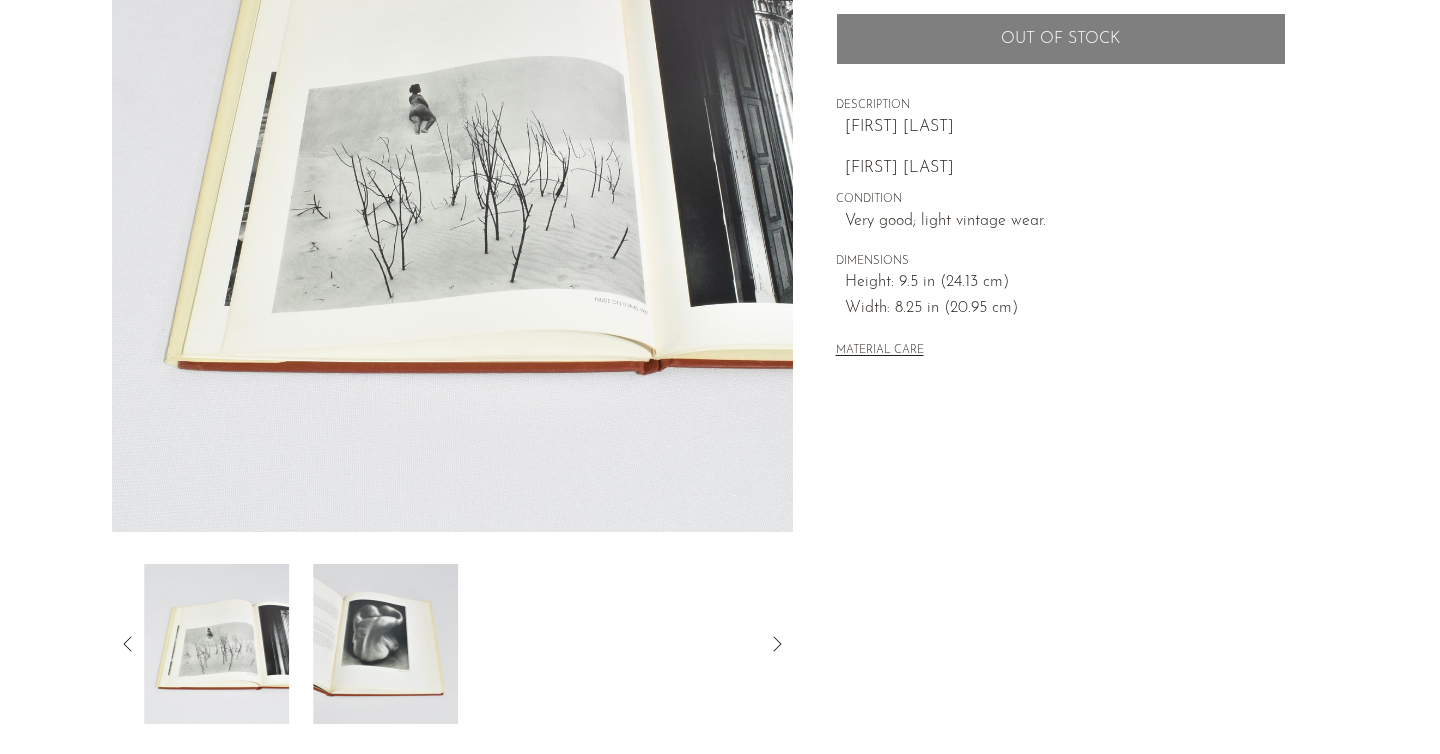 click at bounding box center [385, 644] 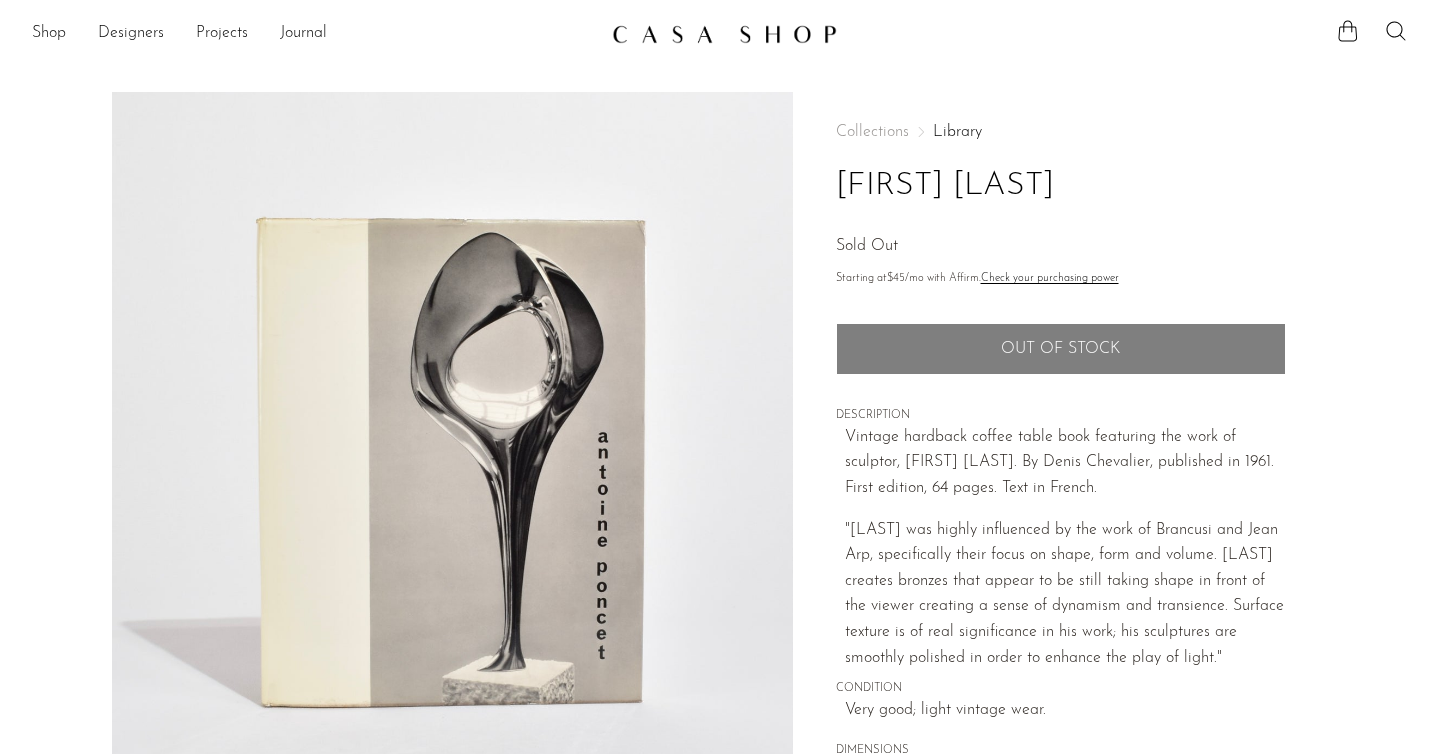 scroll, scrollTop: 0, scrollLeft: 0, axis: both 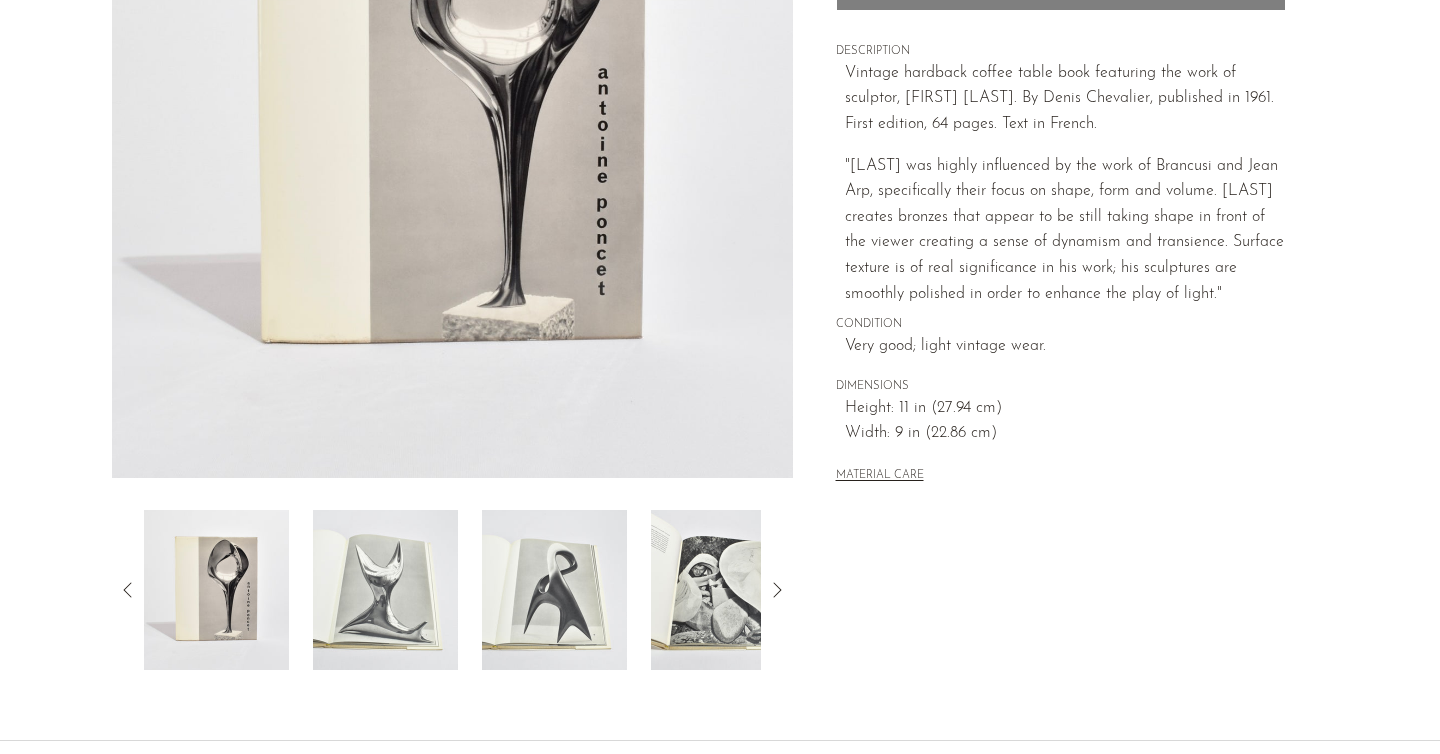 click at bounding box center [385, 590] 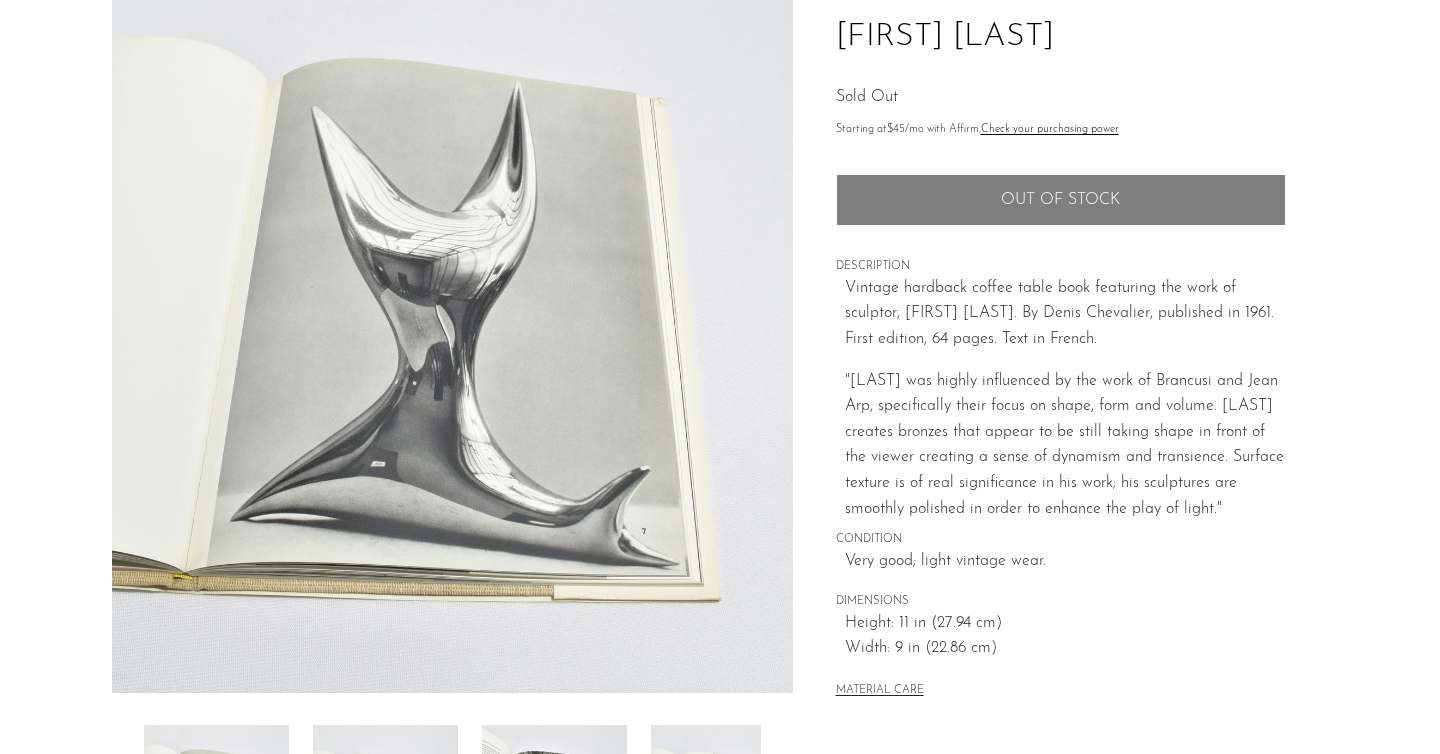 scroll, scrollTop: 125, scrollLeft: 0, axis: vertical 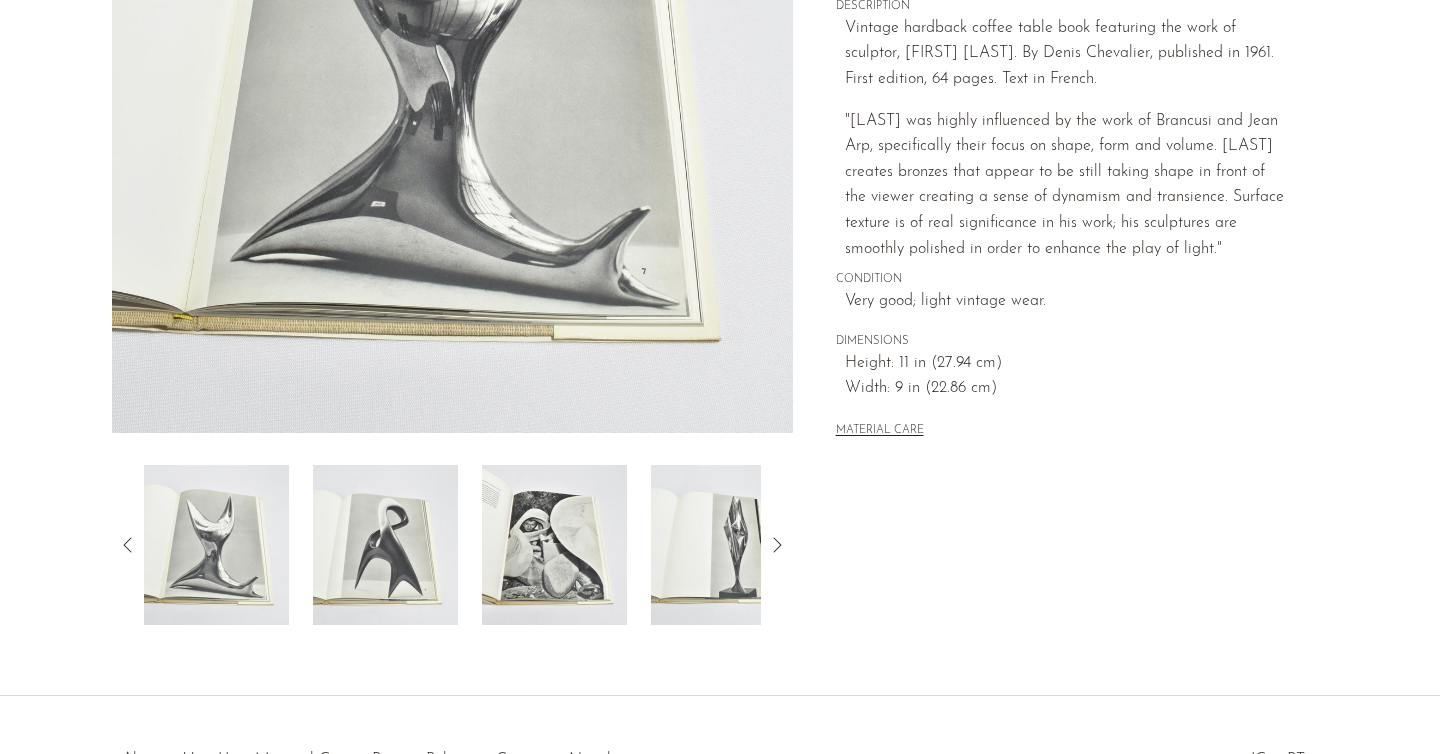 click at bounding box center [385, 545] 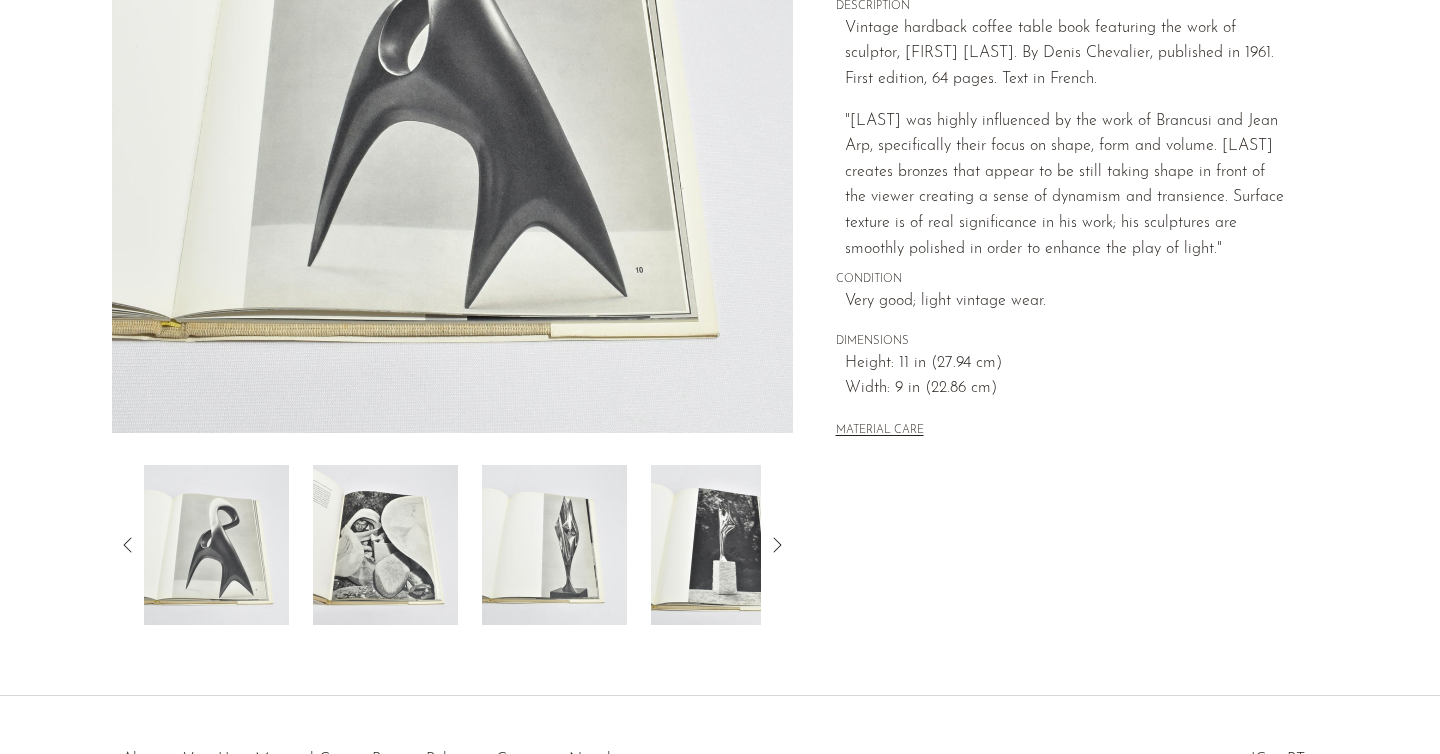 click at bounding box center [385, 545] 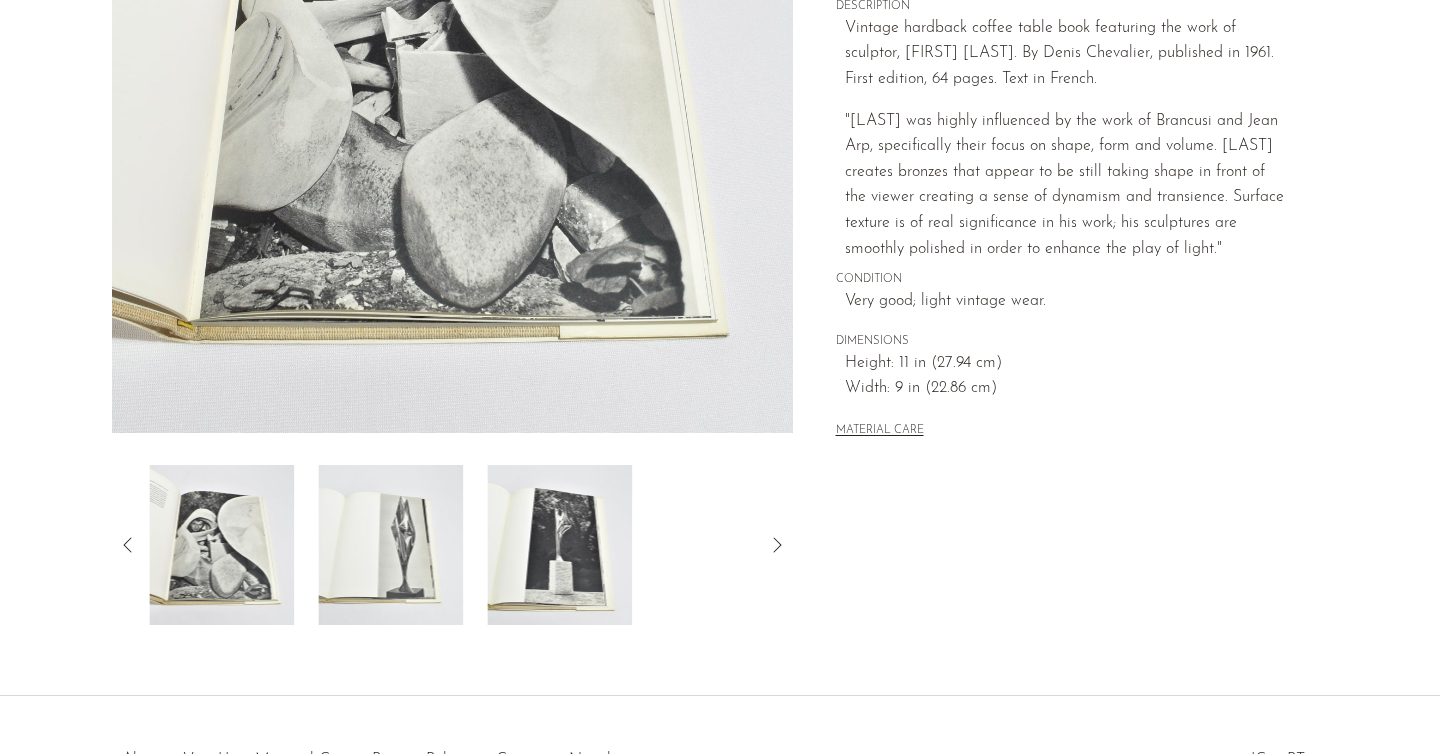 click at bounding box center [390, 545] 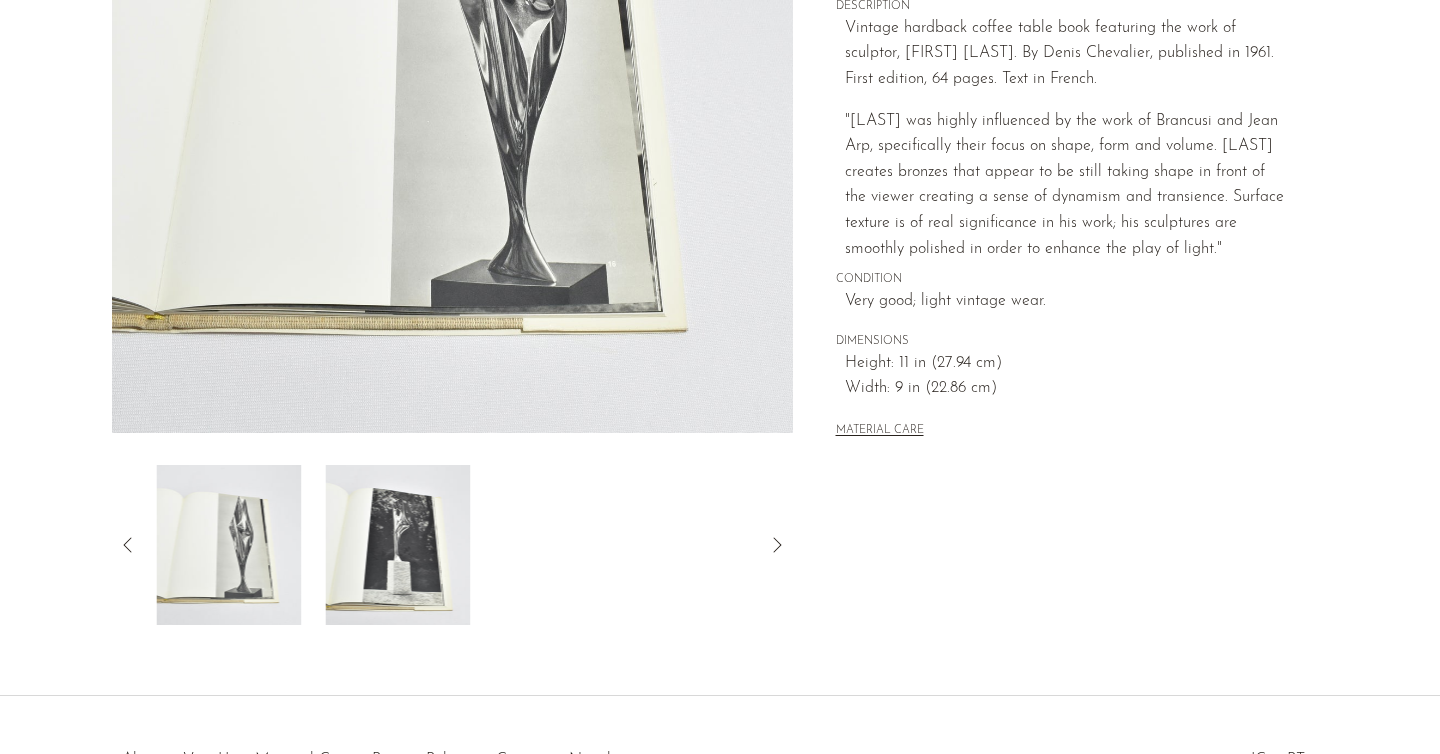 click at bounding box center (397, 545) 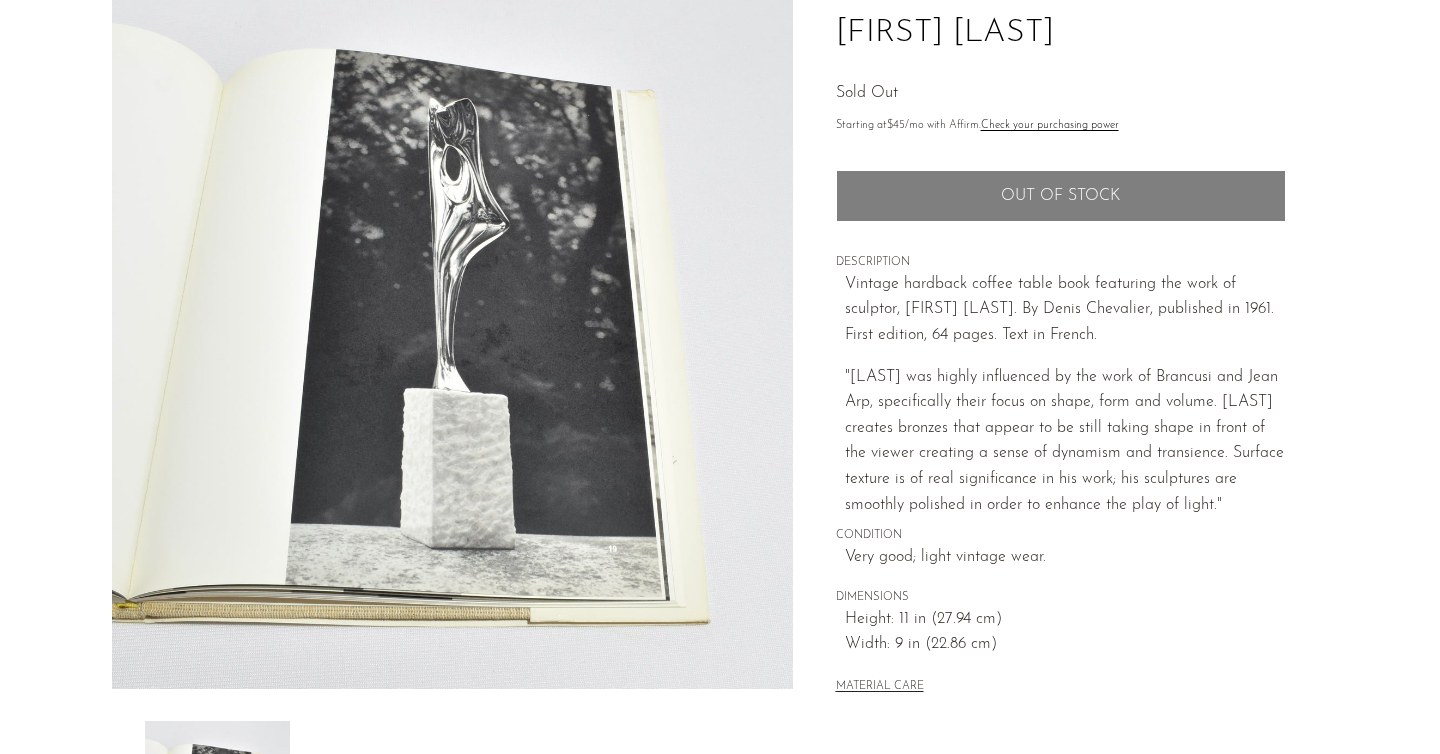 scroll, scrollTop: 151, scrollLeft: 0, axis: vertical 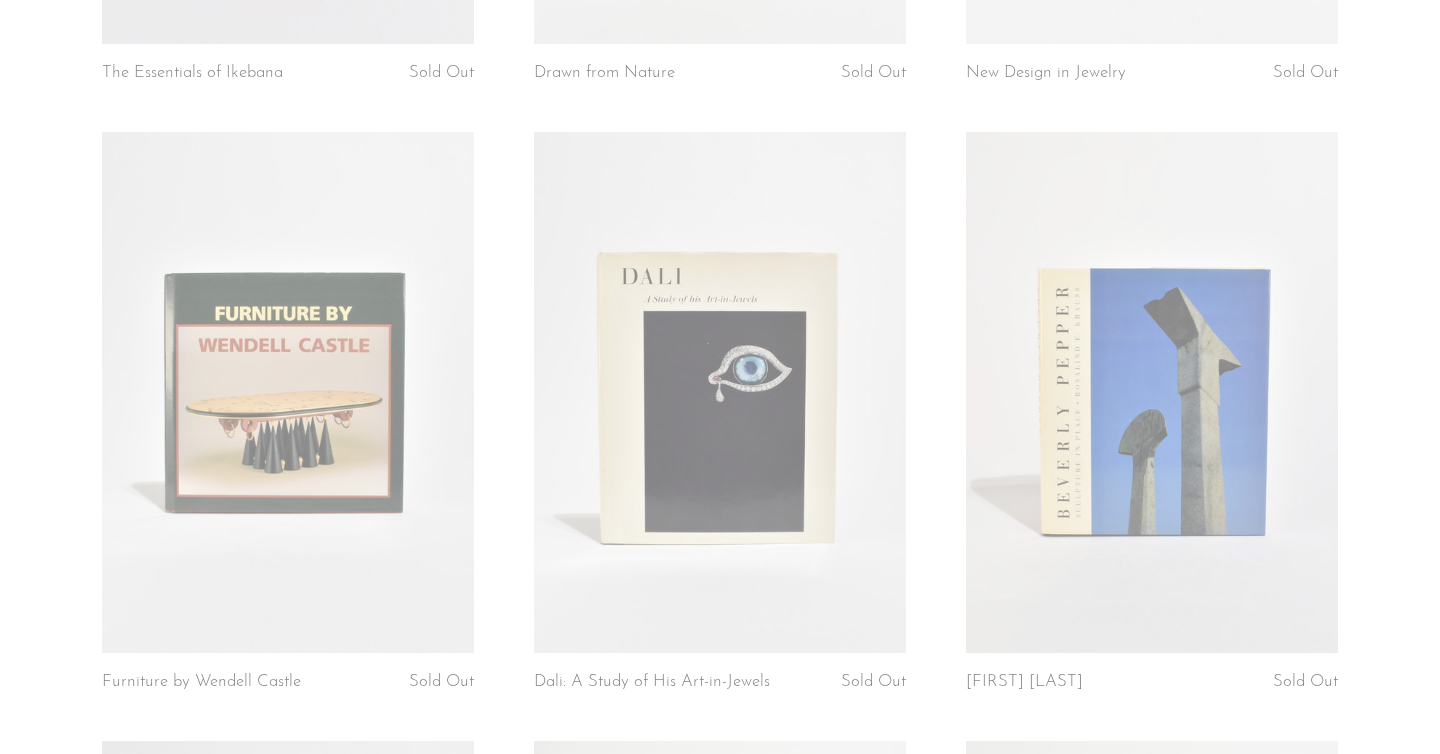 click at bounding box center [1152, 392] 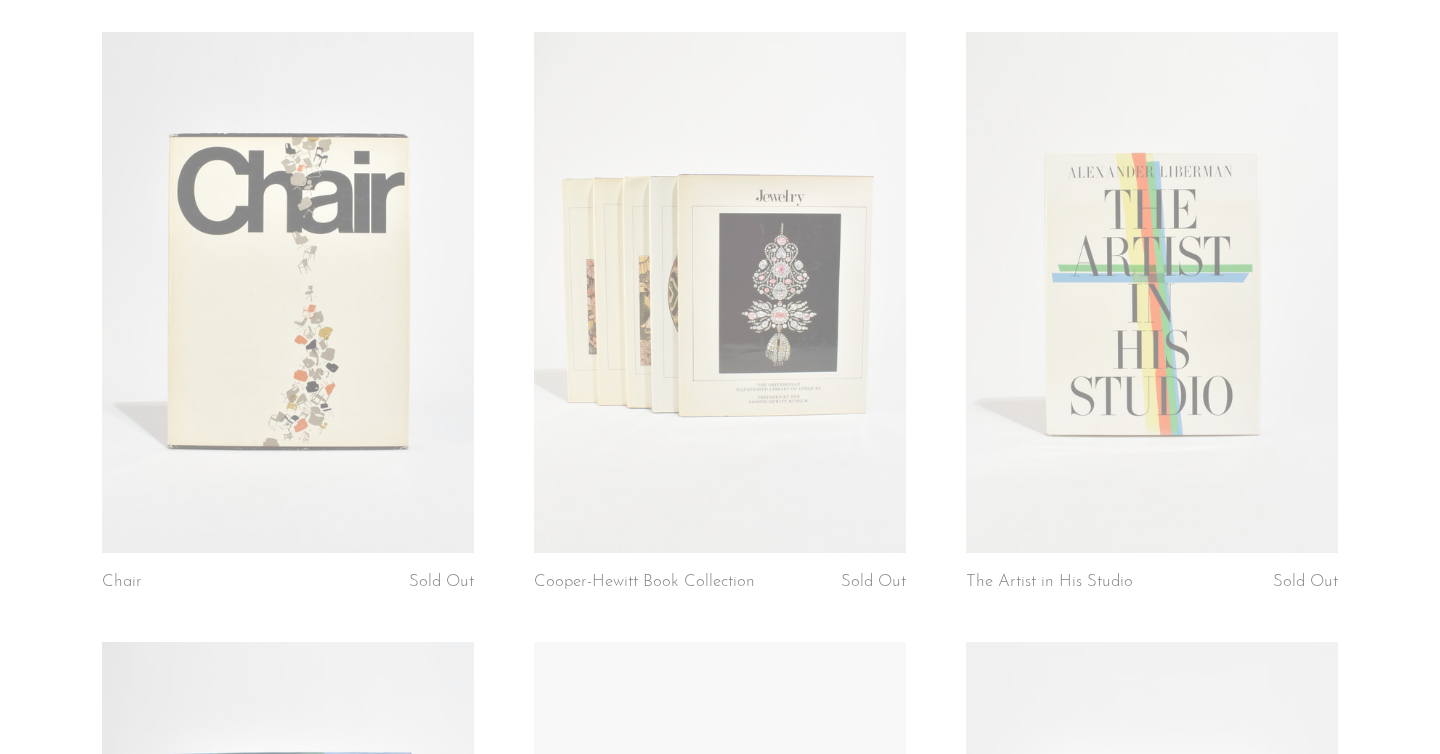 scroll, scrollTop: 5064, scrollLeft: 0, axis: vertical 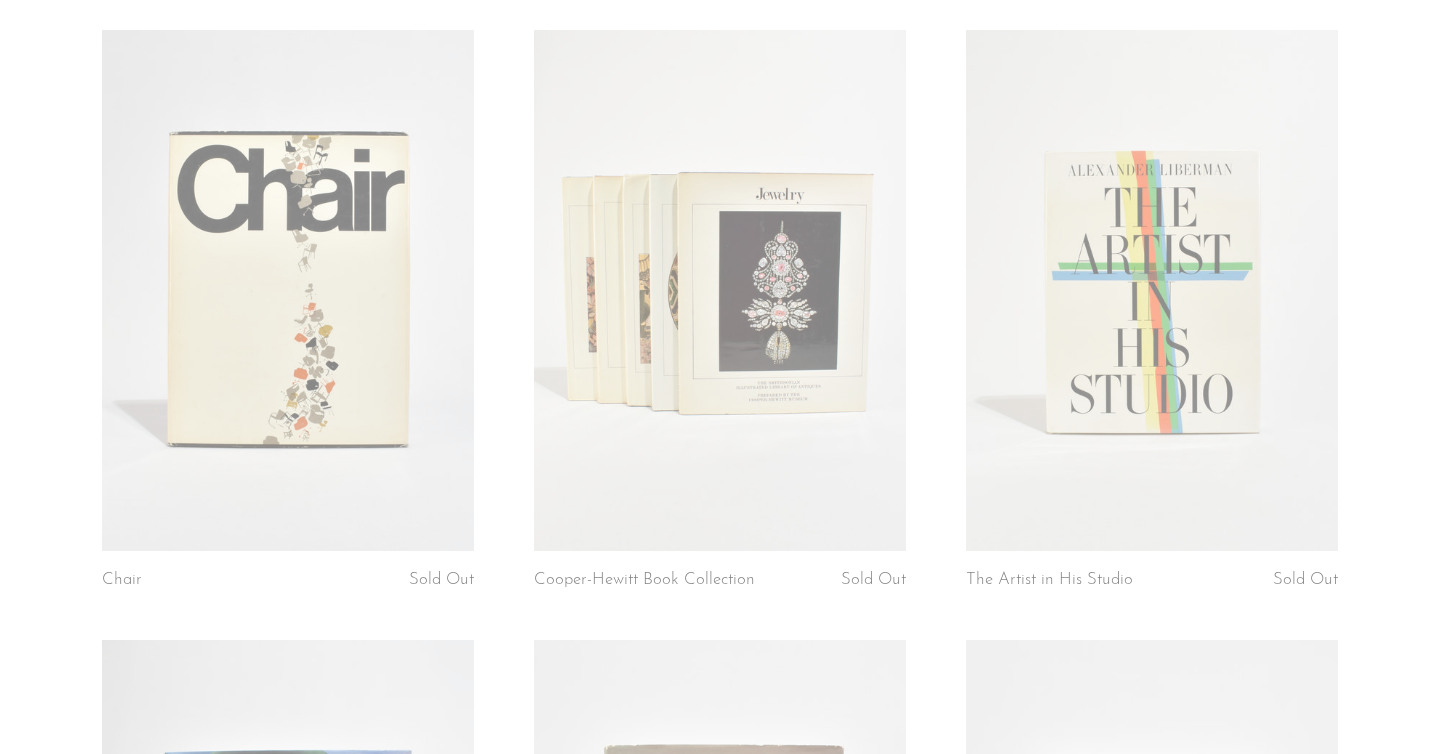click at bounding box center (1152, 290) 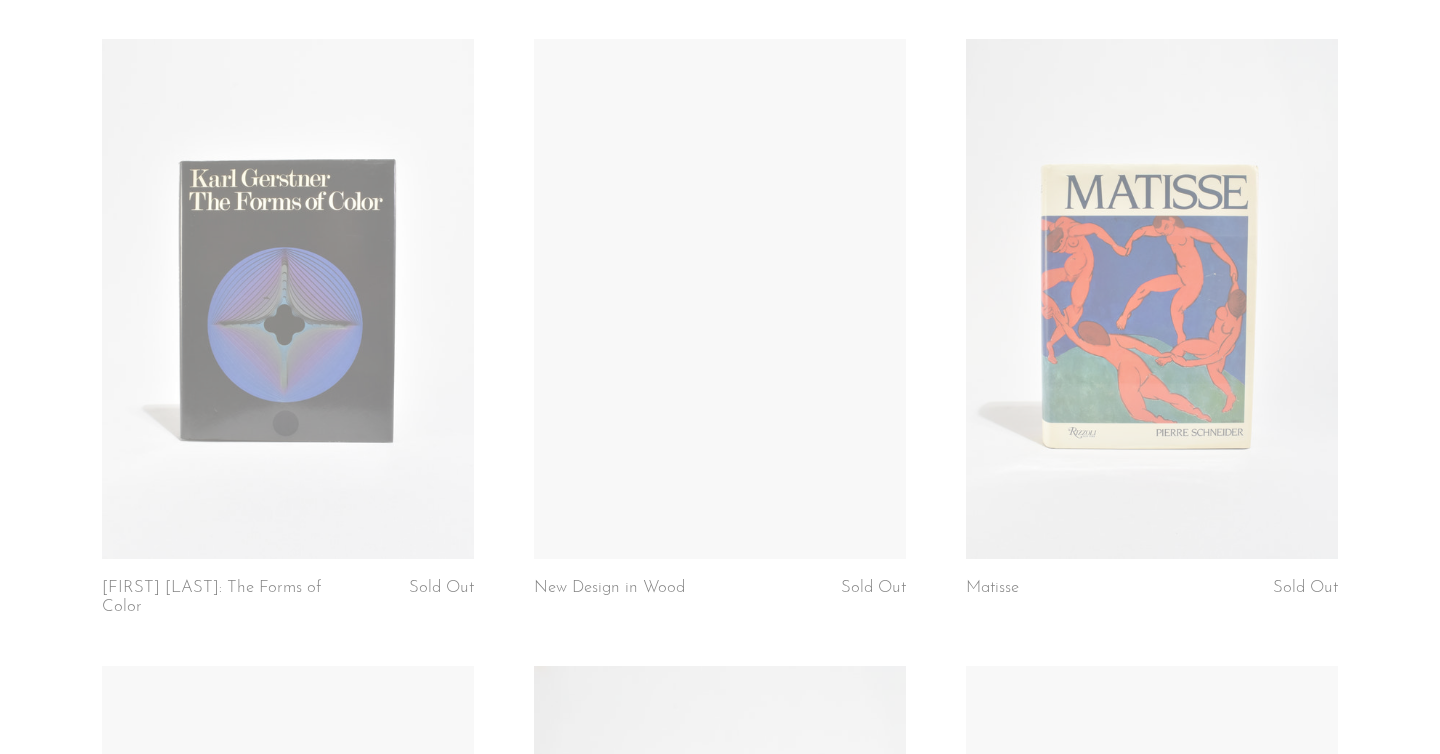 scroll, scrollTop: 6275, scrollLeft: 0, axis: vertical 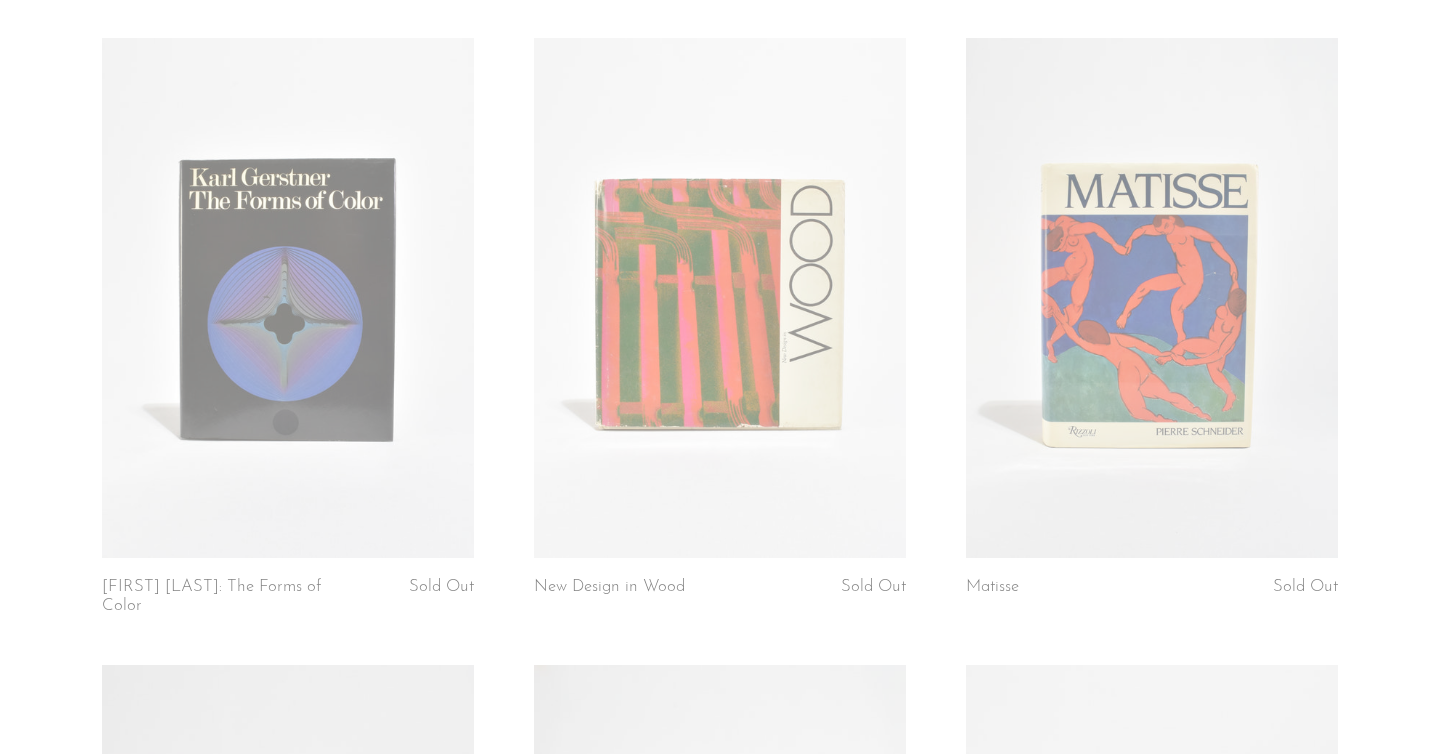 click at bounding box center [720, 298] 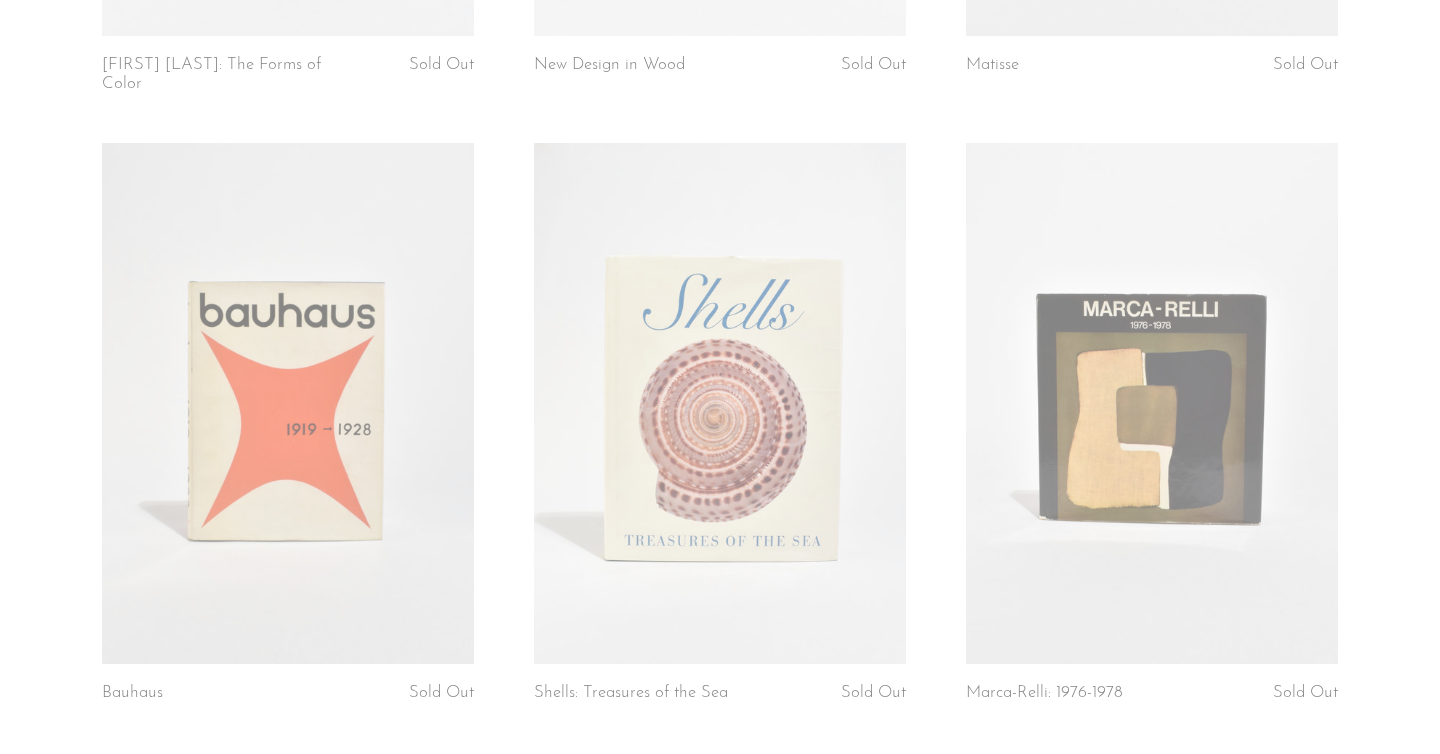 scroll, scrollTop: 6812, scrollLeft: 0, axis: vertical 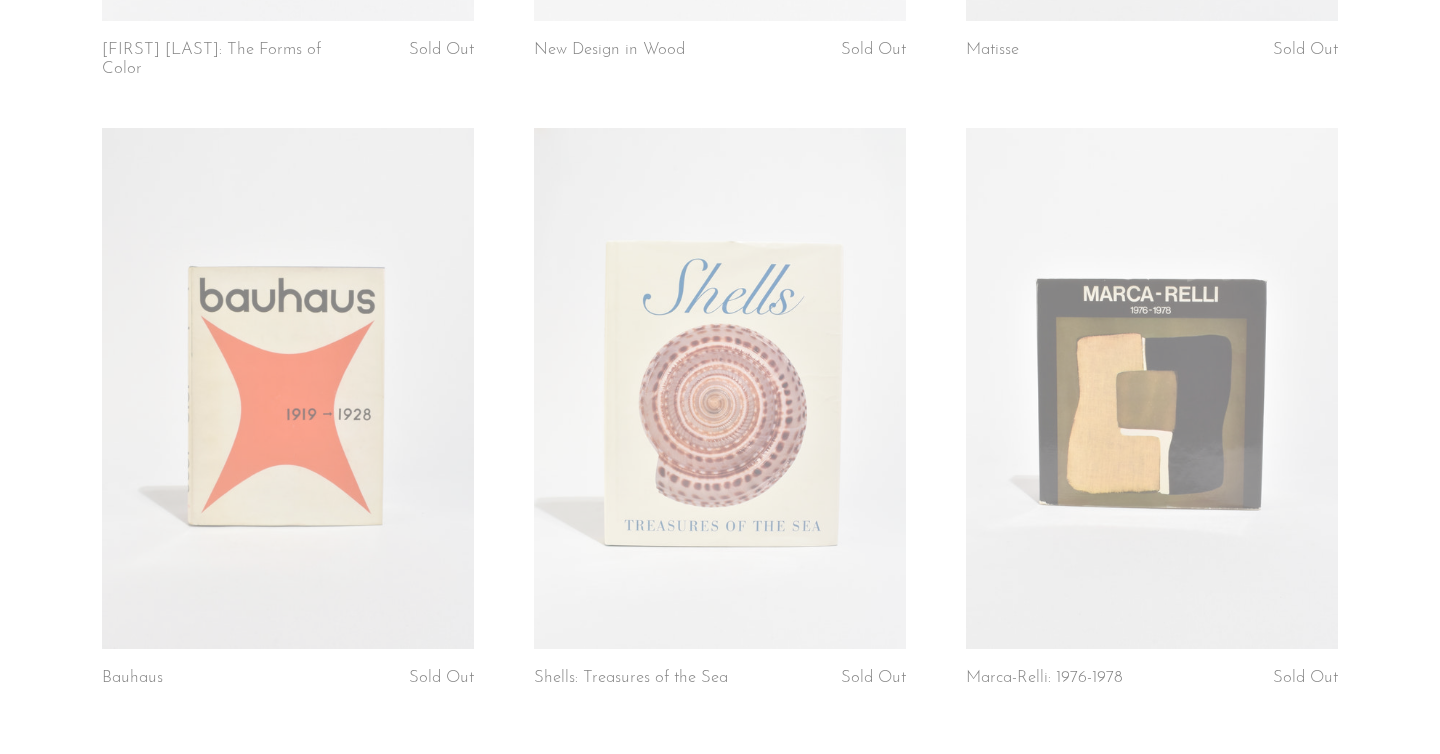 click at bounding box center (720, 388) 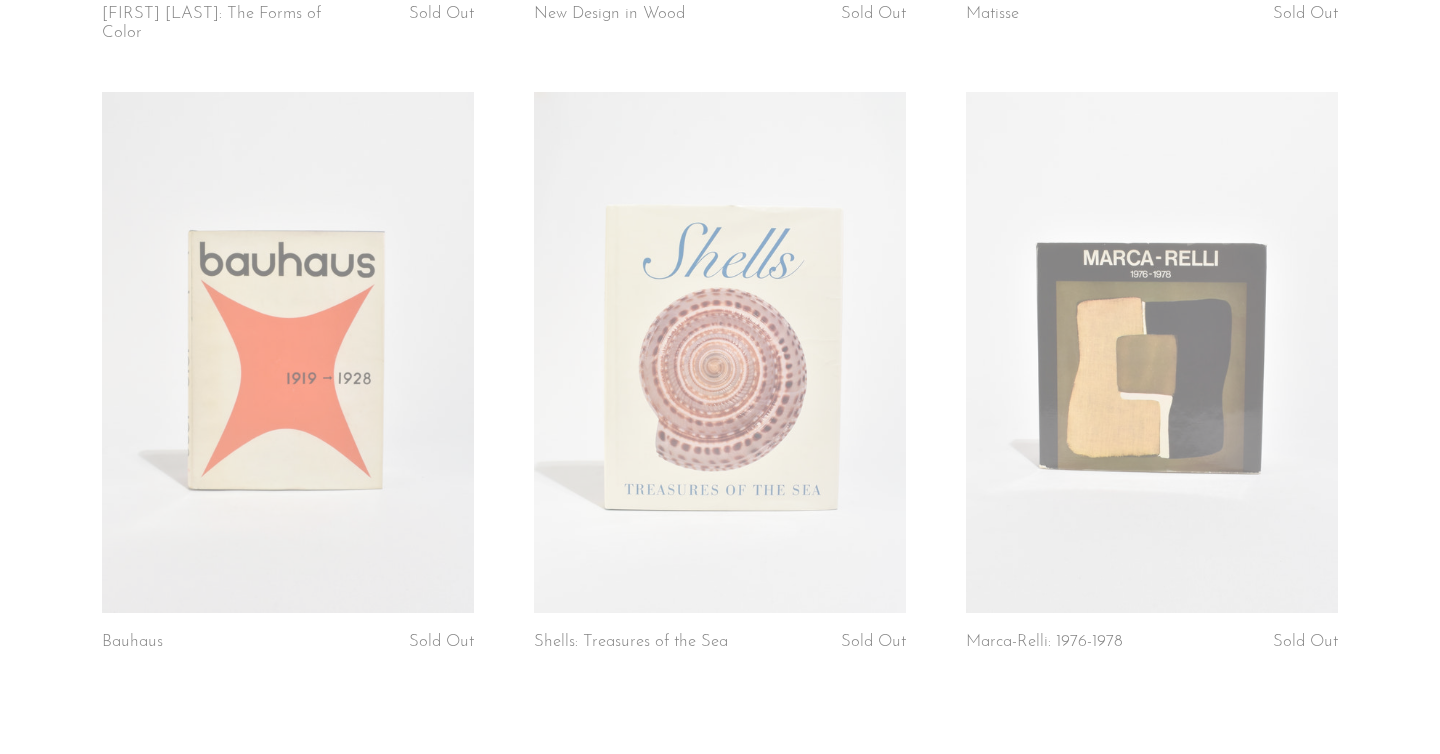 scroll, scrollTop: 6865, scrollLeft: 0, axis: vertical 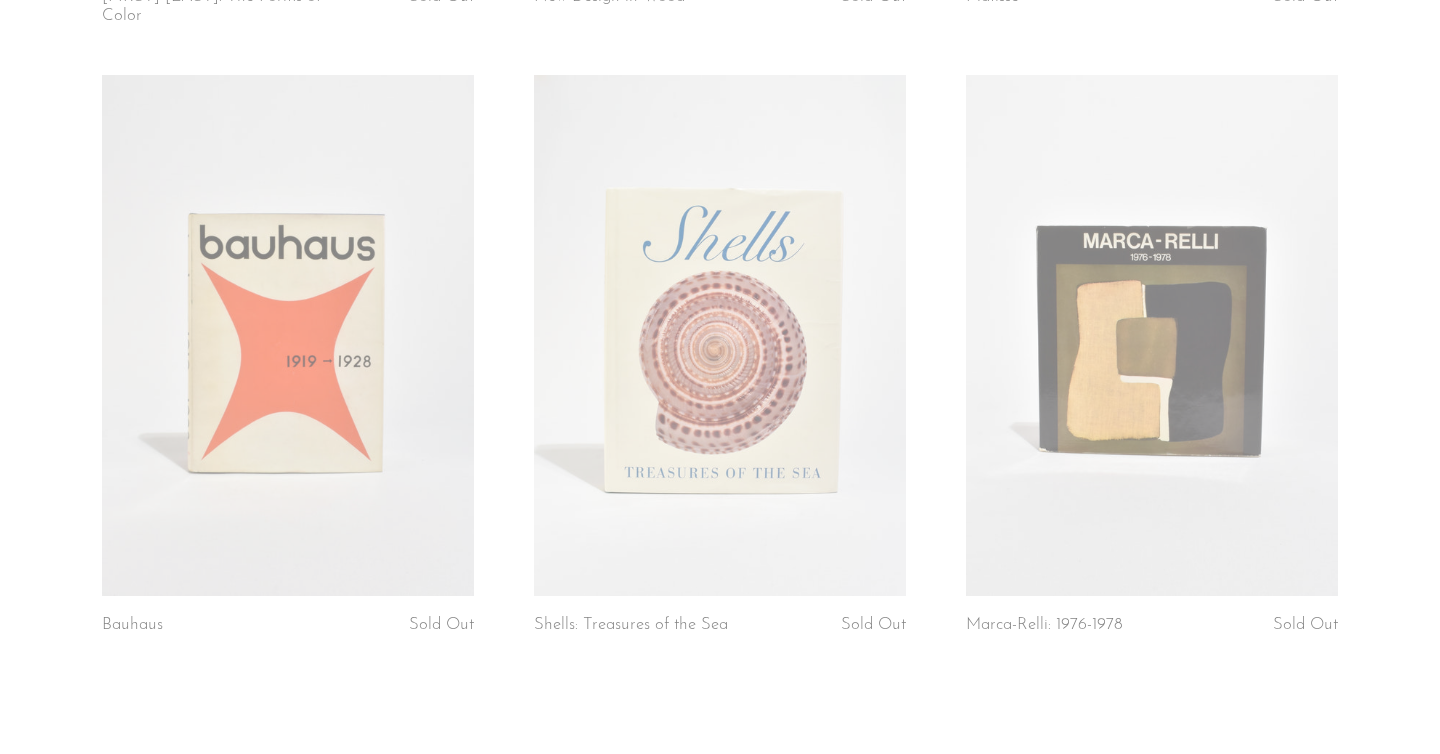 click at bounding box center (1152, 335) 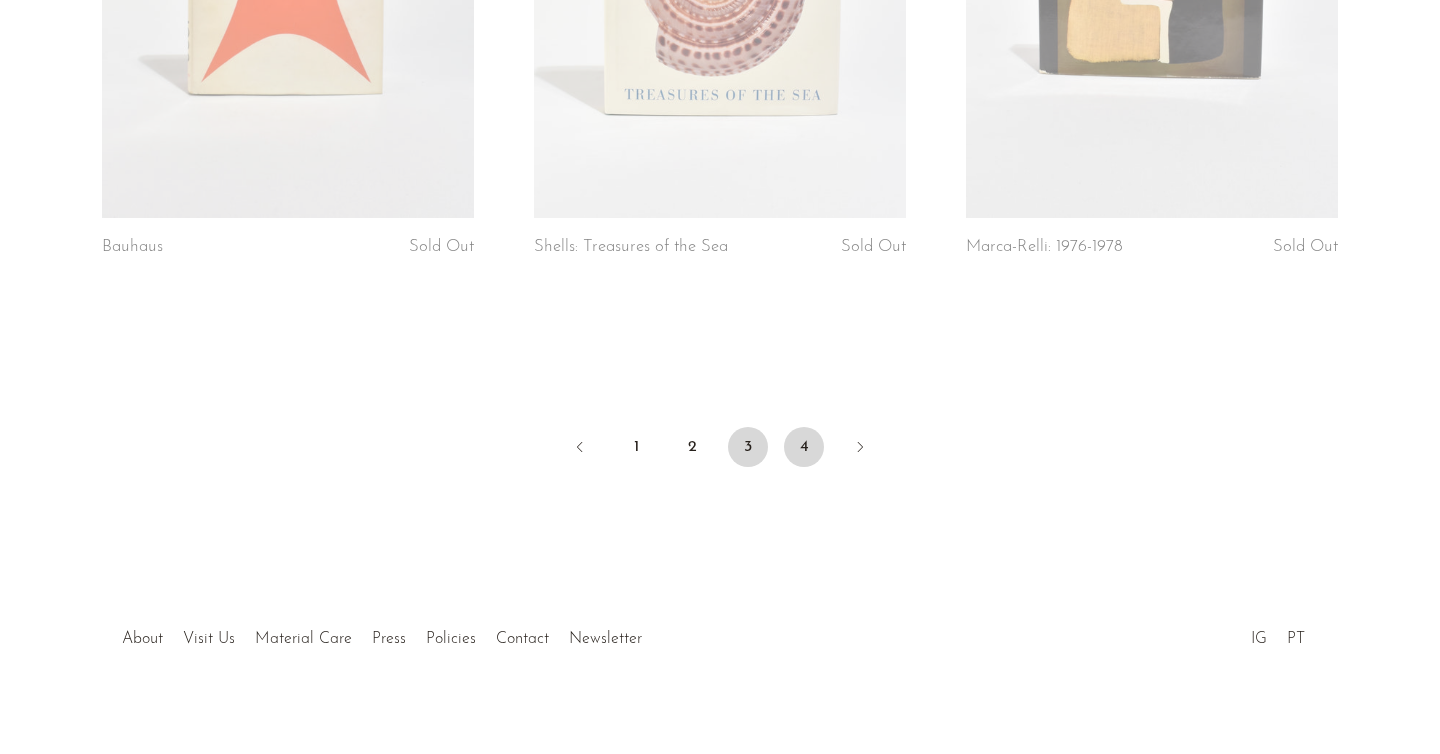 click on "4" at bounding box center [804, 447] 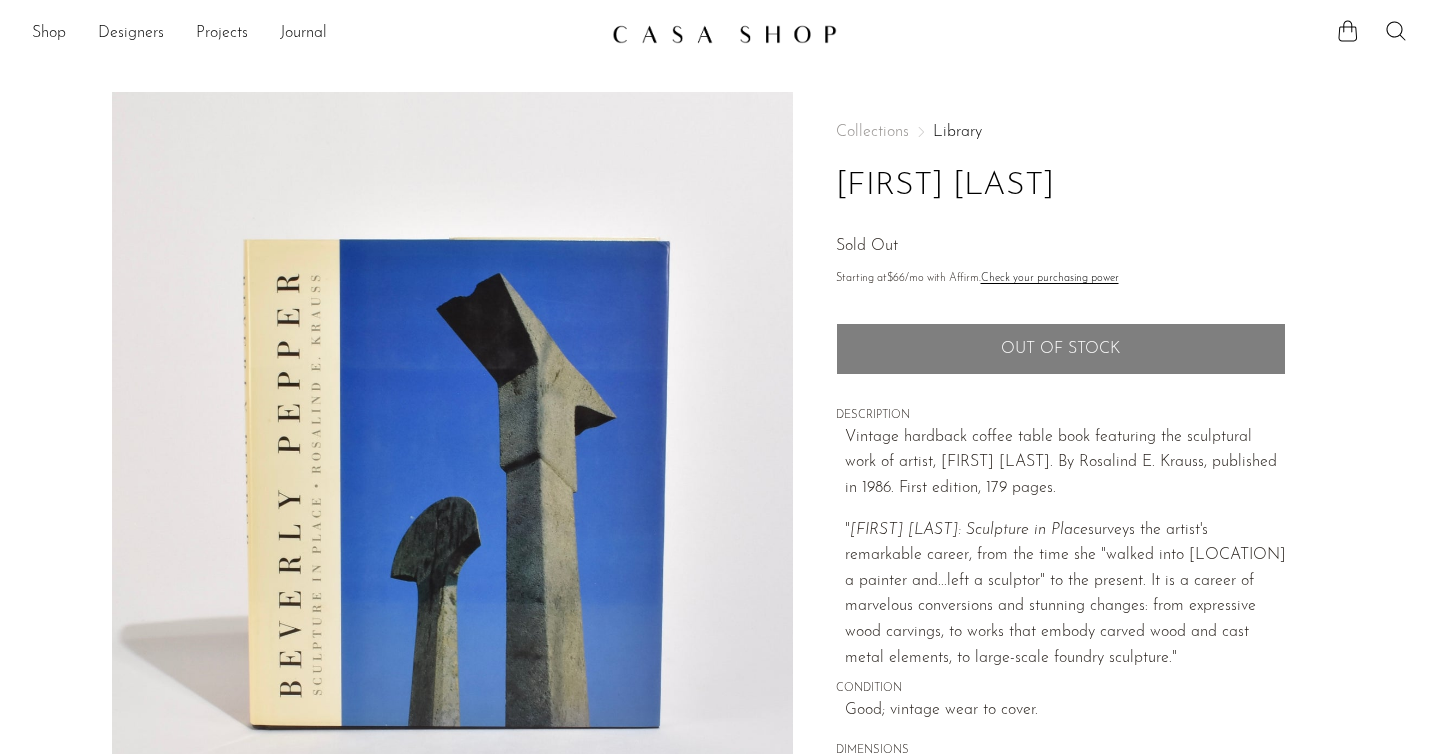 scroll, scrollTop: 0, scrollLeft: 0, axis: both 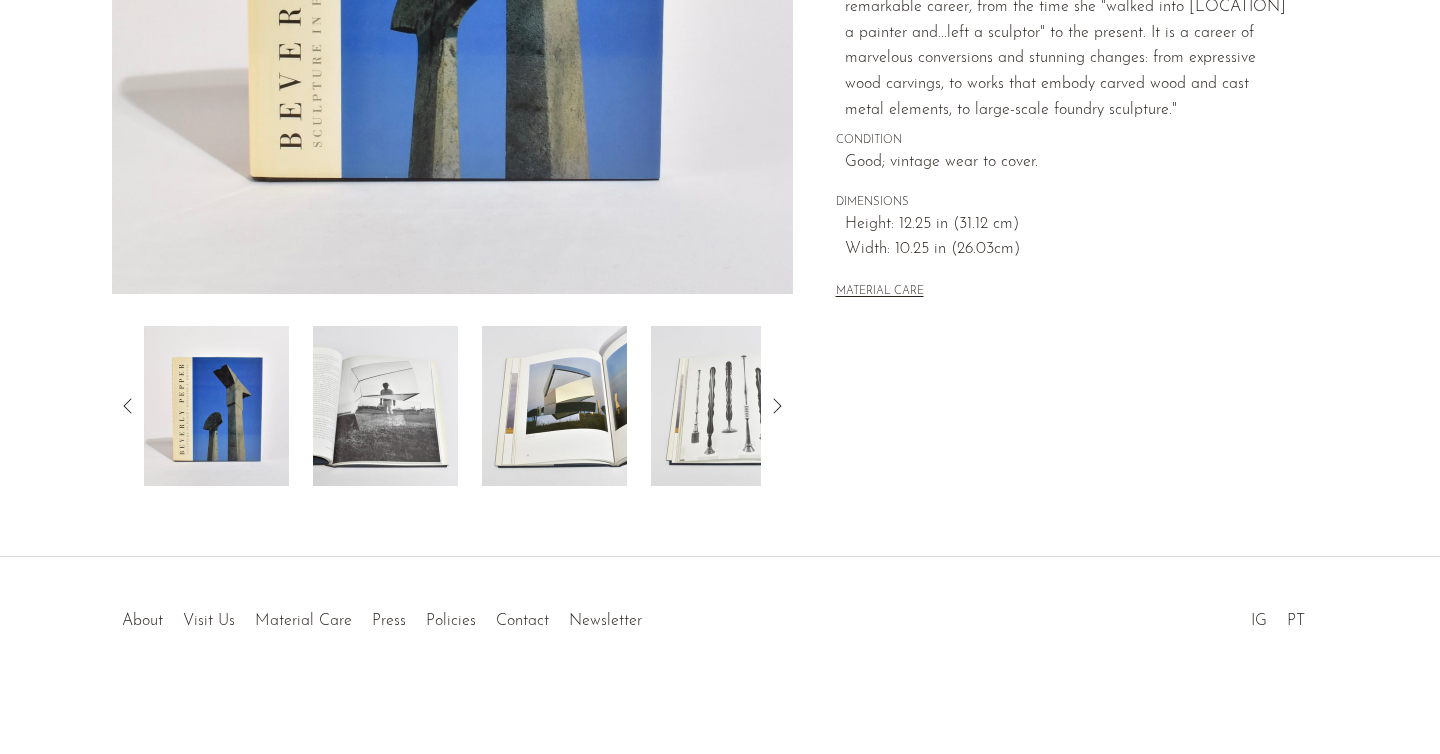 click at bounding box center [385, 406] 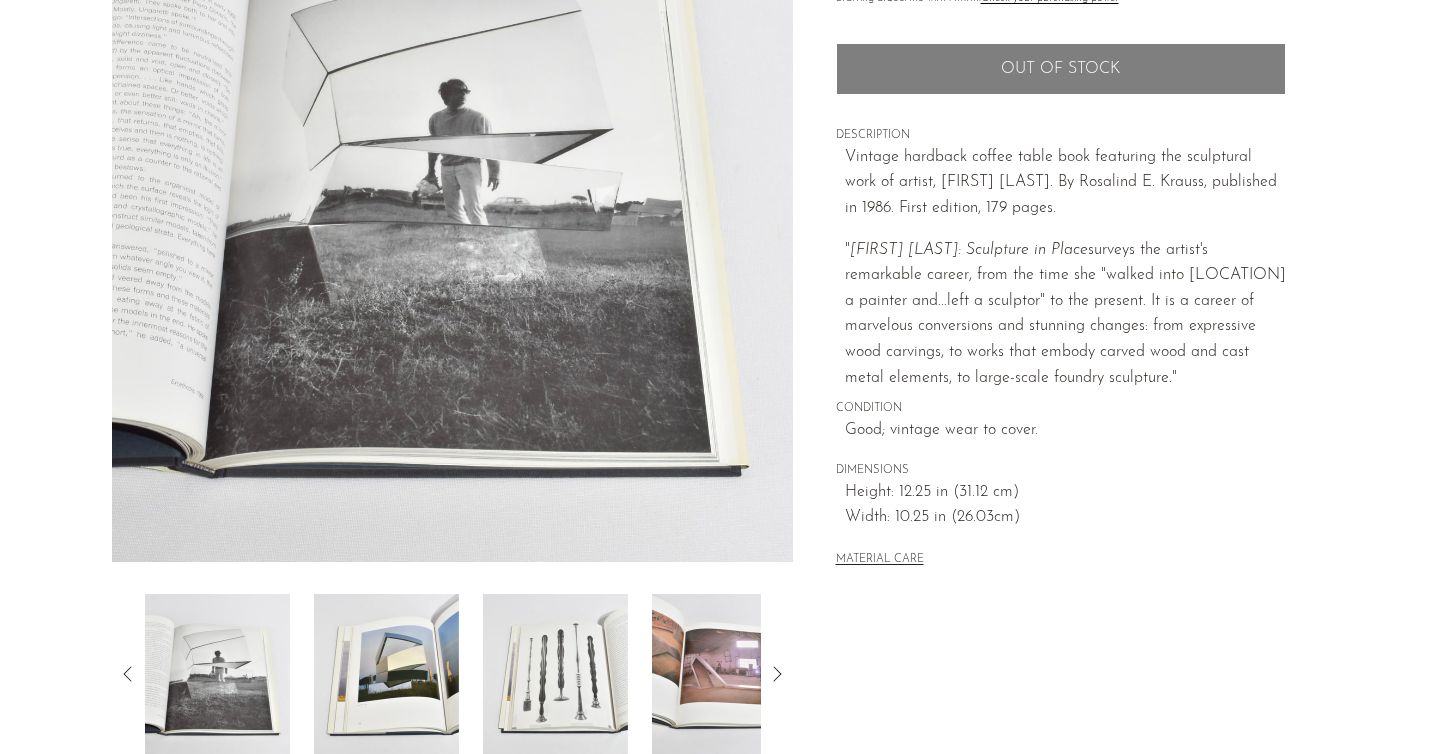 scroll, scrollTop: 277, scrollLeft: 0, axis: vertical 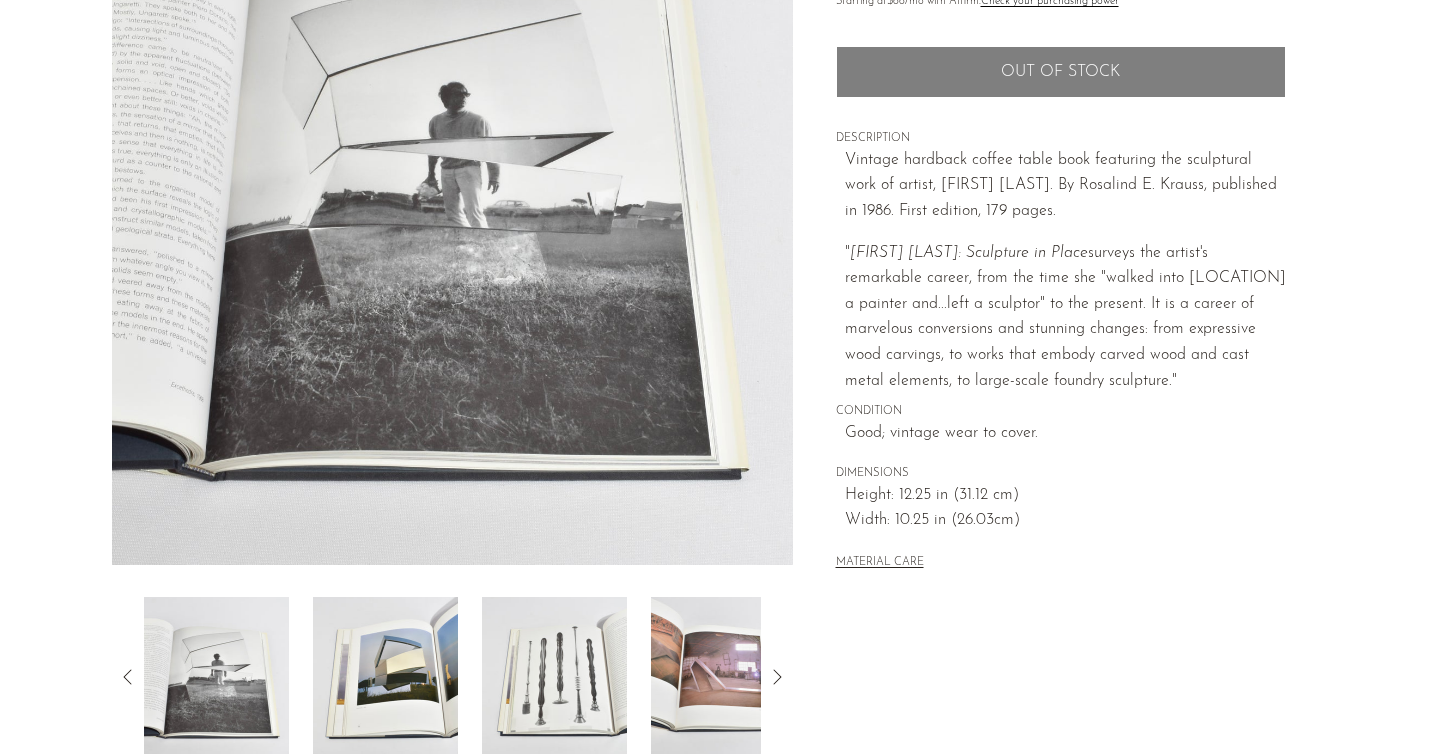 click at bounding box center (385, 677) 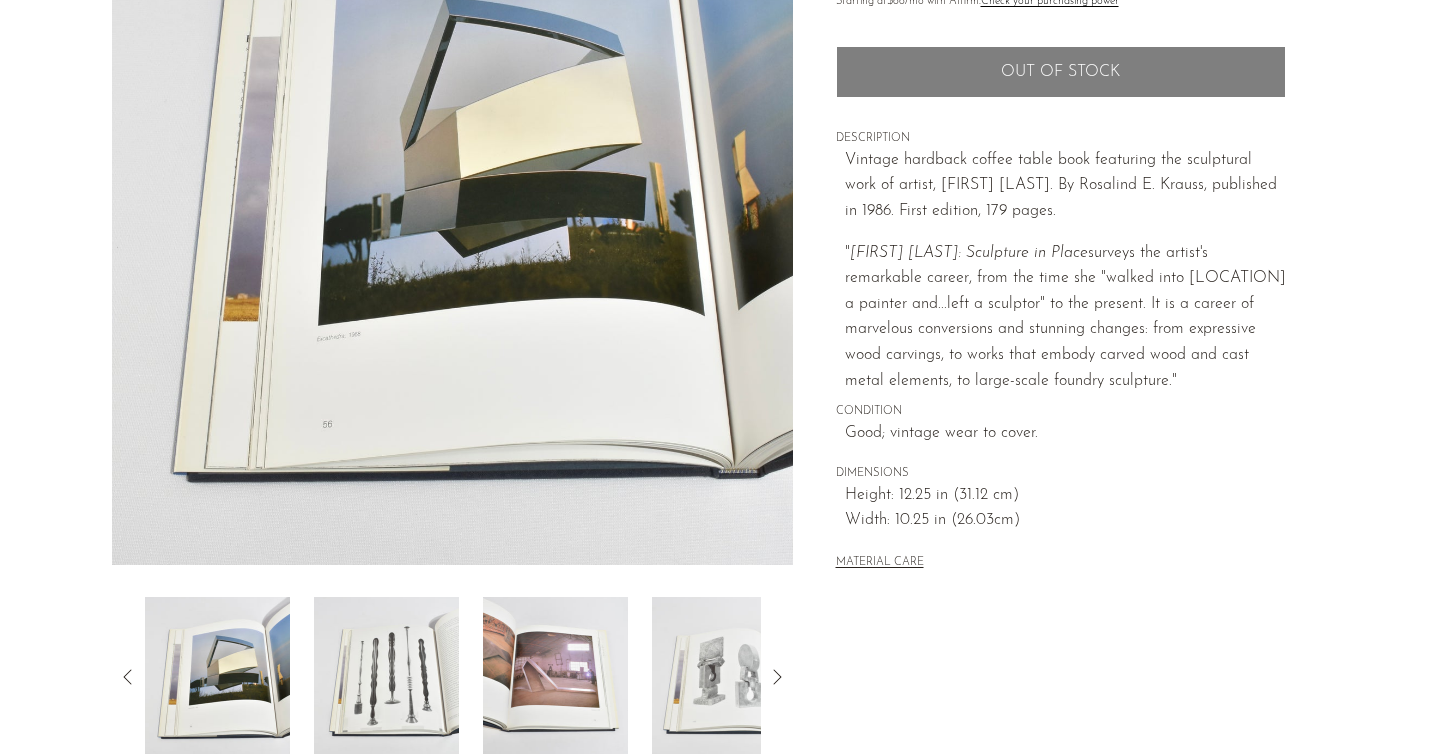 click at bounding box center [386, 677] 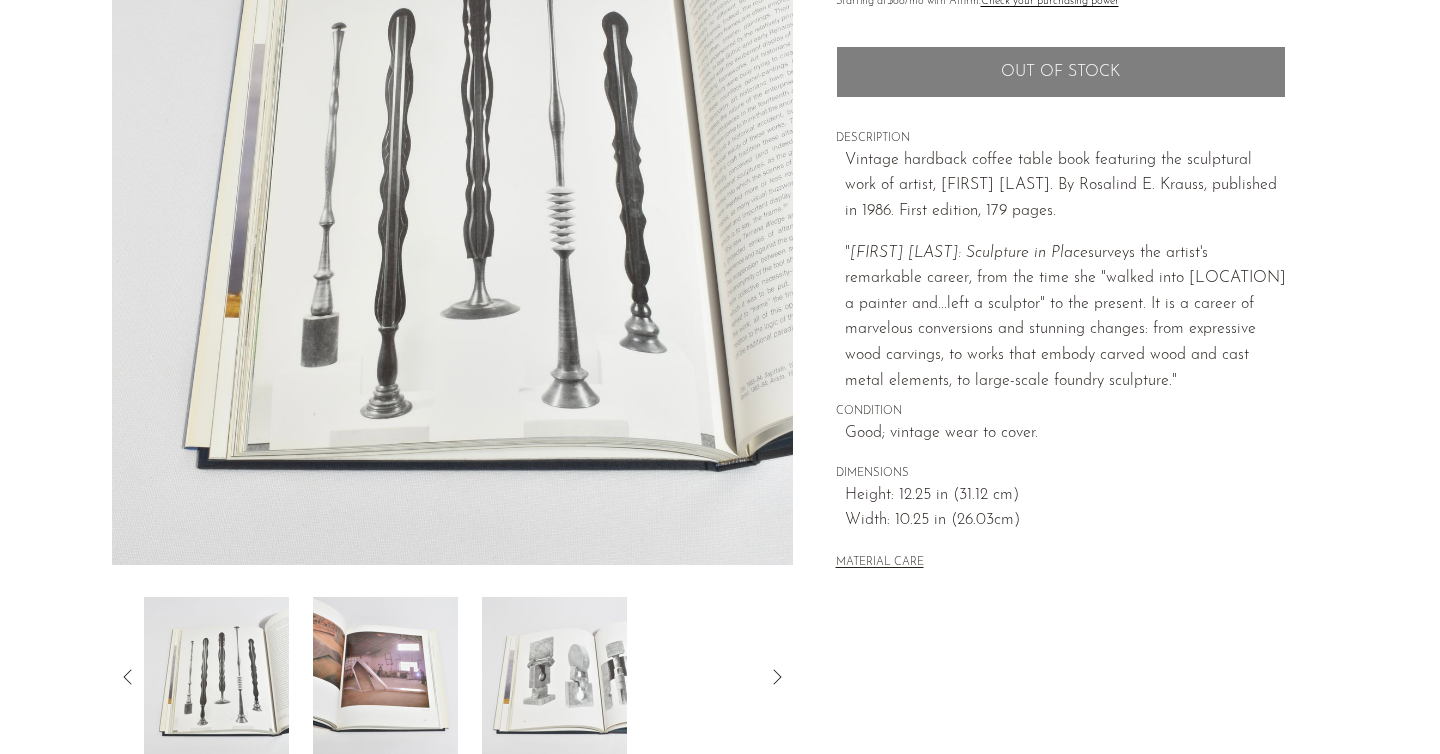 click at bounding box center [385, 677] 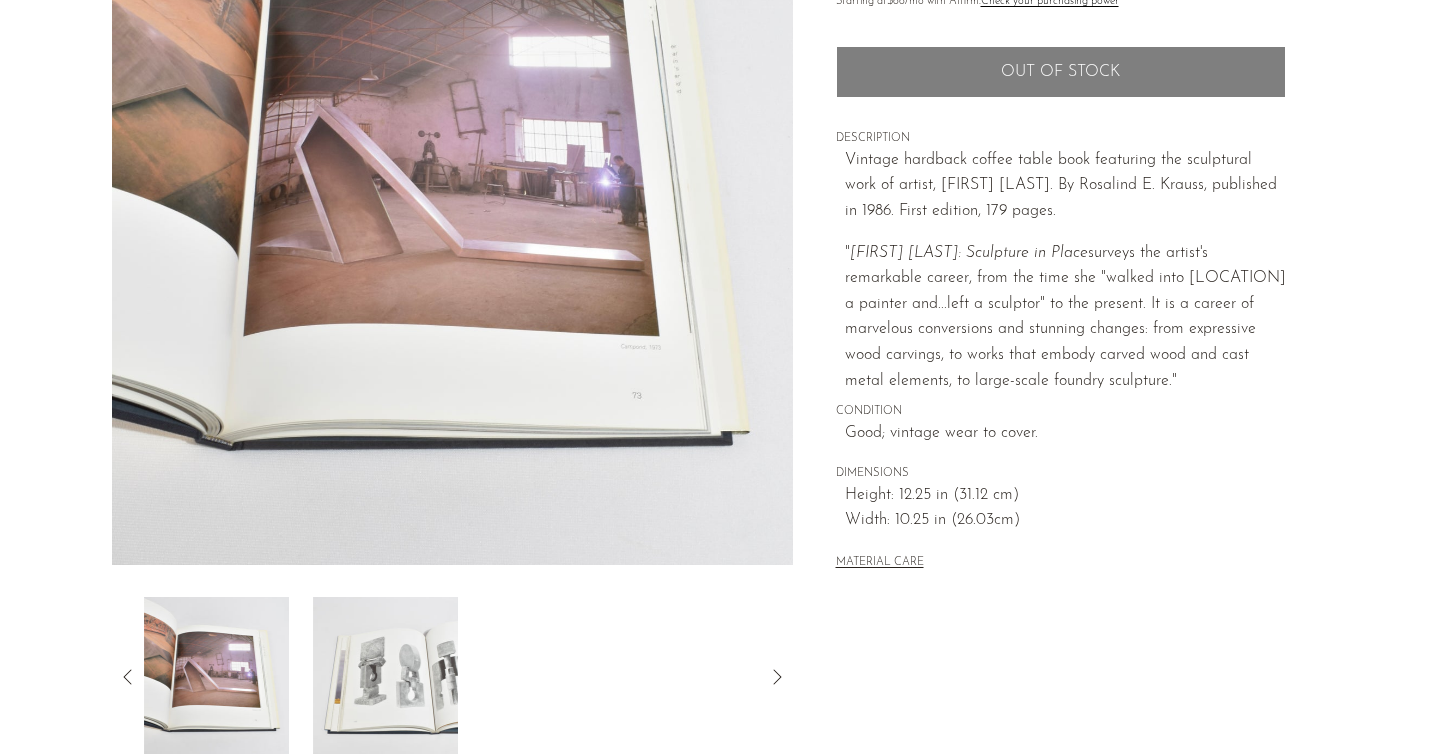 click at bounding box center [385, 677] 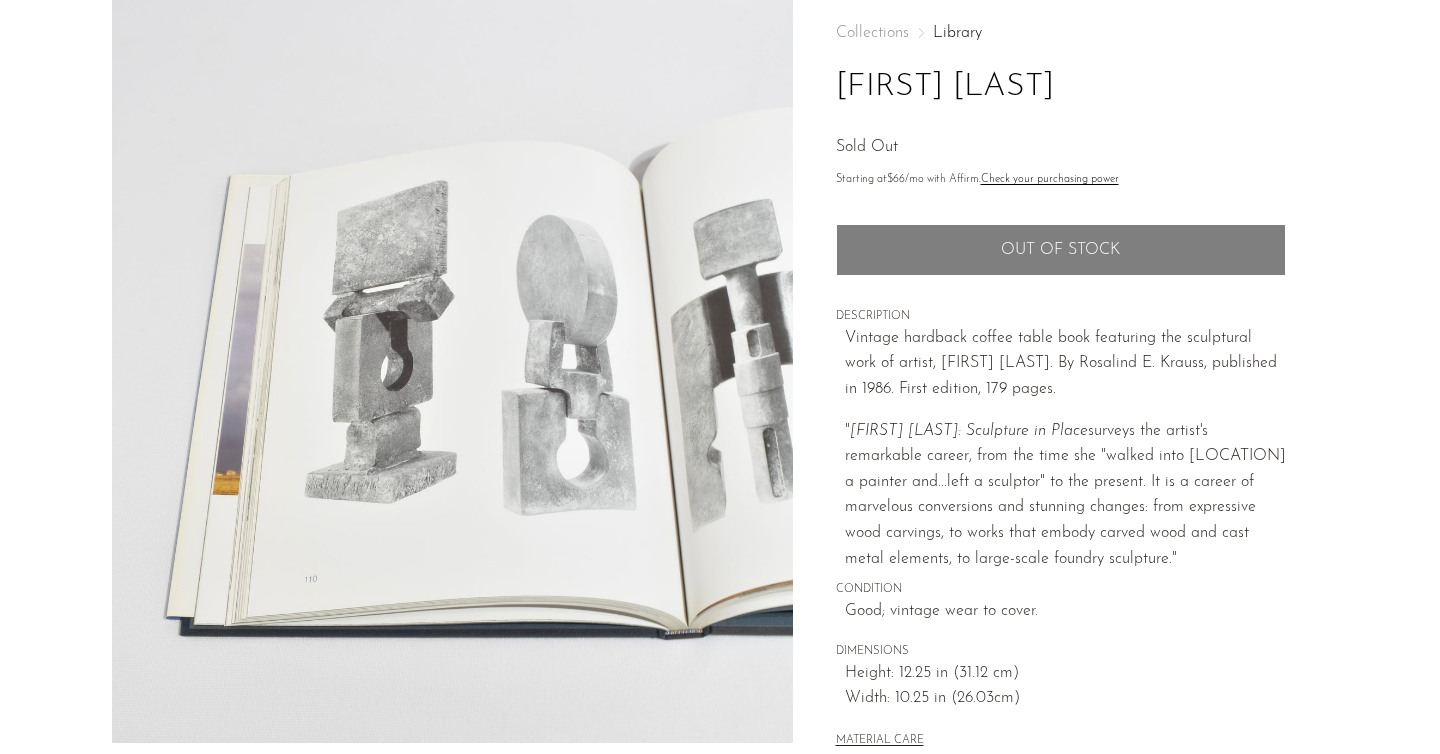 scroll, scrollTop: 0, scrollLeft: 0, axis: both 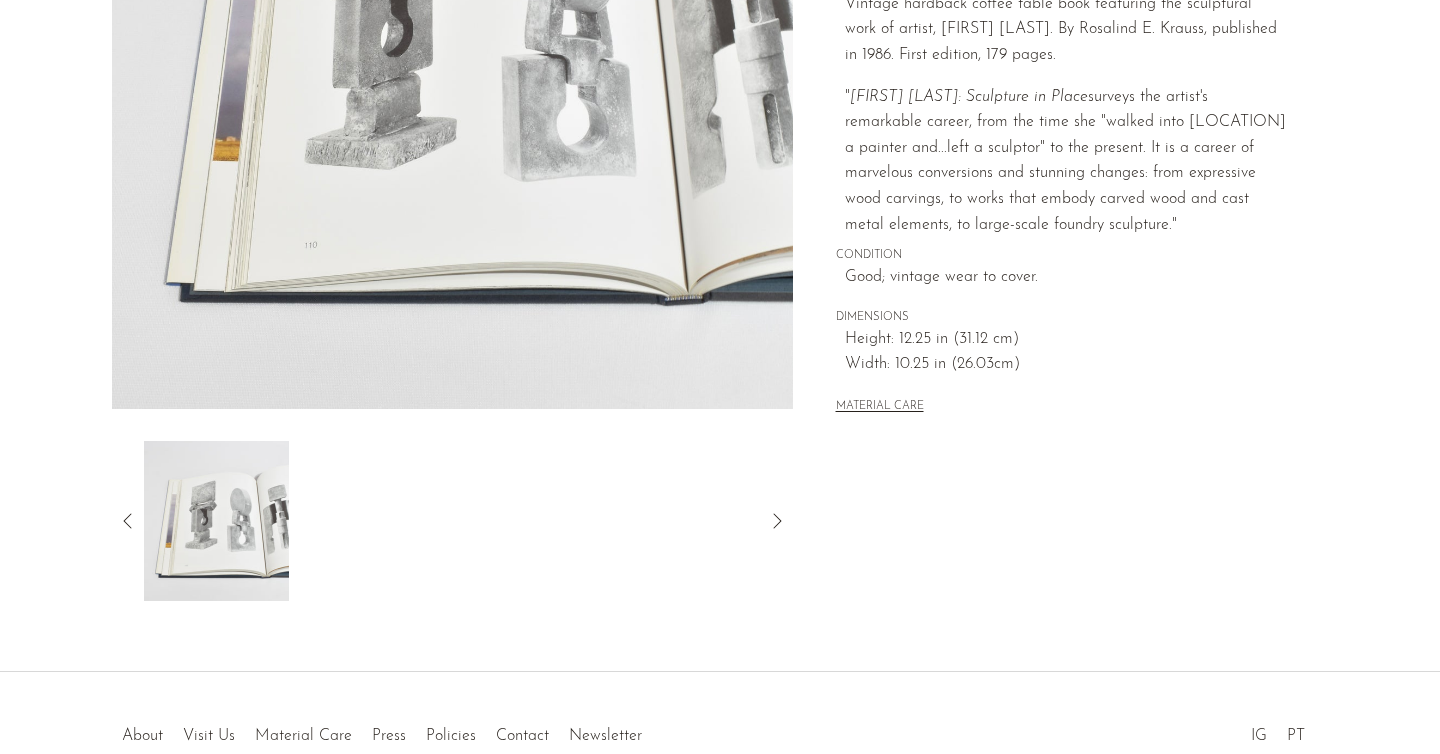 click at bounding box center [452, 521] 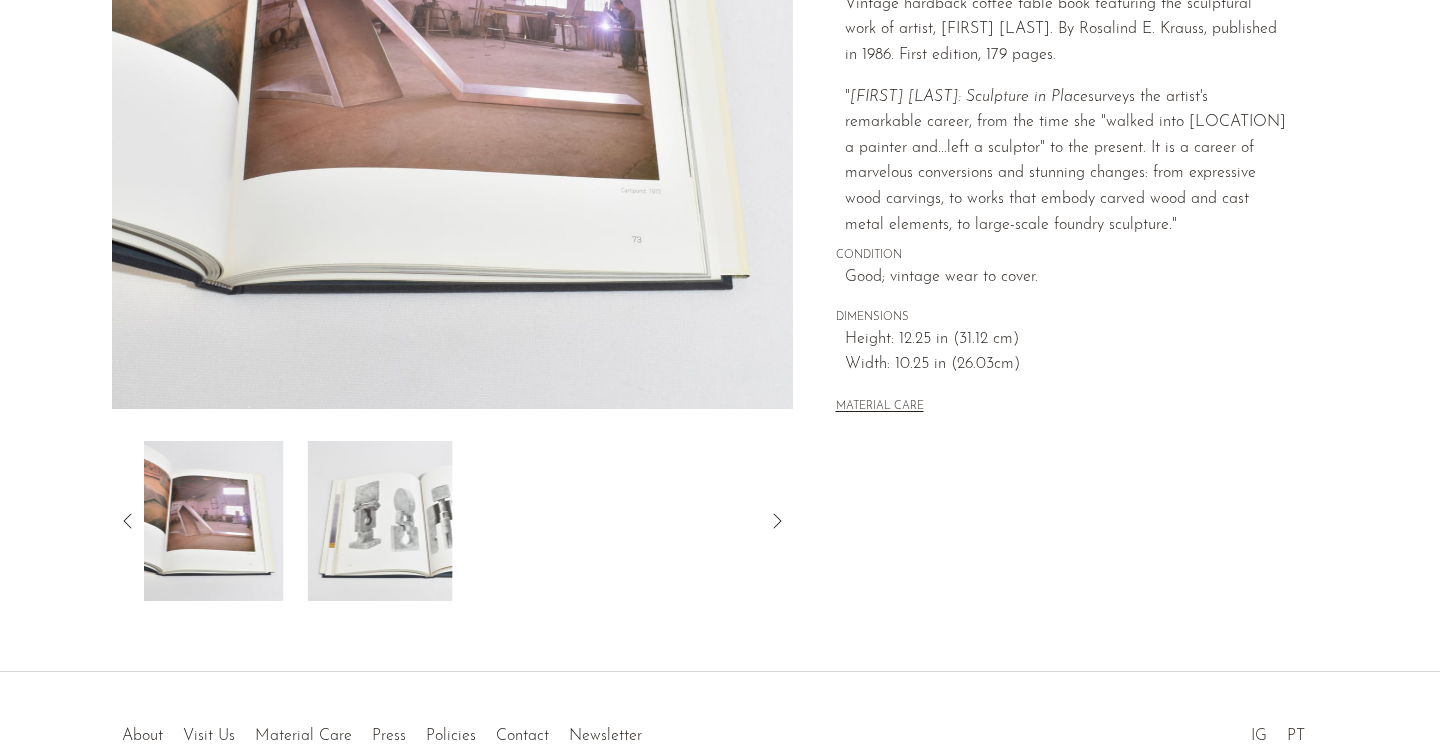 click 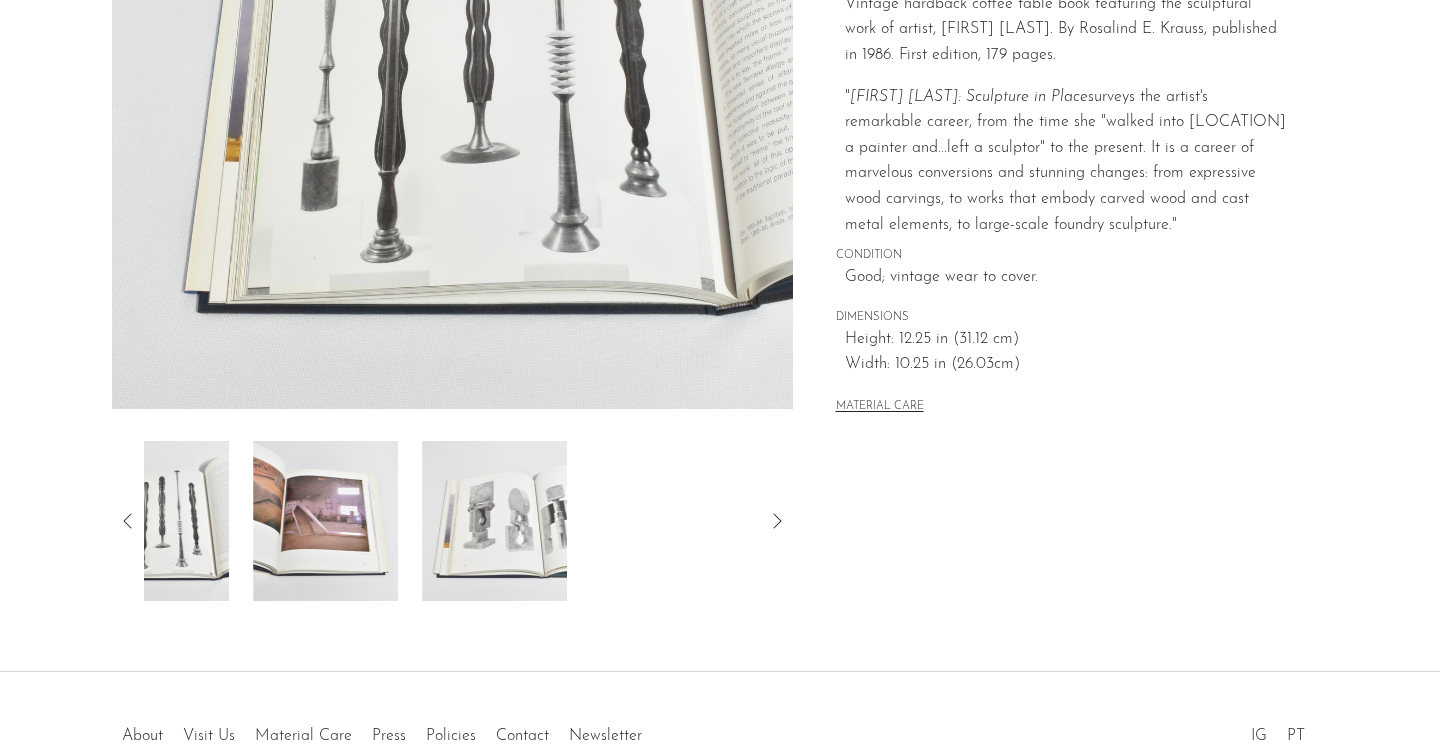 click 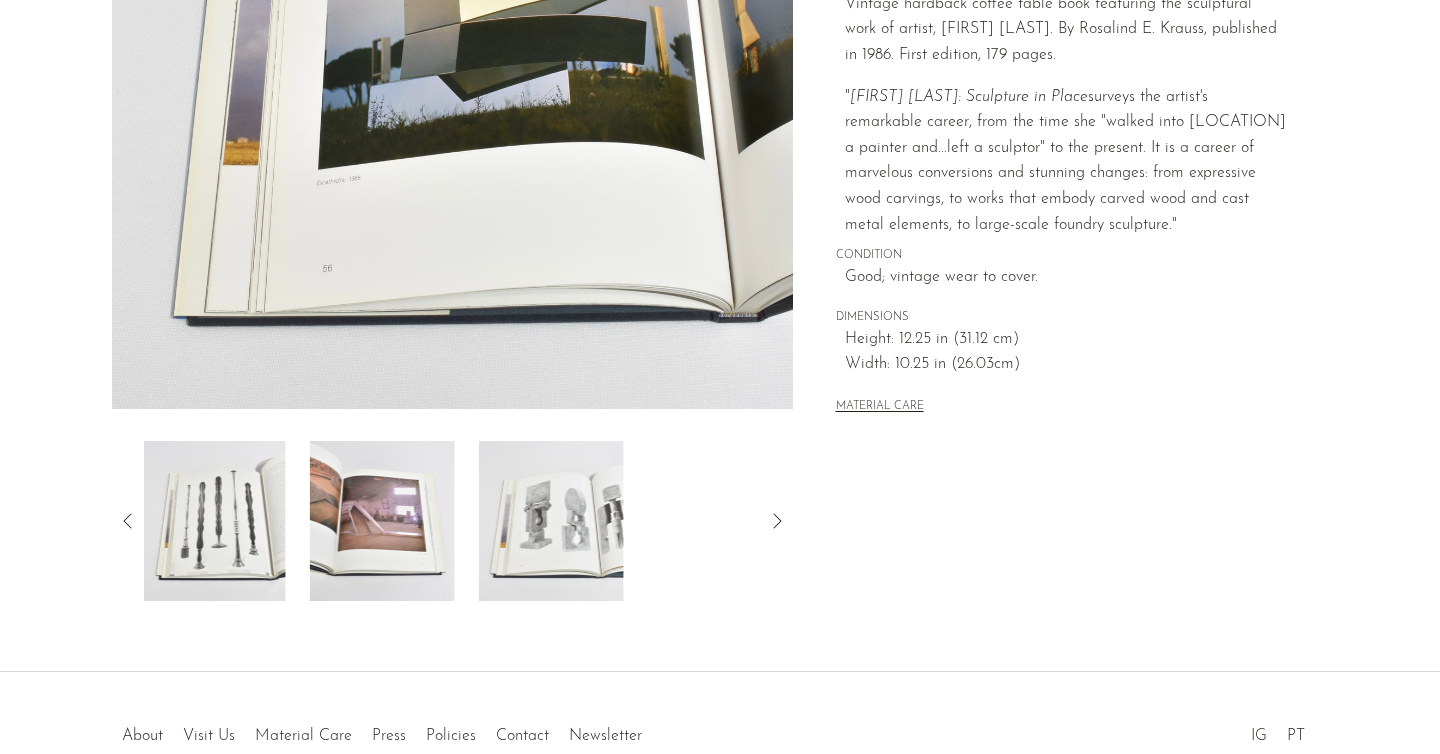 click 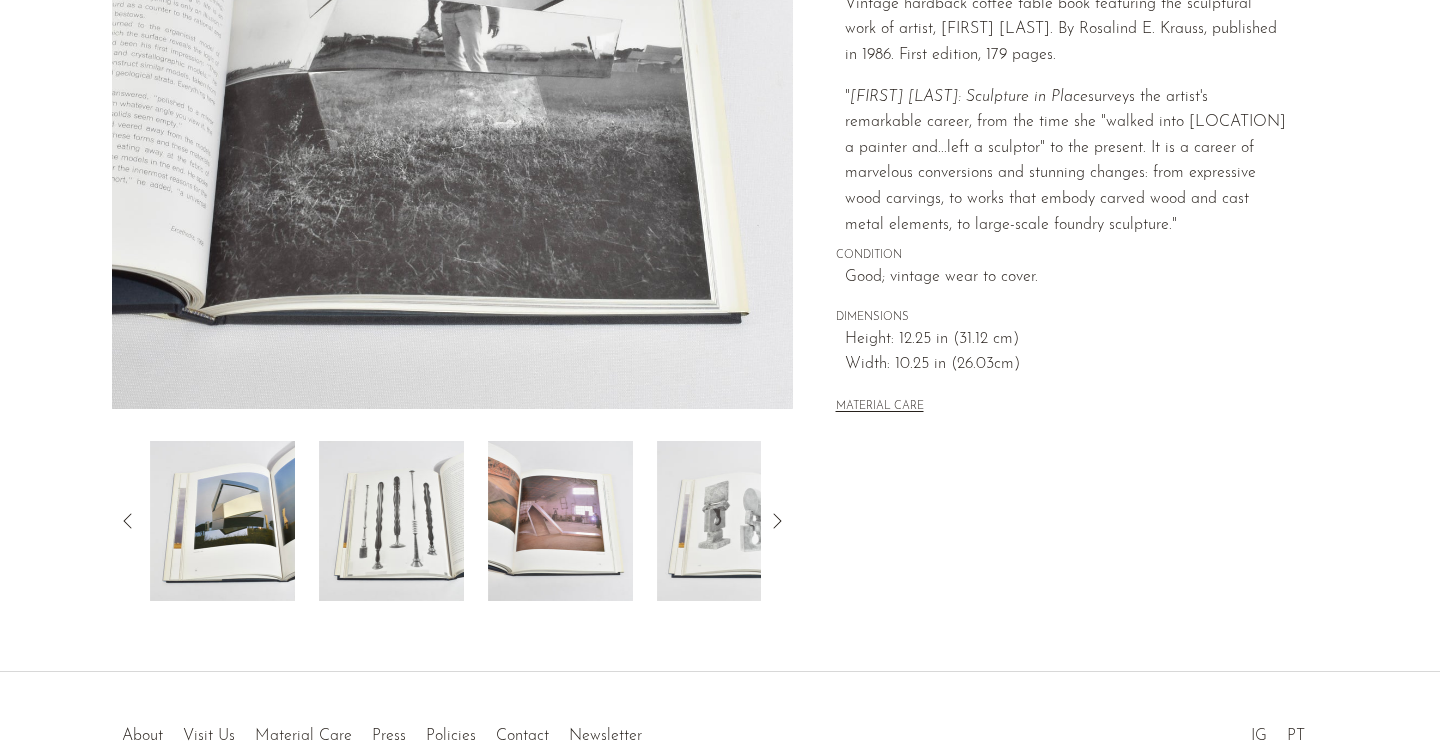 click 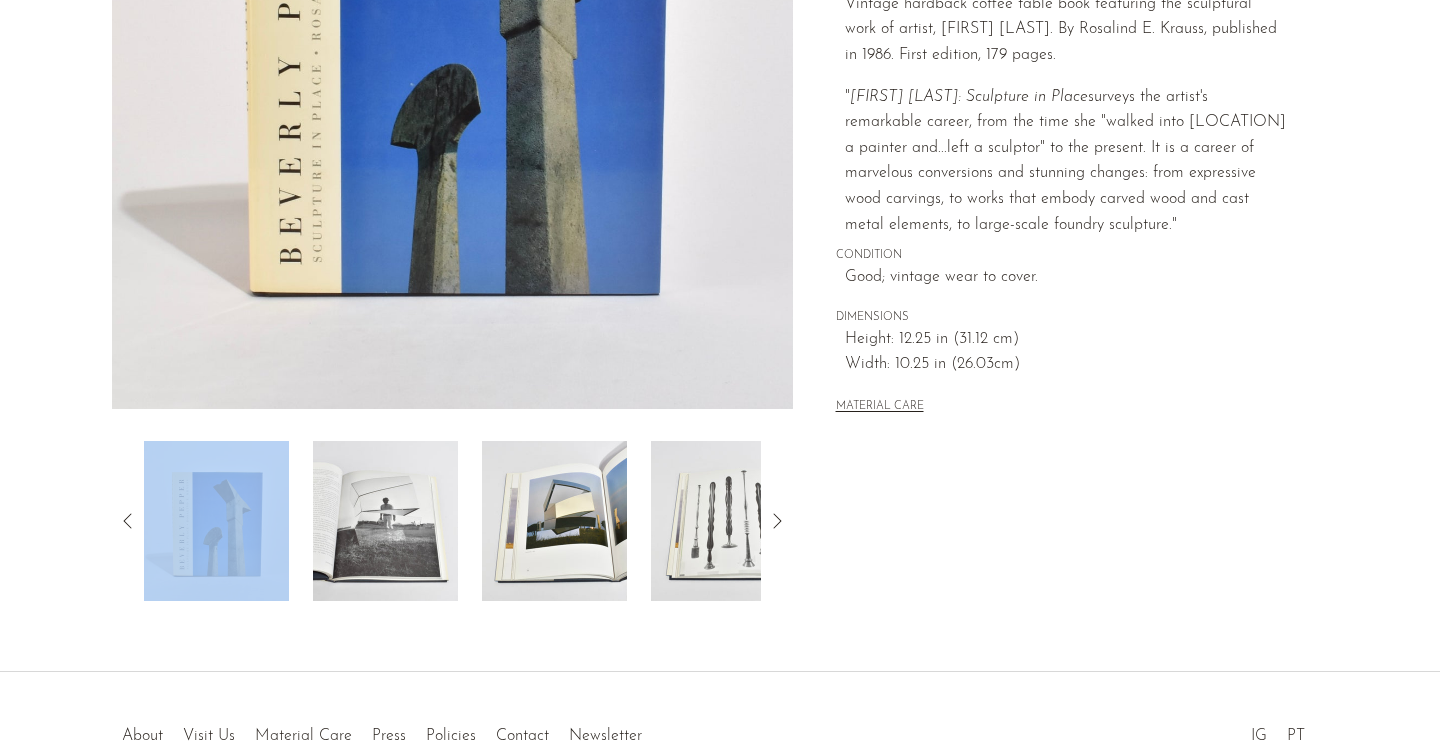 click at bounding box center (216, 521) 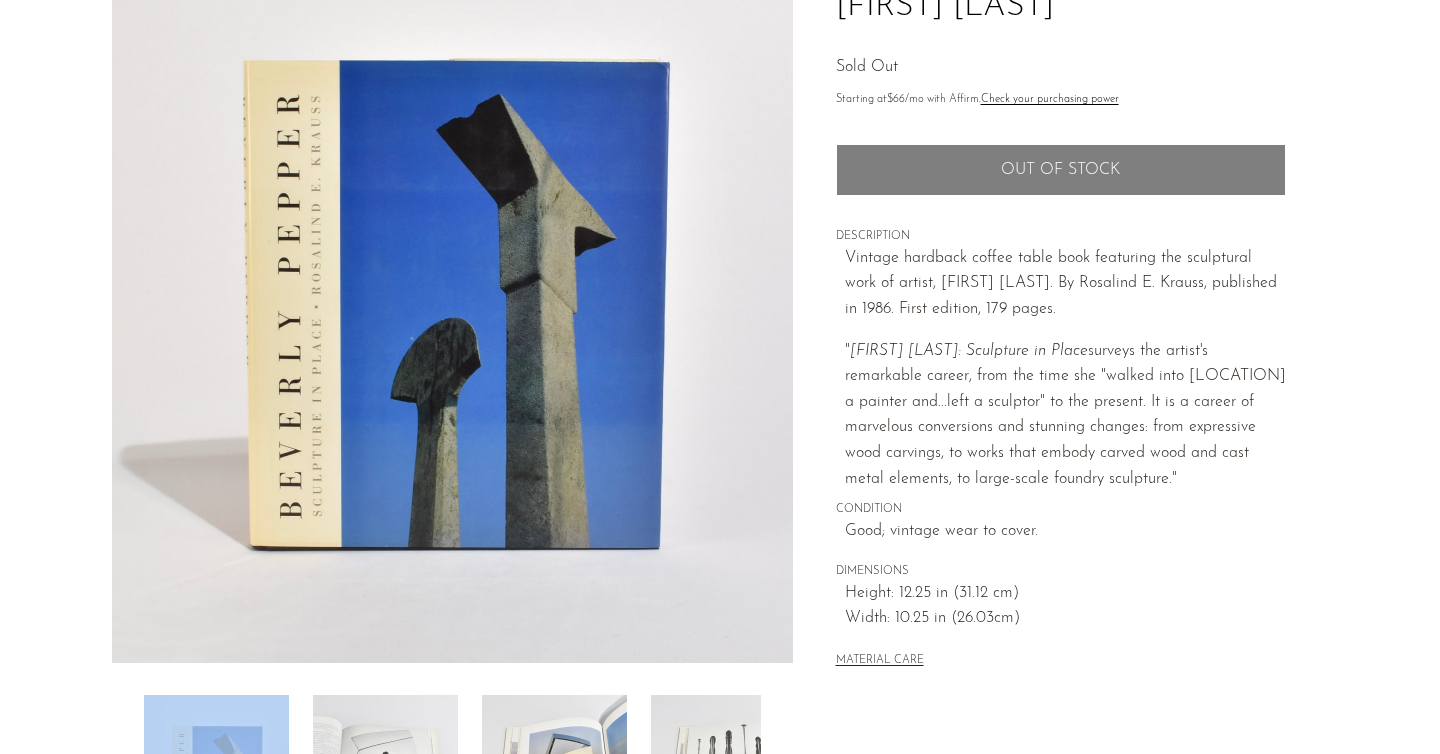 scroll, scrollTop: 164, scrollLeft: 0, axis: vertical 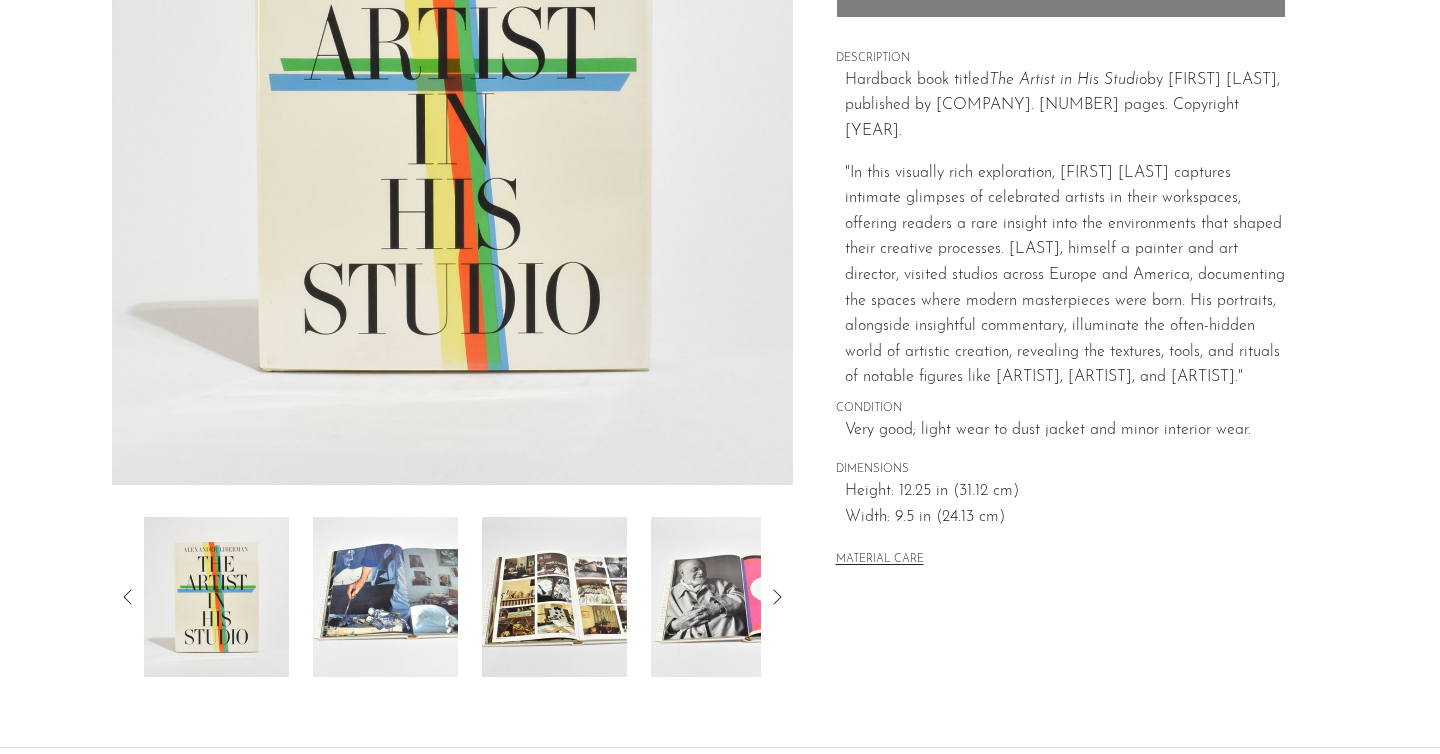 click at bounding box center [385, 597] 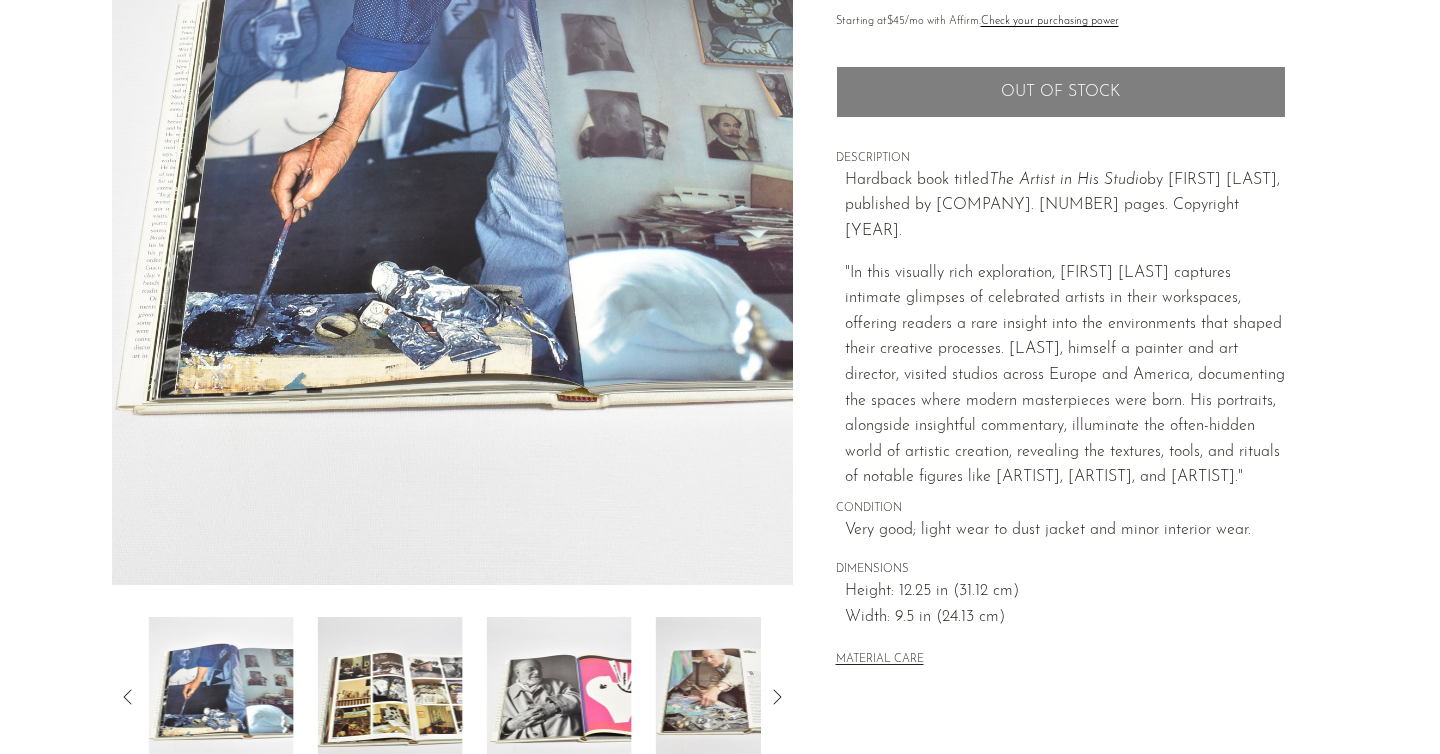scroll, scrollTop: 216, scrollLeft: 0, axis: vertical 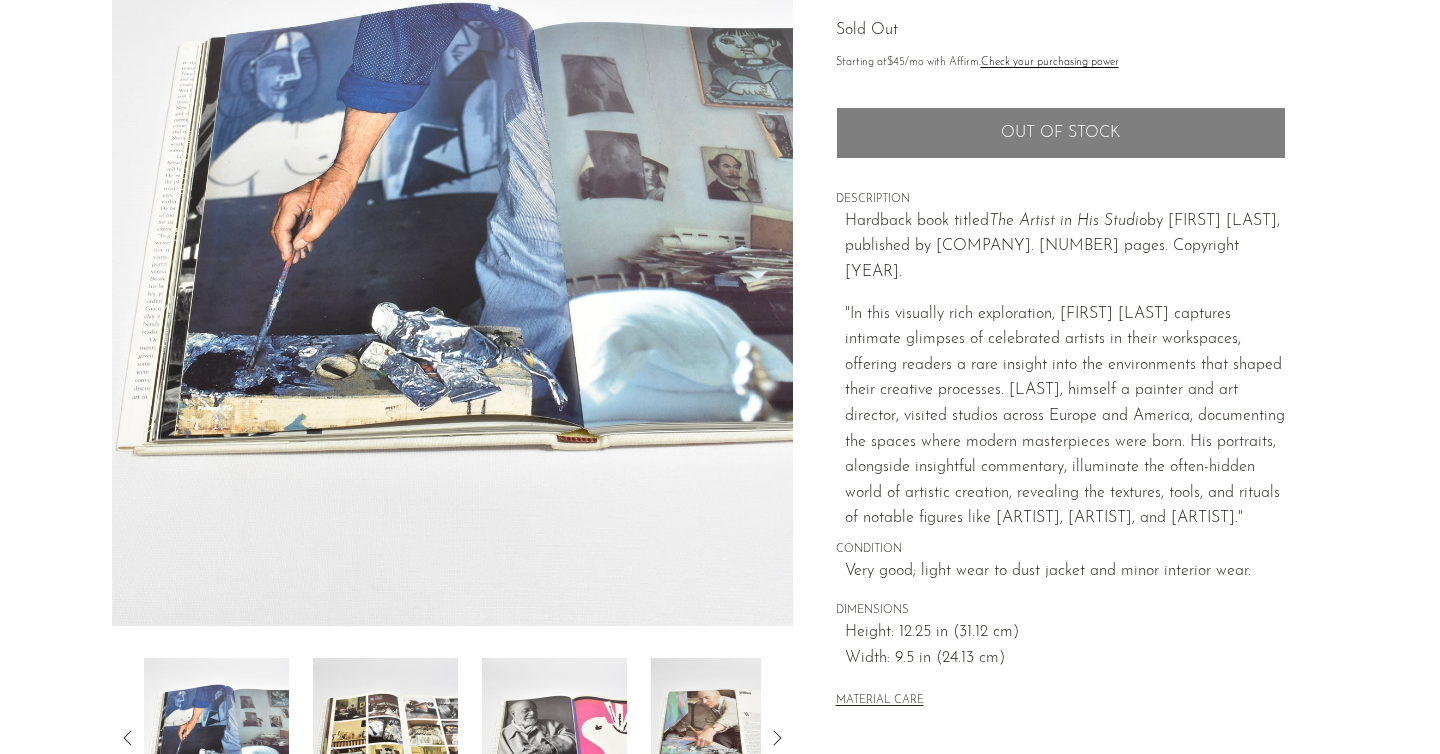 click at bounding box center [385, 738] 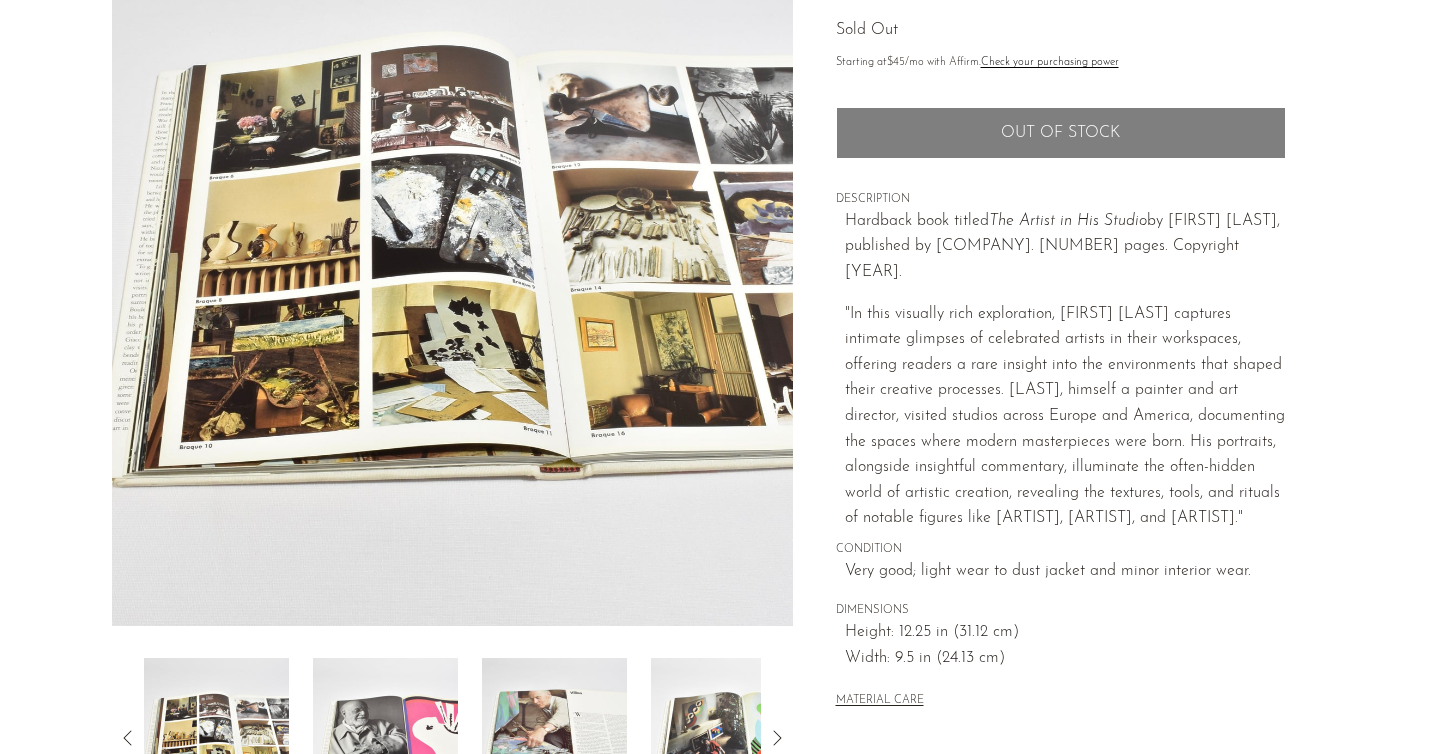click at bounding box center [385, 738] 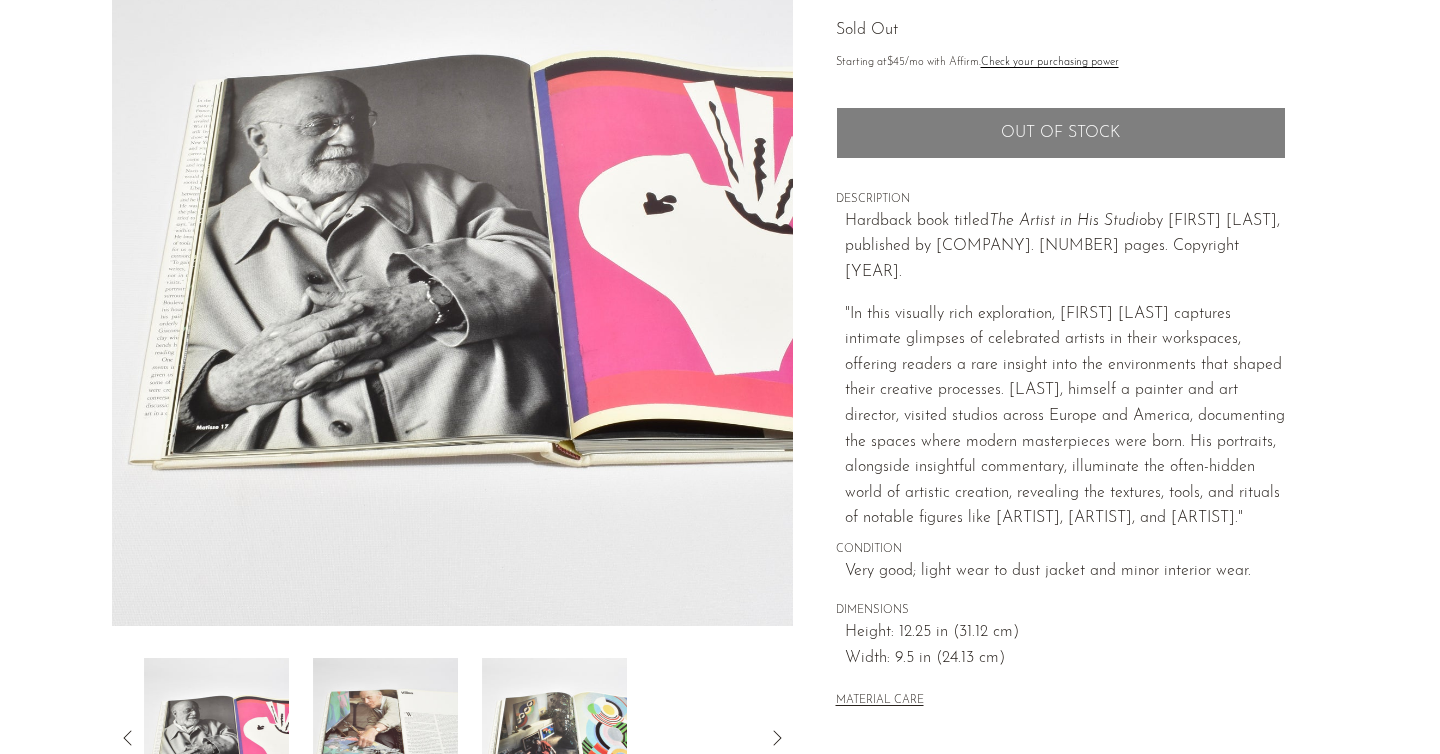 click at bounding box center (385, 738) 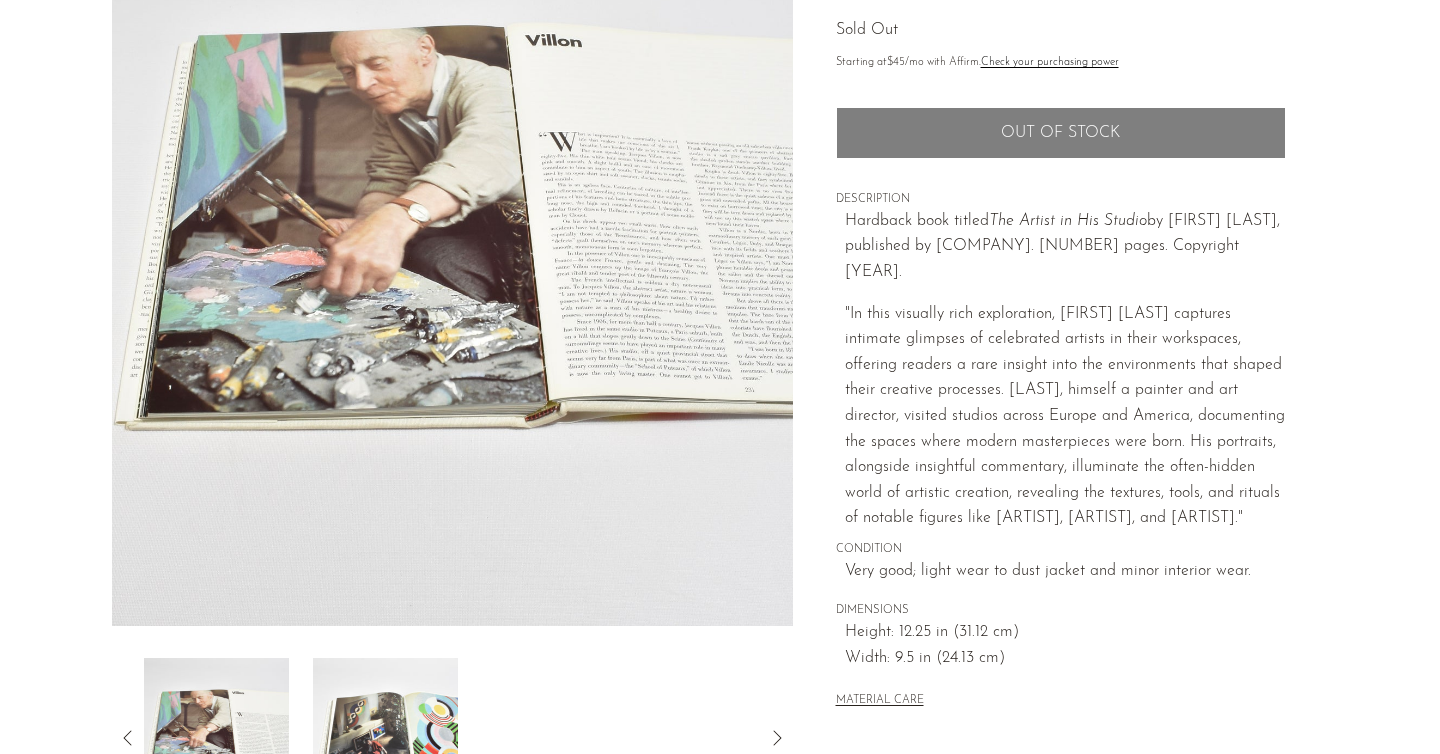 click at bounding box center (385, 738) 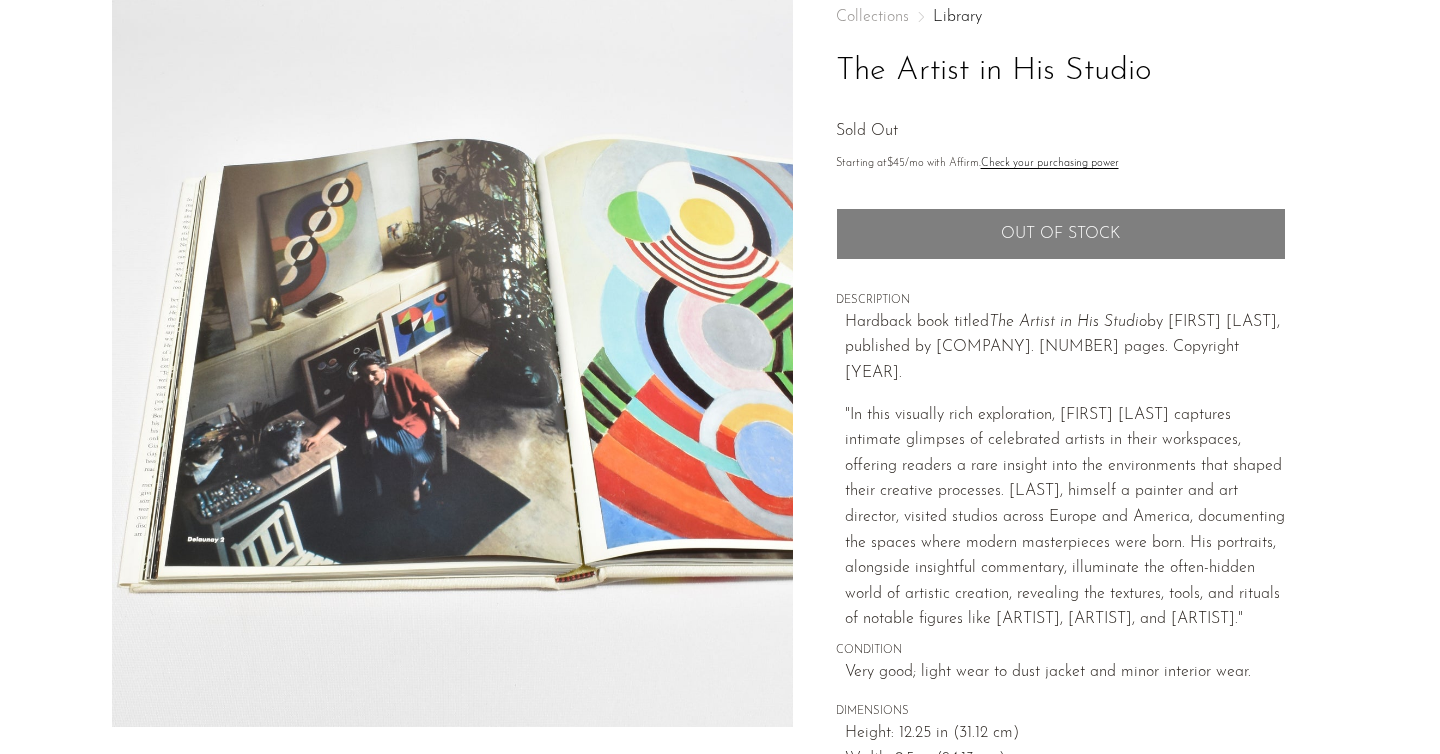 scroll, scrollTop: 114, scrollLeft: 0, axis: vertical 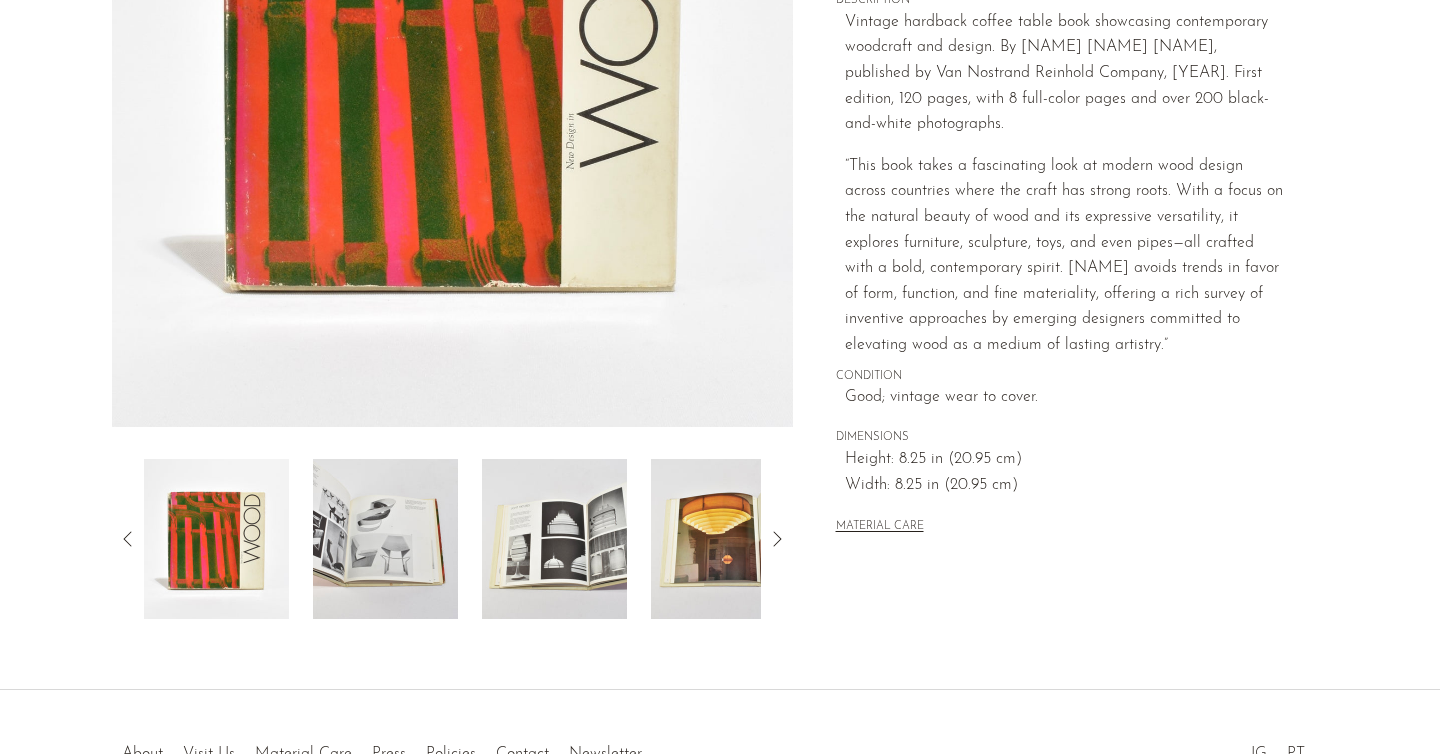 click at bounding box center (554, 539) 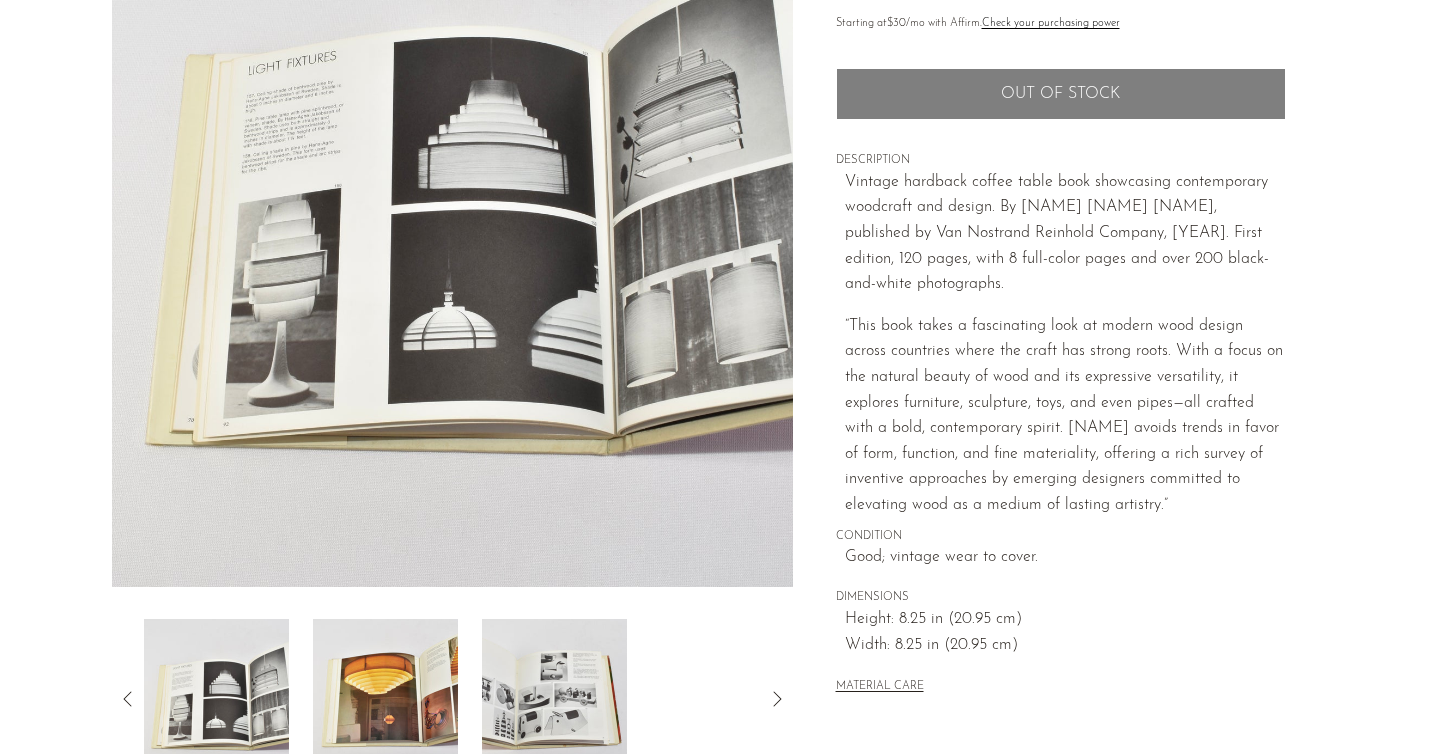 scroll, scrollTop: 279, scrollLeft: 0, axis: vertical 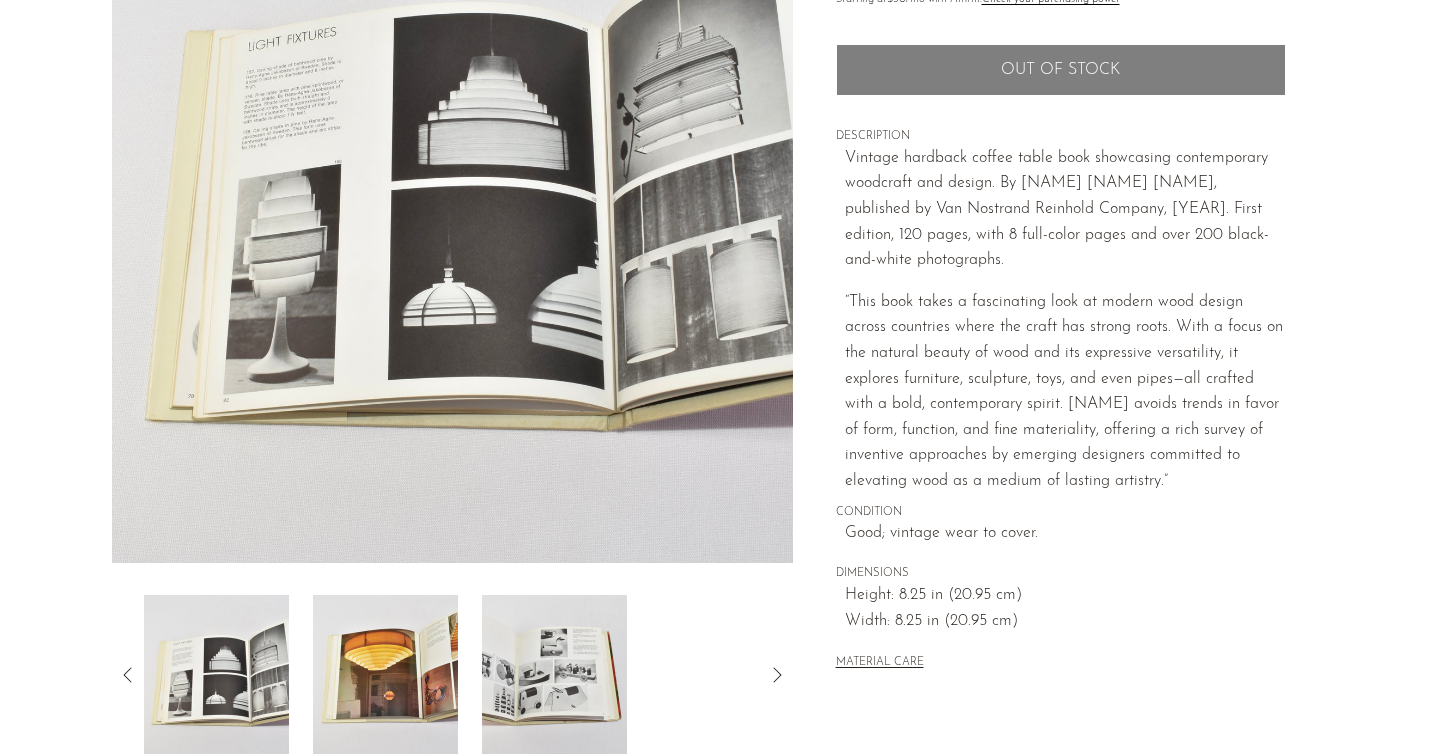 click at bounding box center (385, 675) 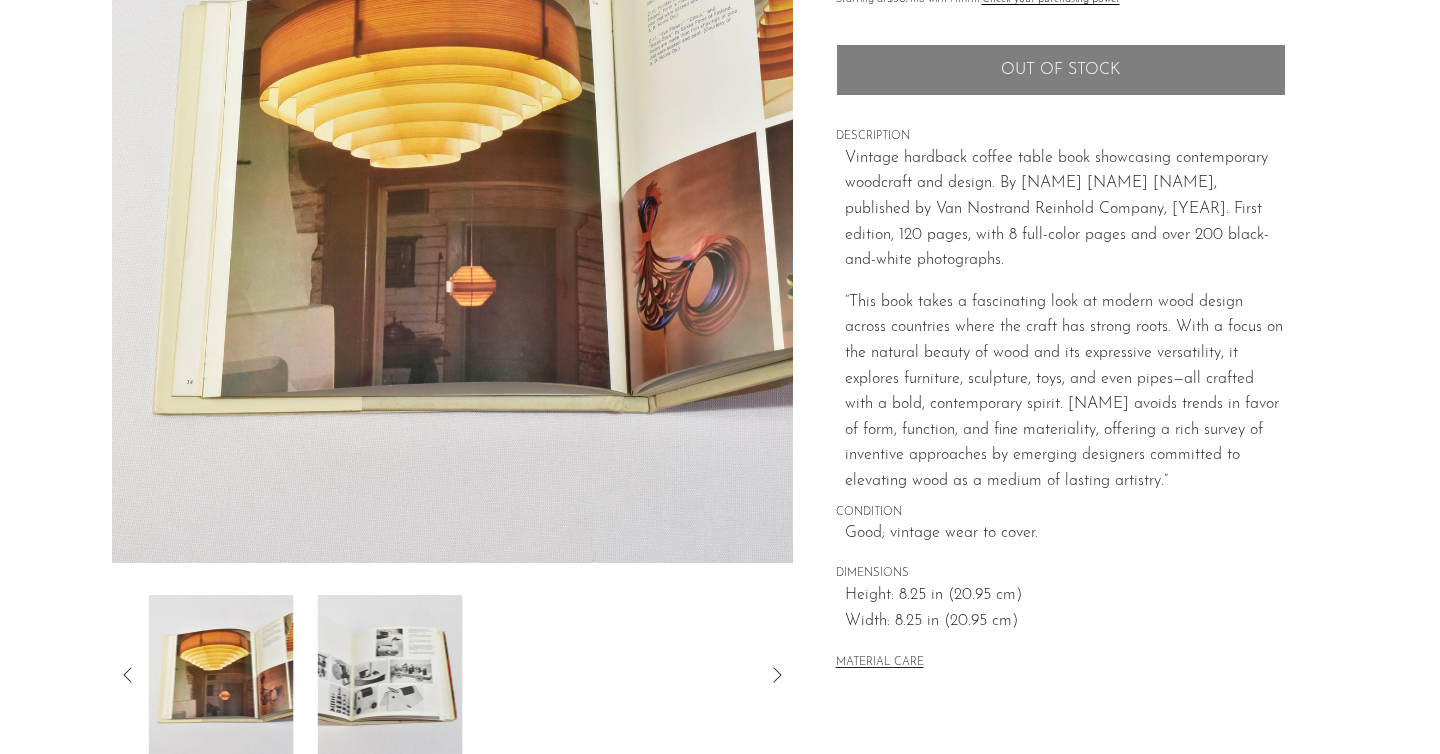 scroll, scrollTop: 136, scrollLeft: 0, axis: vertical 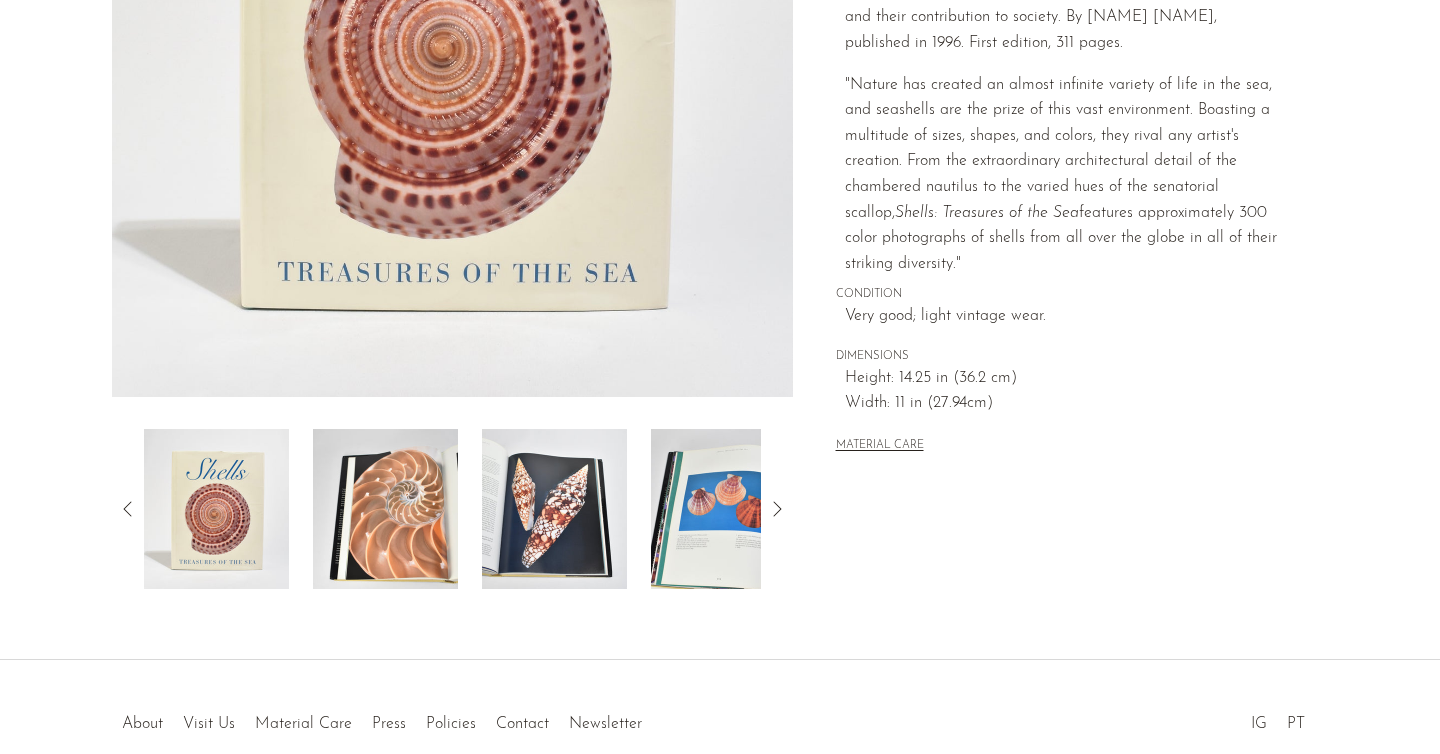 click at bounding box center (385, 509) 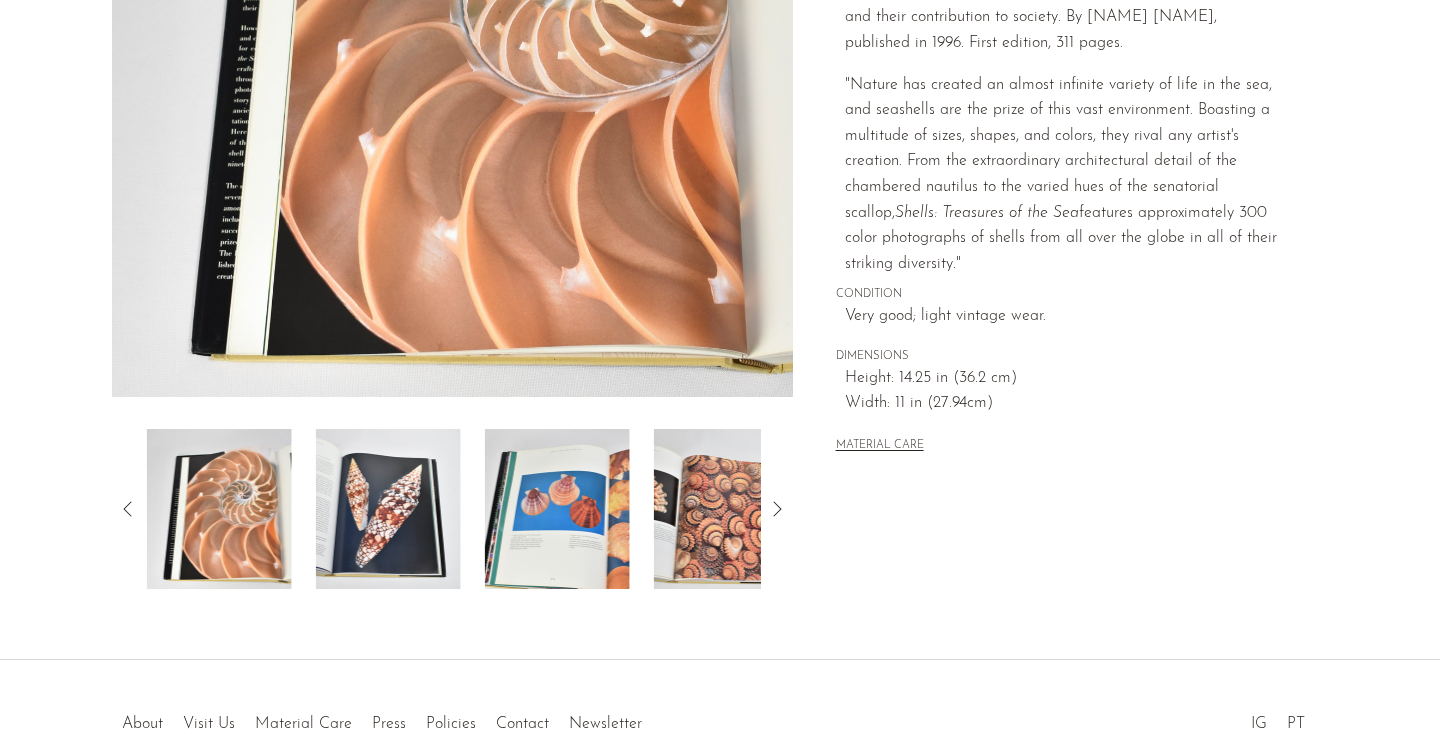 click at bounding box center (388, 509) 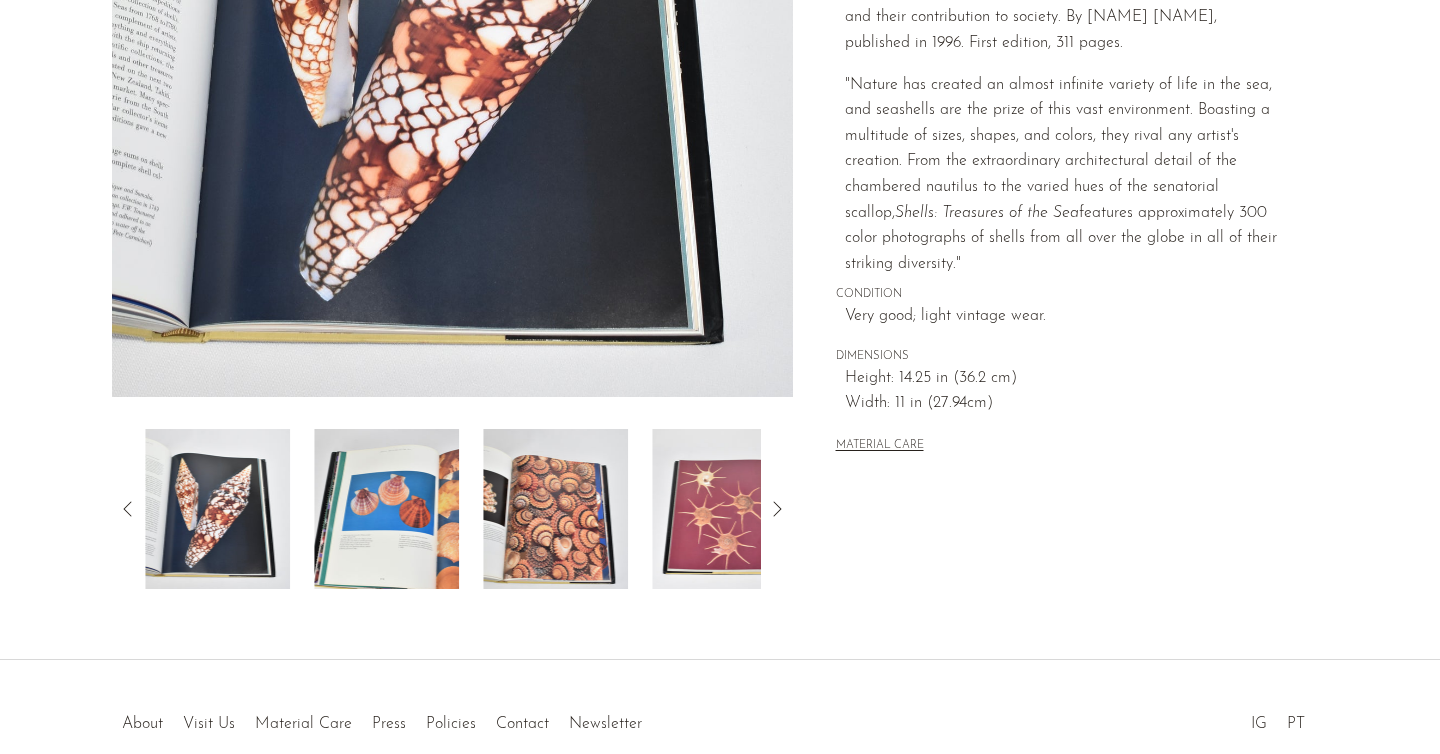click at bounding box center [386, 509] 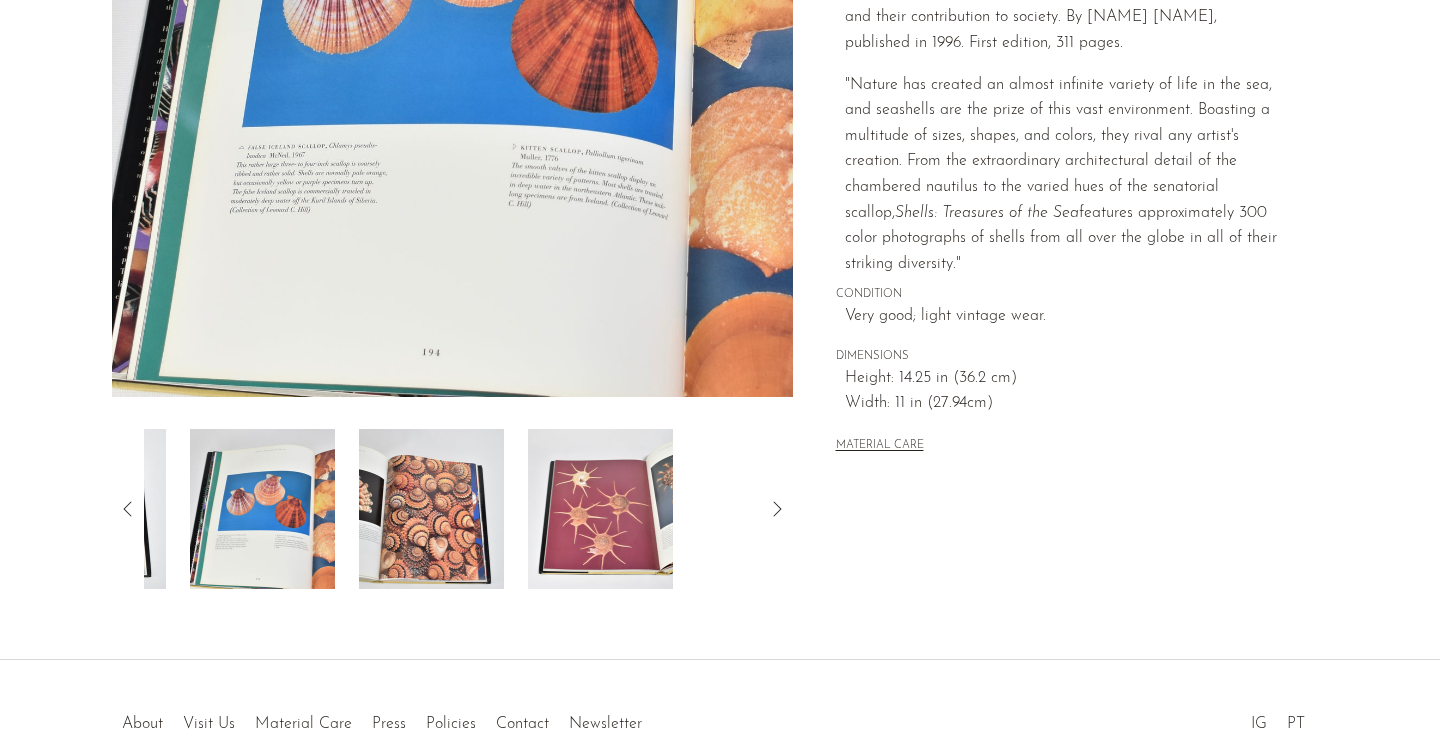 click at bounding box center (431, 509) 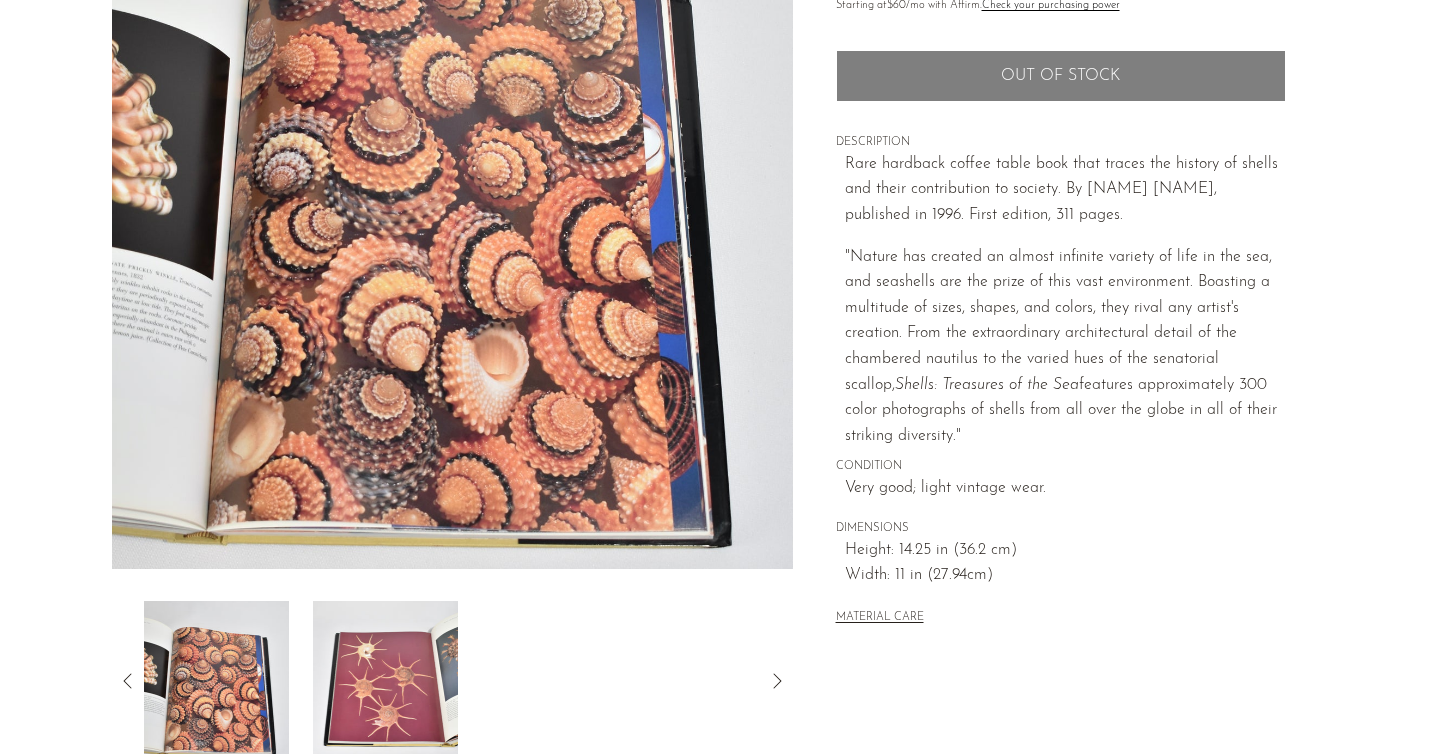 scroll, scrollTop: 271, scrollLeft: 0, axis: vertical 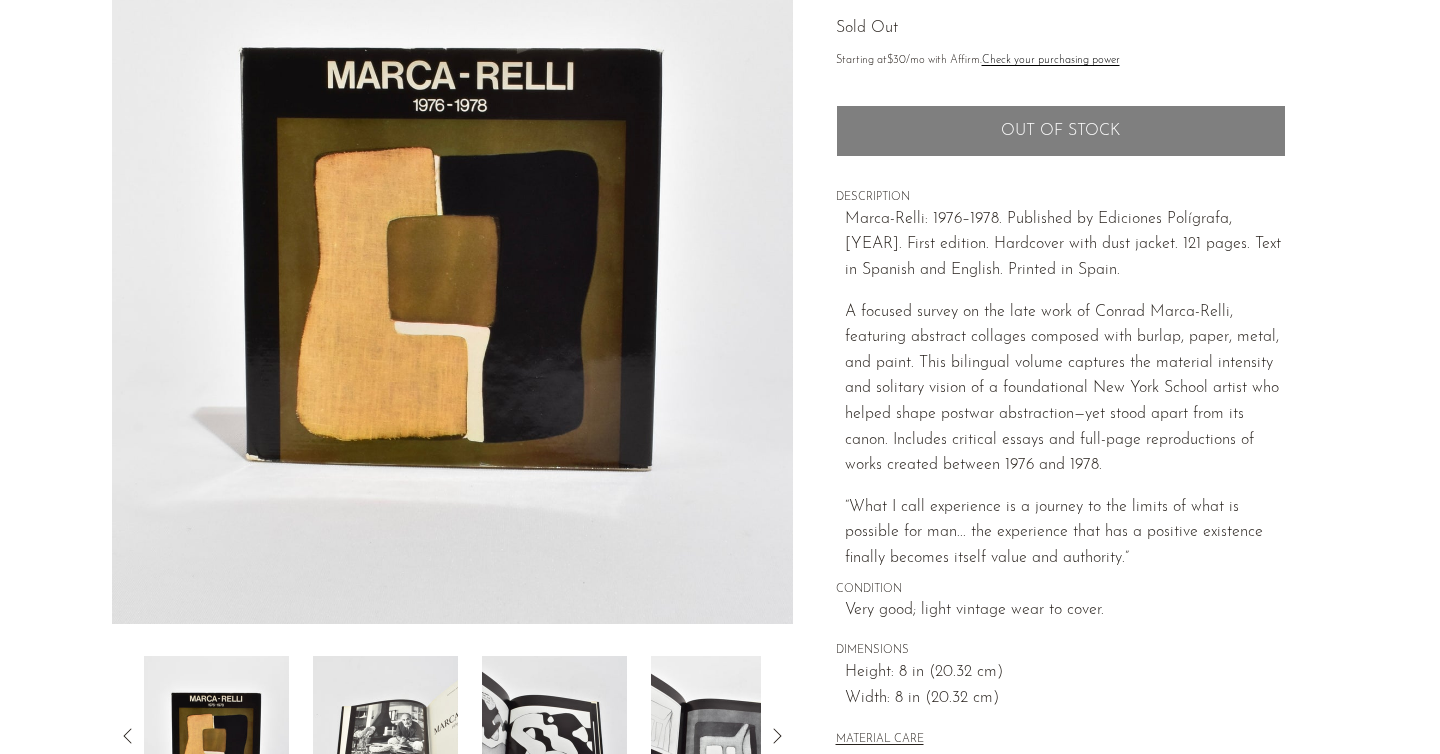 click at bounding box center [385, 736] 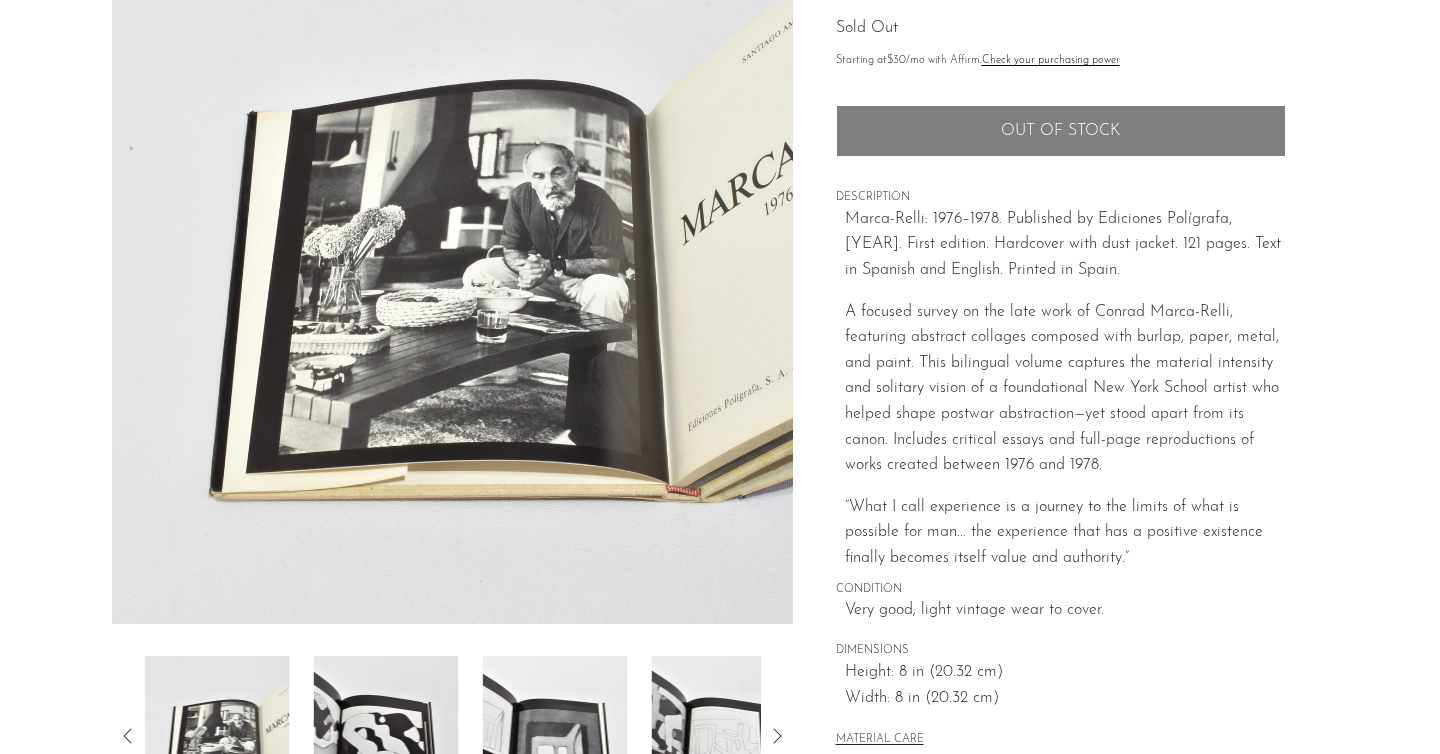 click at bounding box center [386, 736] 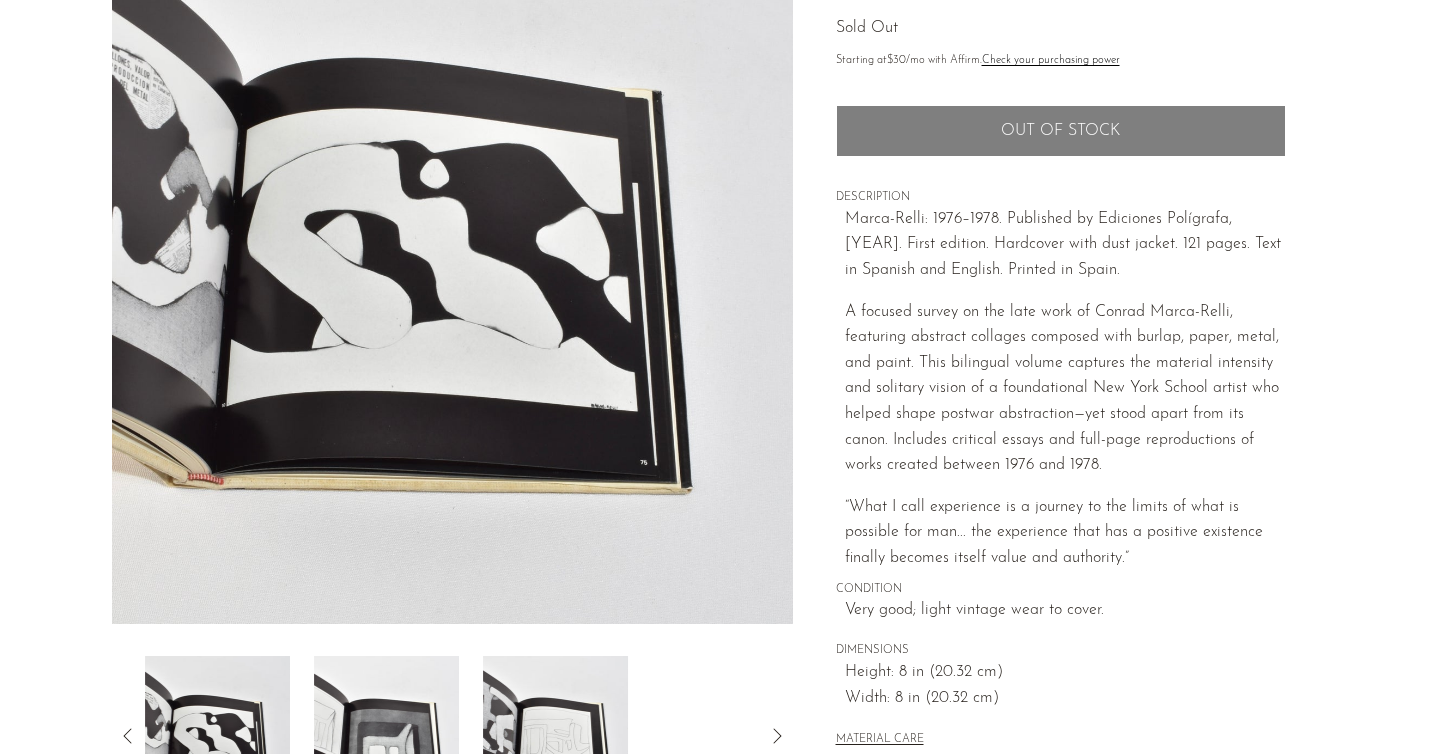 click at bounding box center [386, 736] 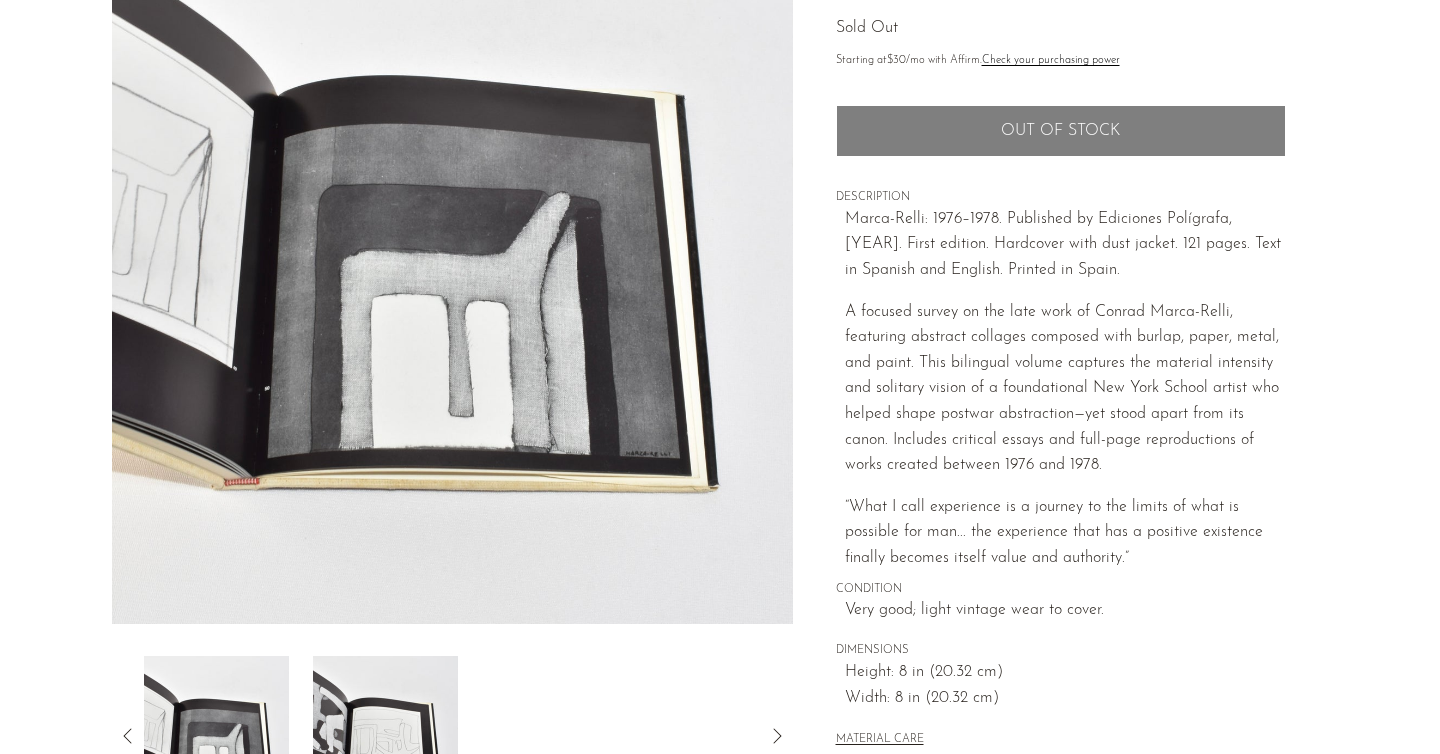 click at bounding box center (385, 736) 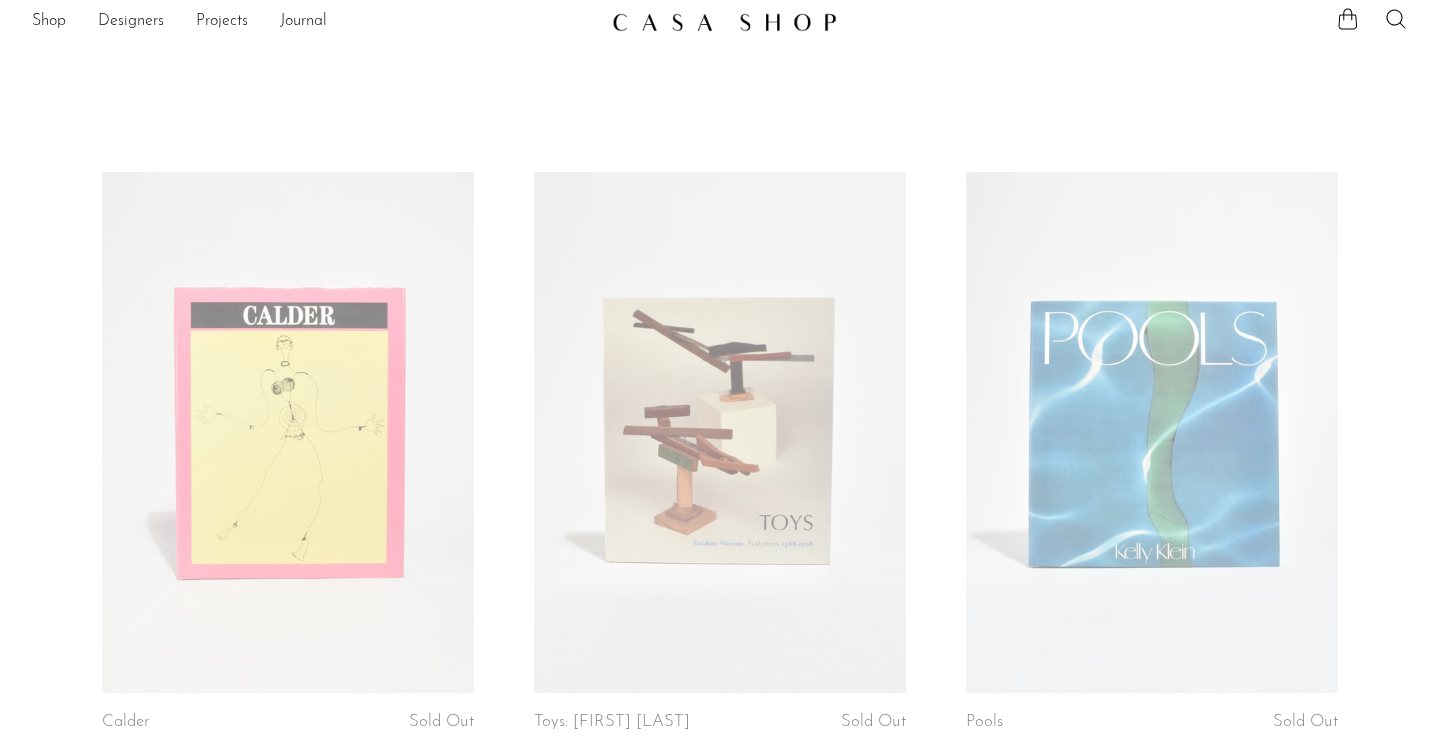 scroll, scrollTop: 181, scrollLeft: 0, axis: vertical 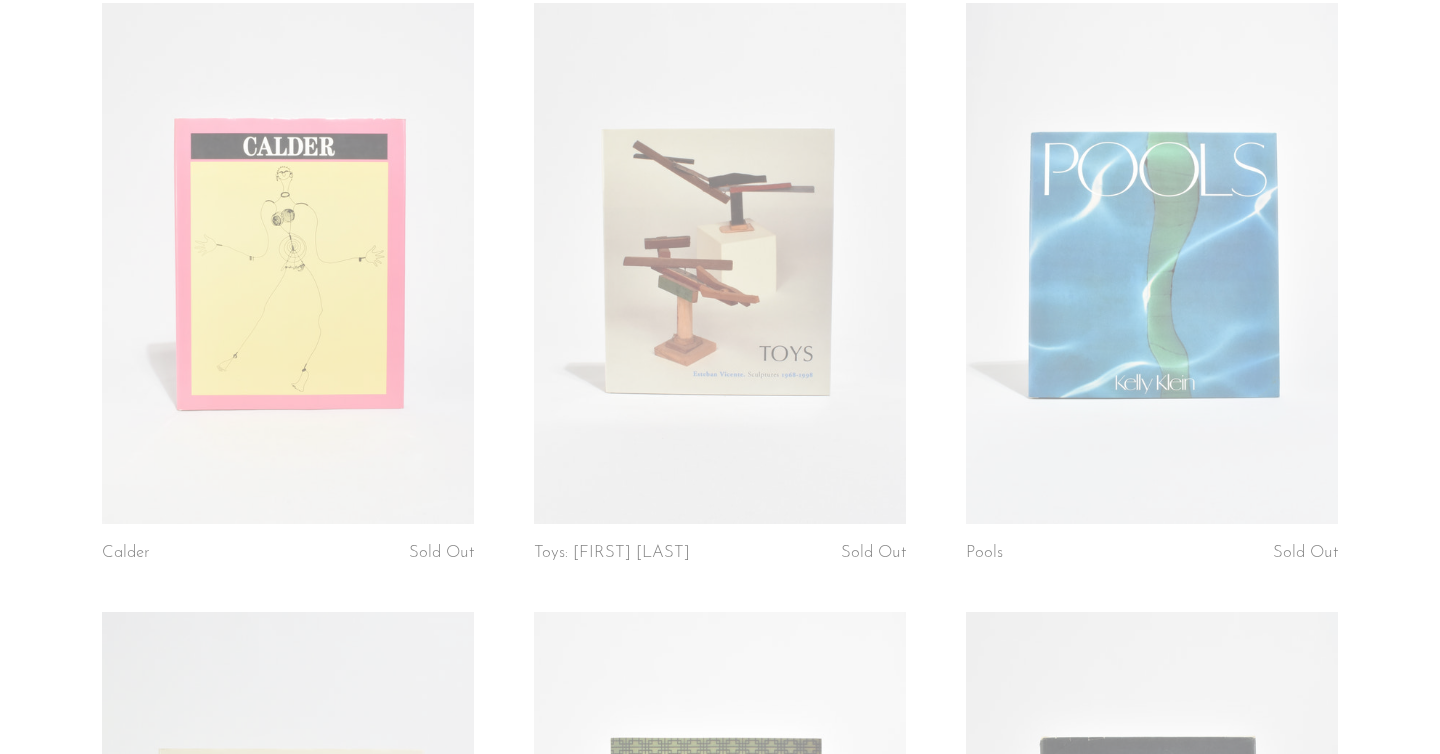 click at bounding box center [1152, 263] 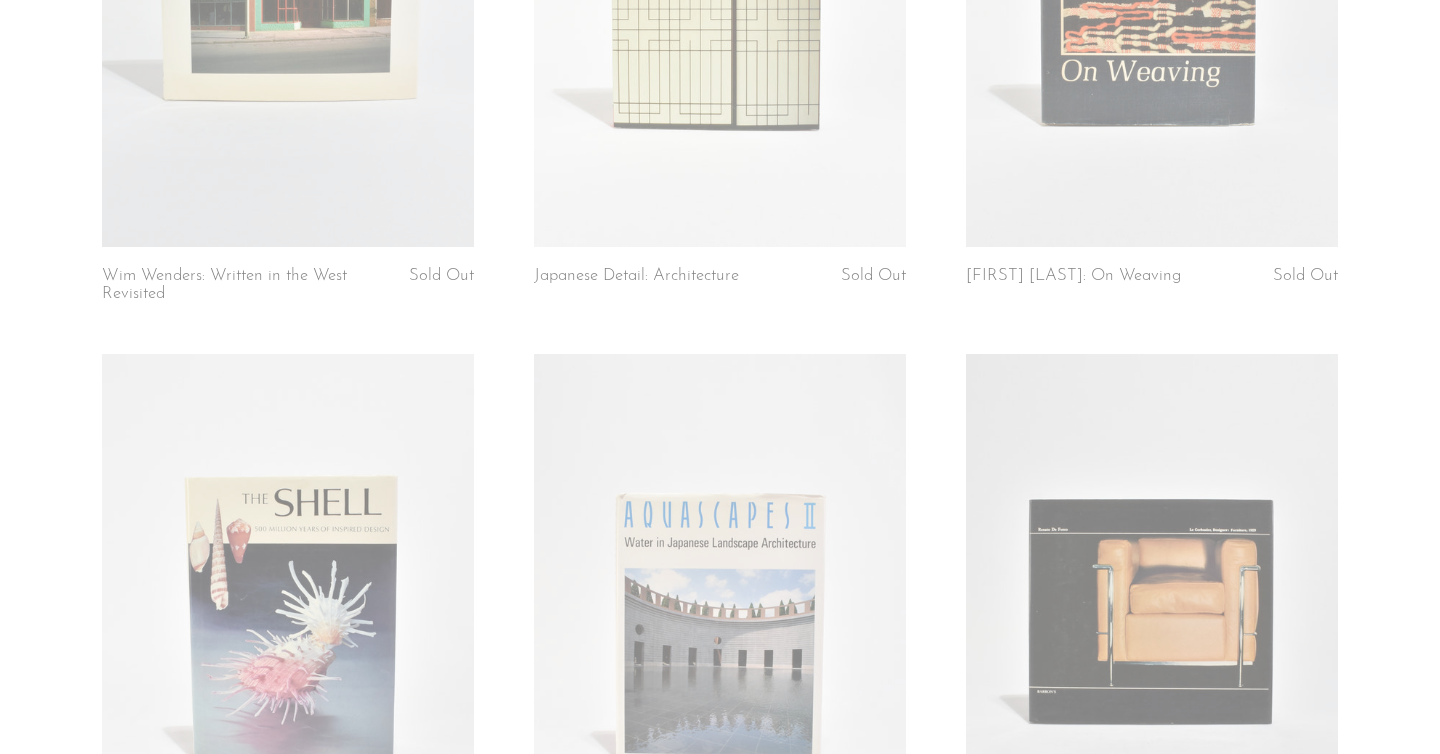 scroll, scrollTop: 629, scrollLeft: 0, axis: vertical 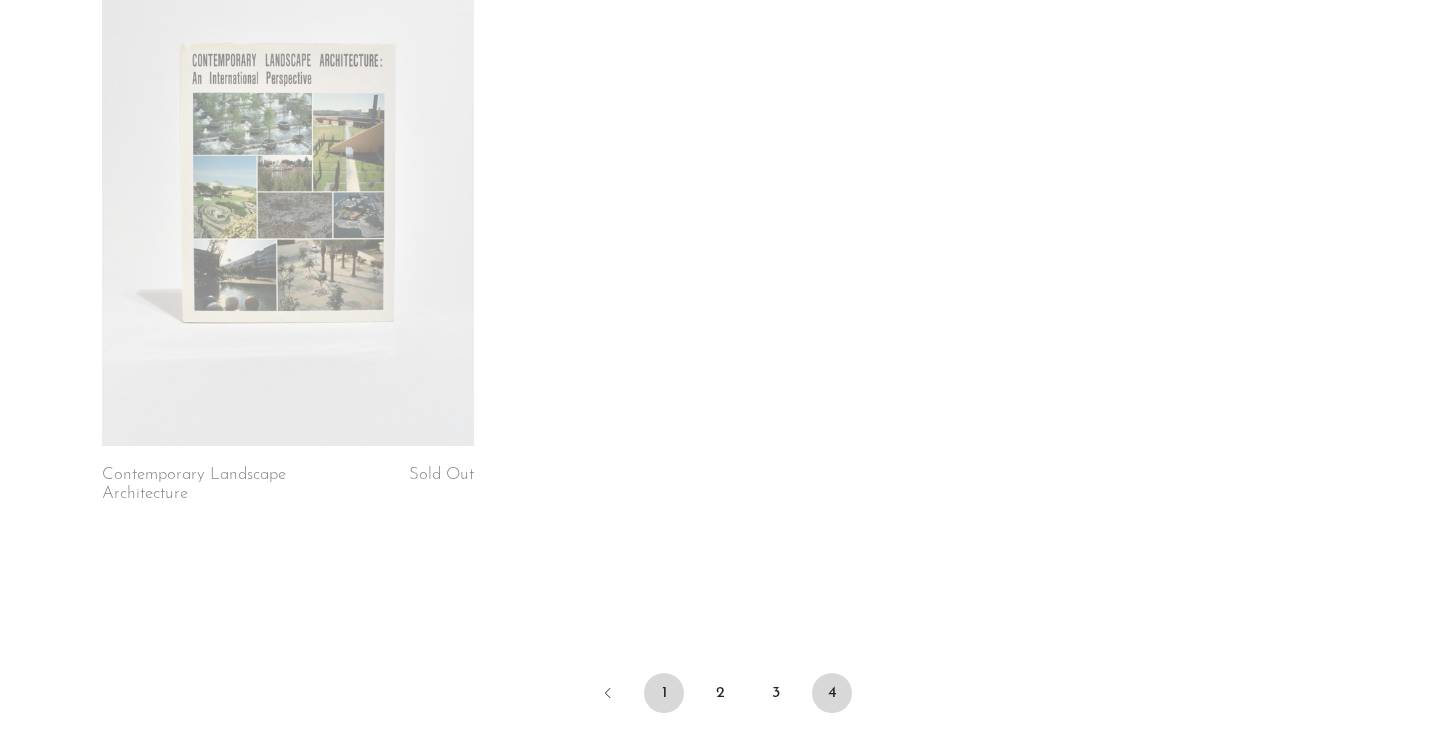 click on "1" at bounding box center [664, 693] 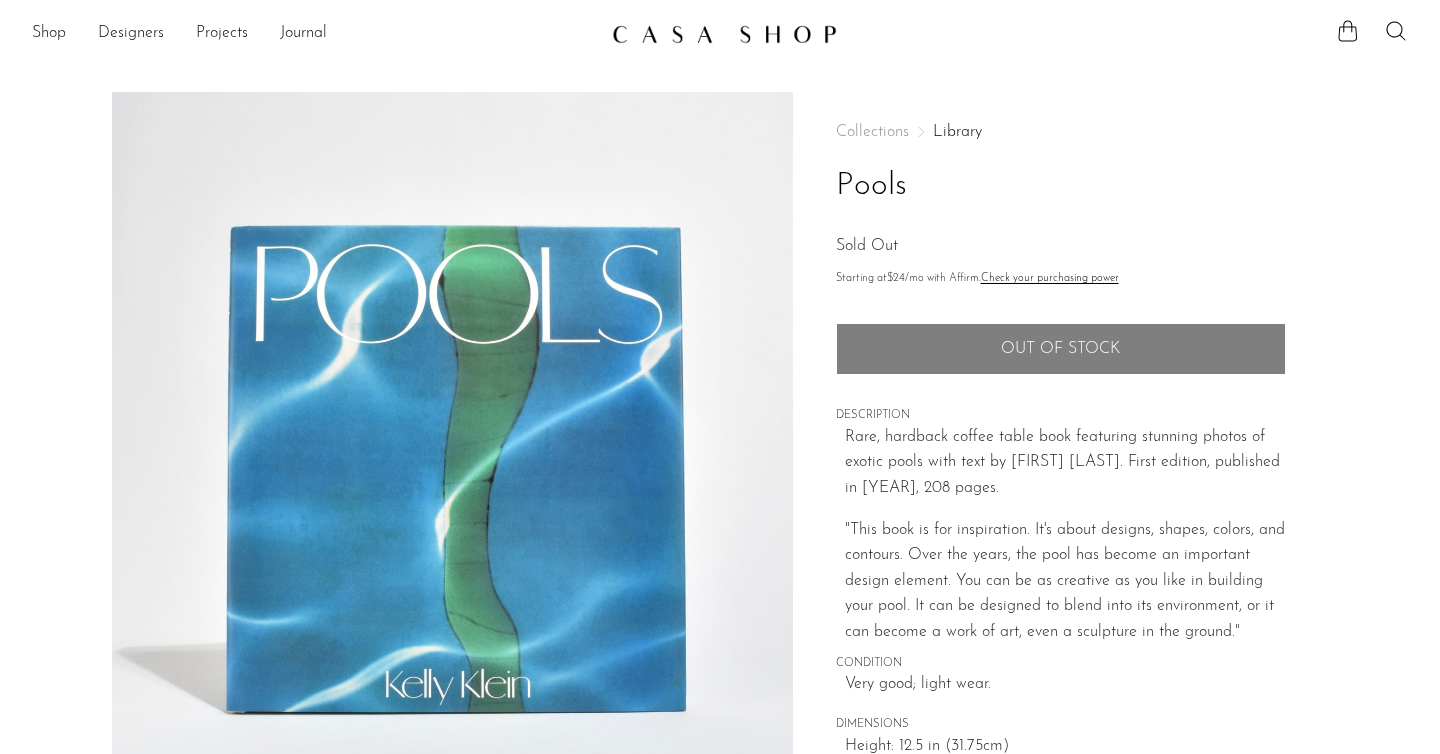 scroll, scrollTop: 0, scrollLeft: 0, axis: both 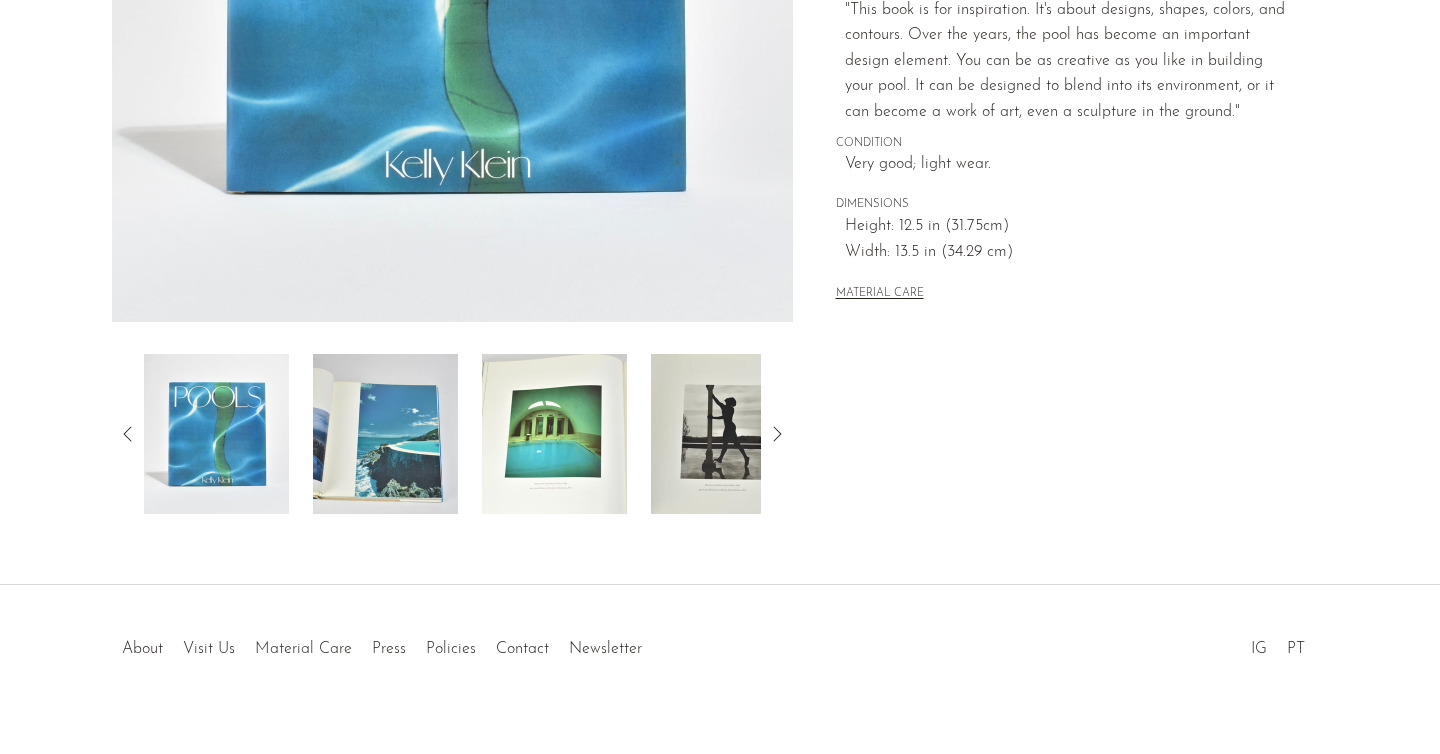 click at bounding box center [385, 434] 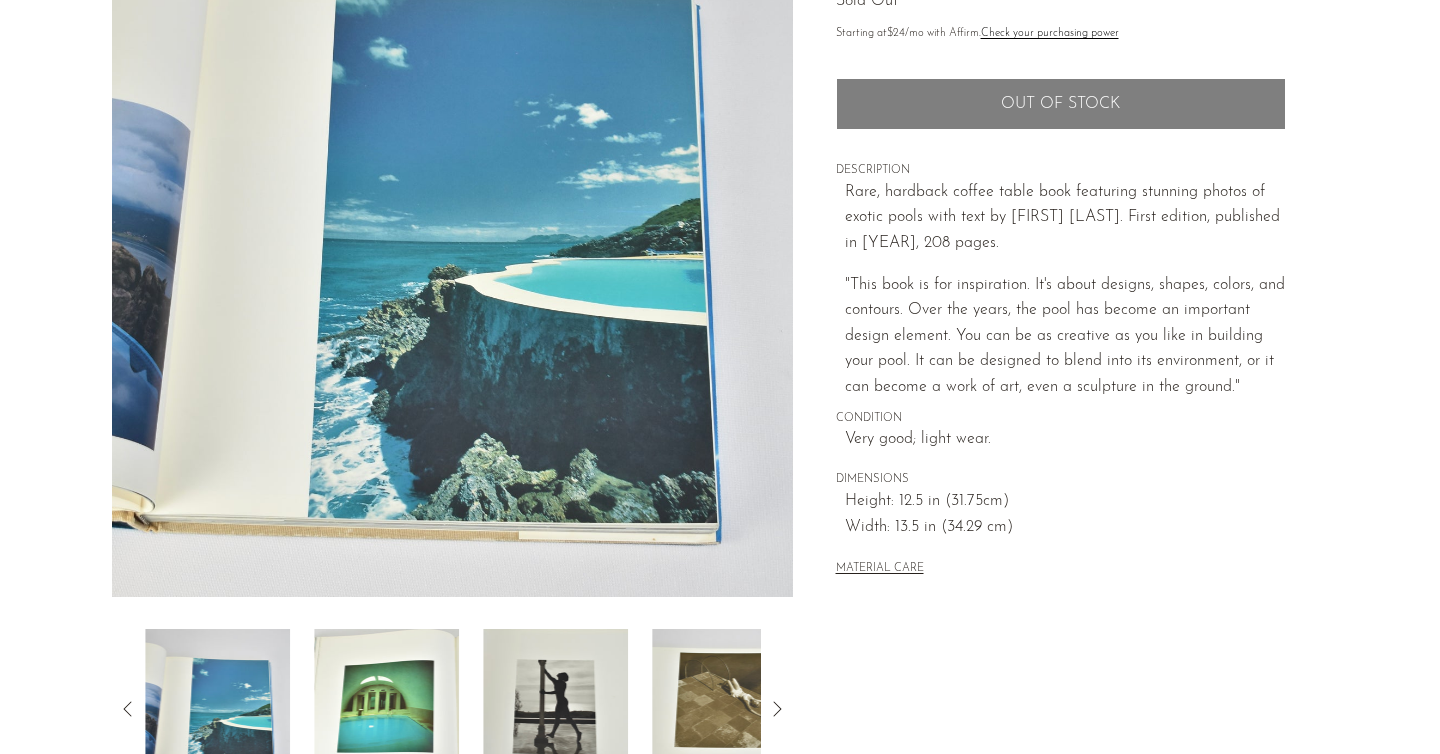 scroll, scrollTop: 244, scrollLeft: 0, axis: vertical 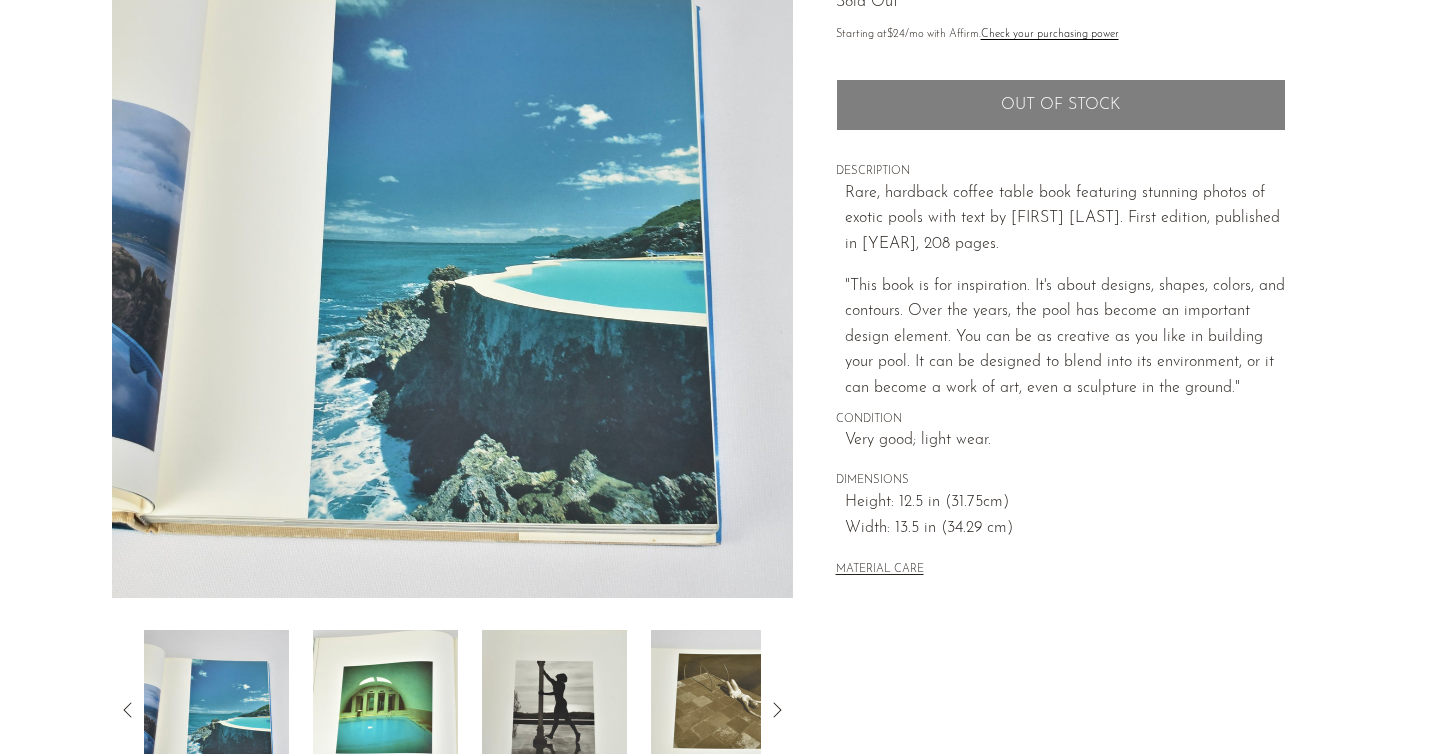 click at bounding box center (385, 710) 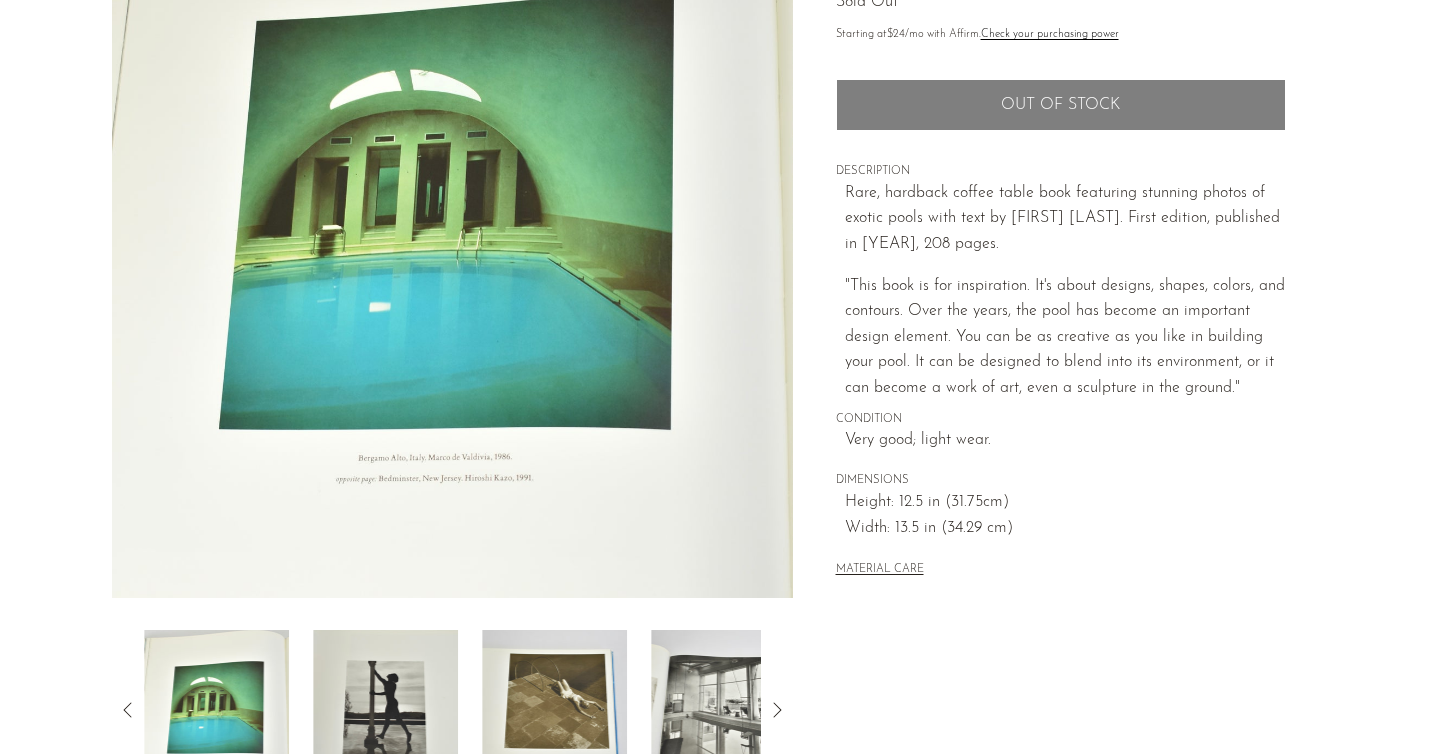 click at bounding box center (385, 710) 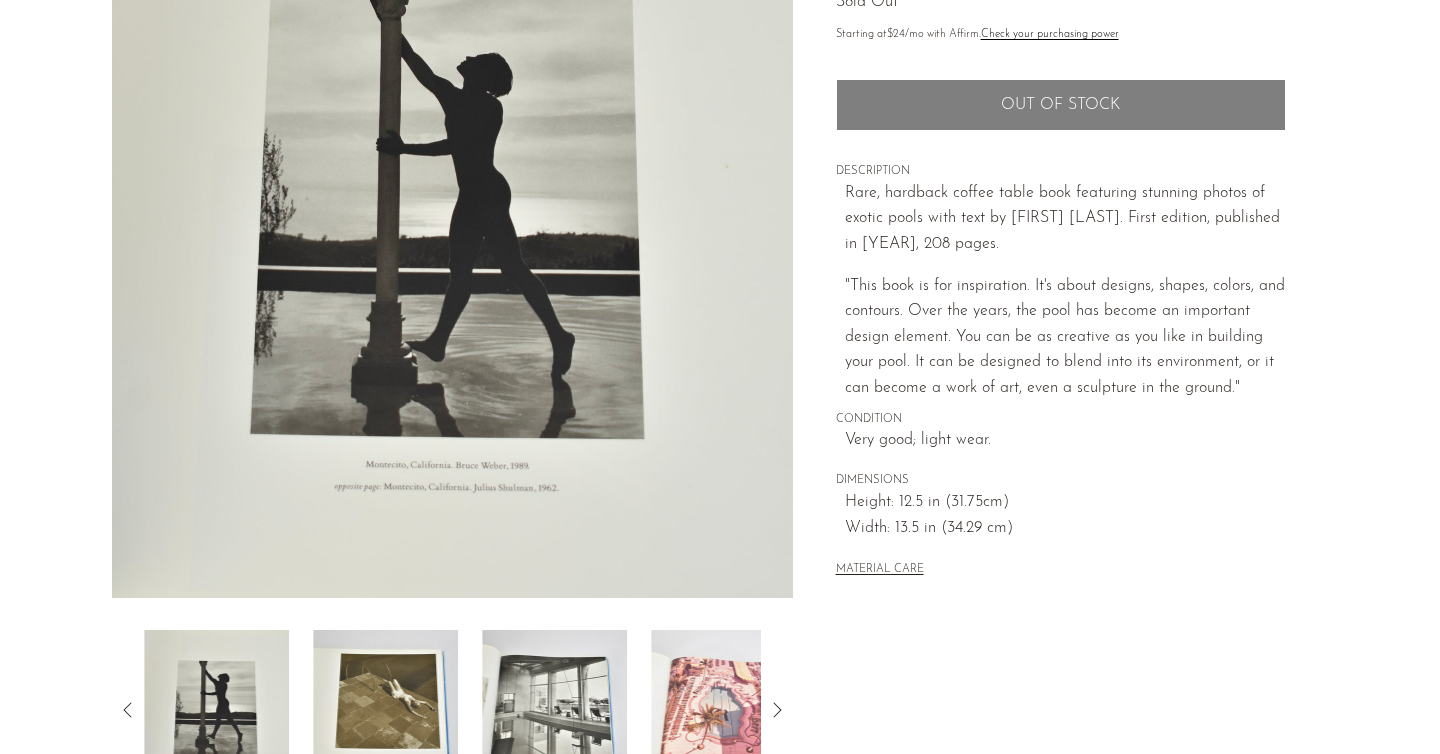 click at bounding box center (385, 710) 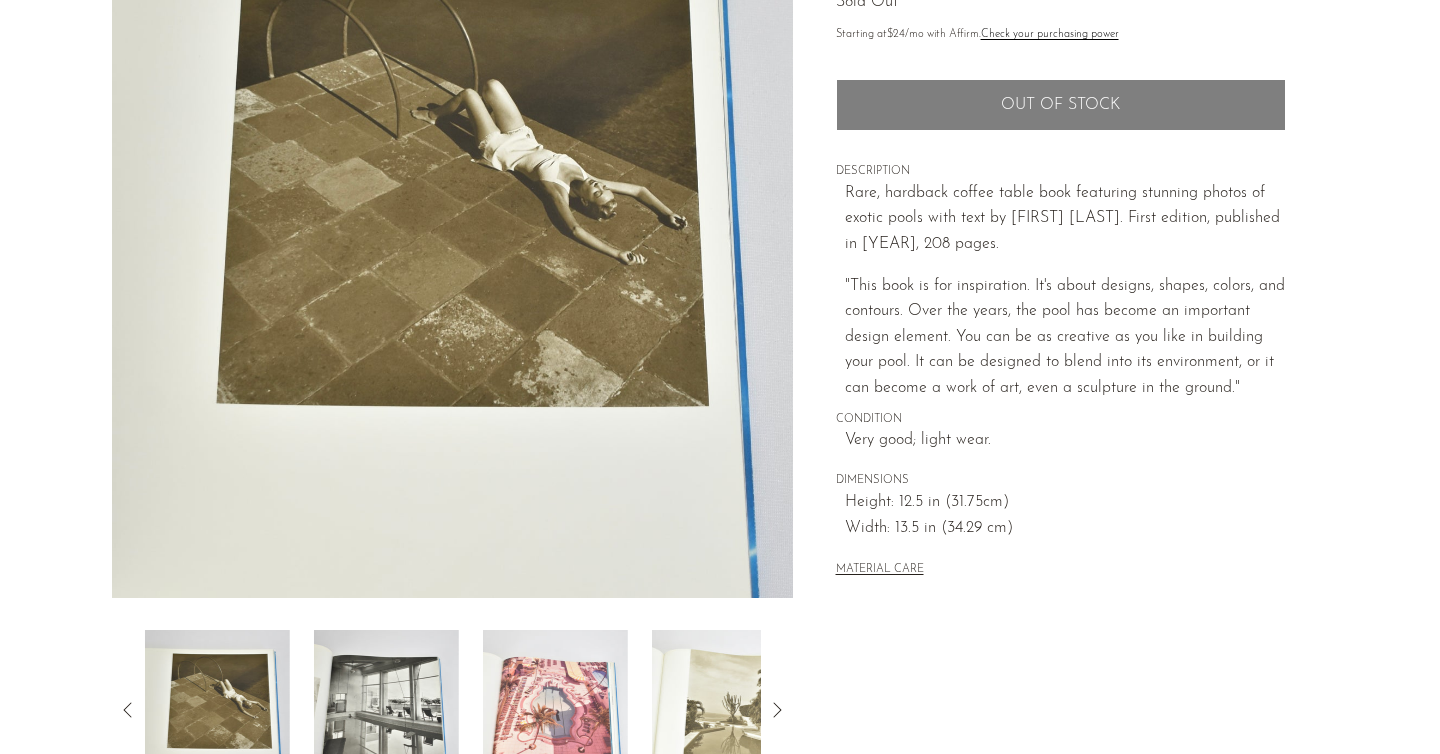 click at bounding box center [386, 710] 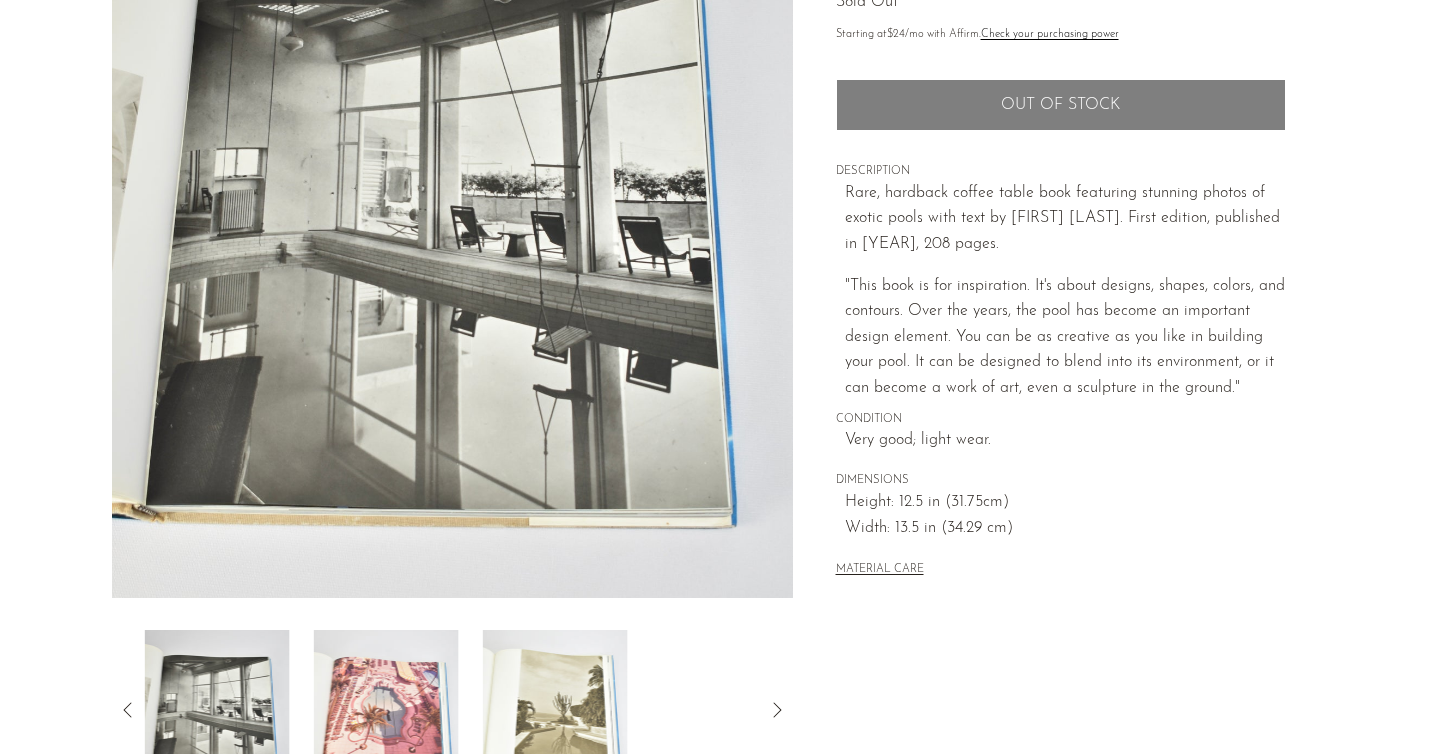 click at bounding box center [452, 710] 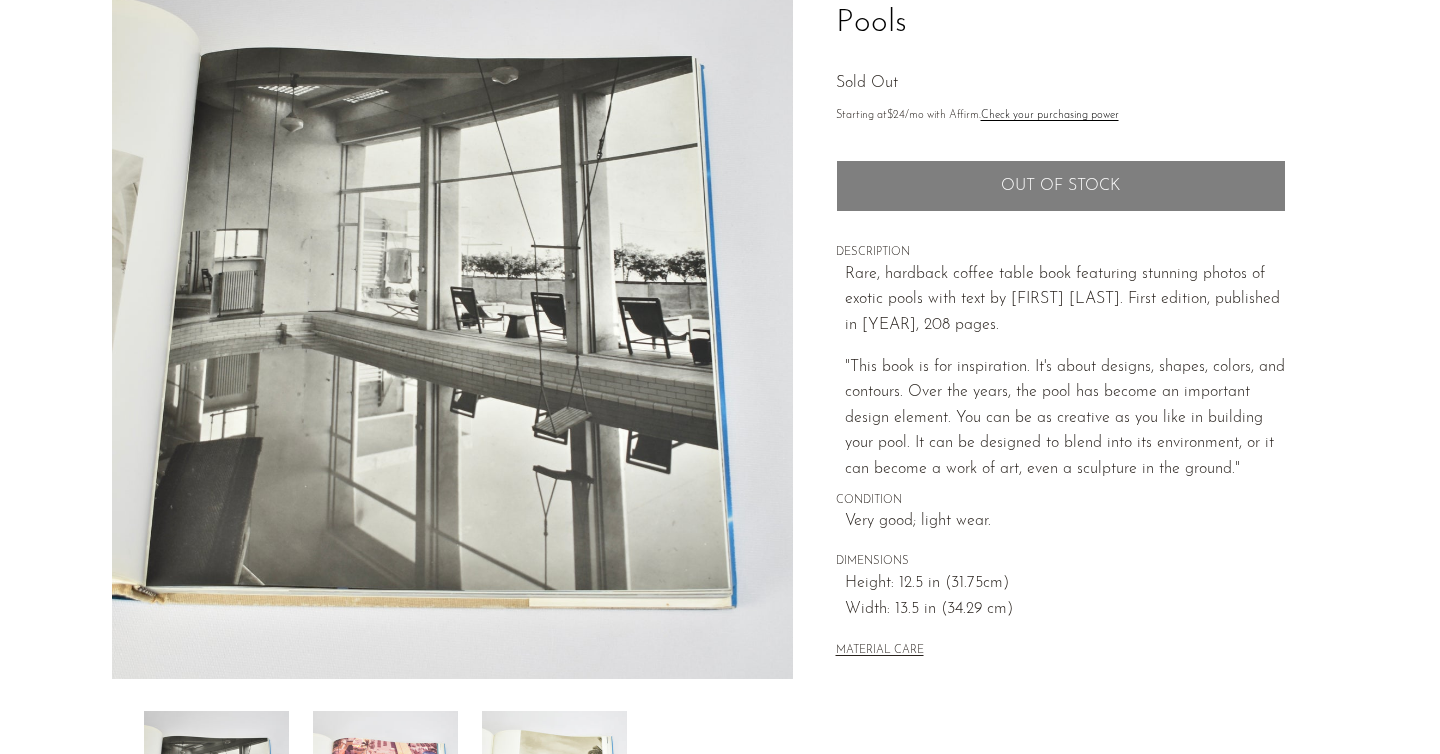 scroll, scrollTop: 160, scrollLeft: 0, axis: vertical 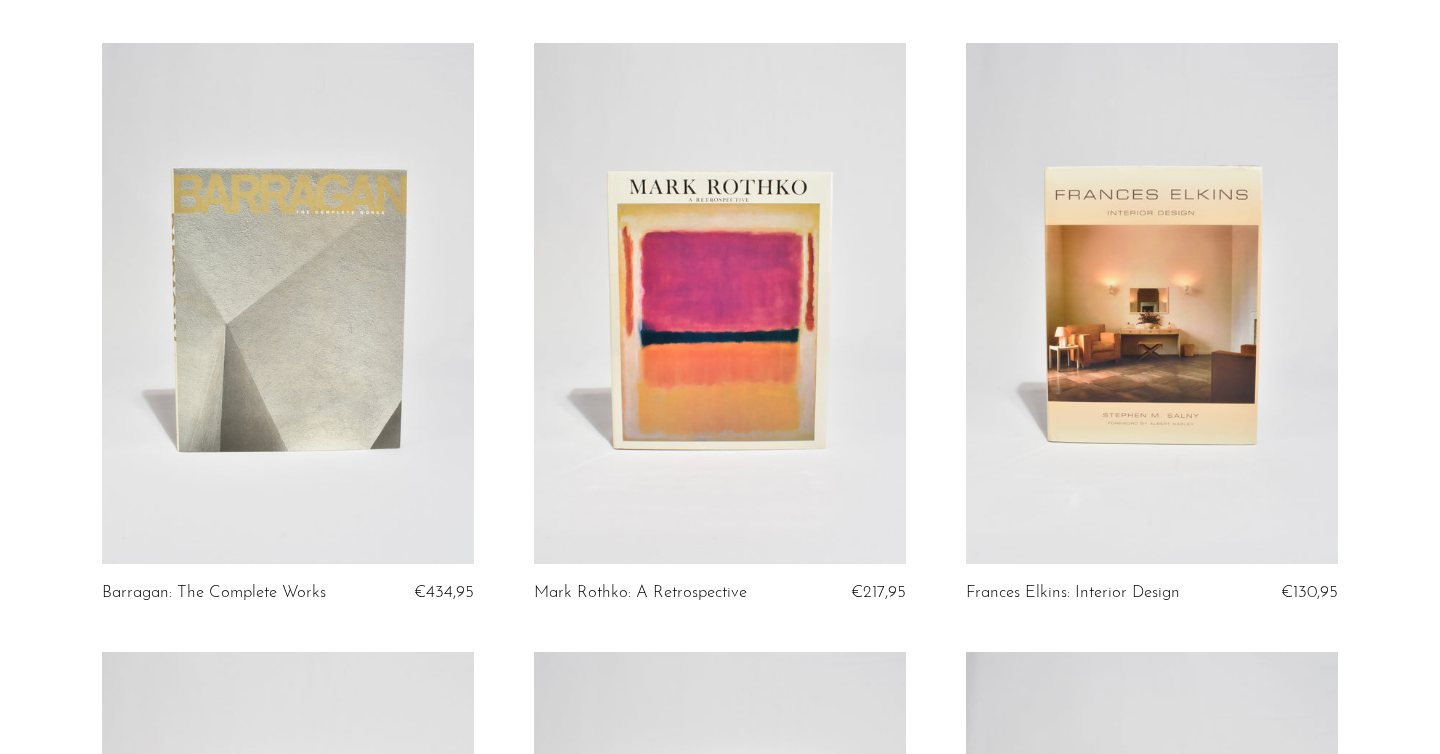 click at bounding box center [288, 303] 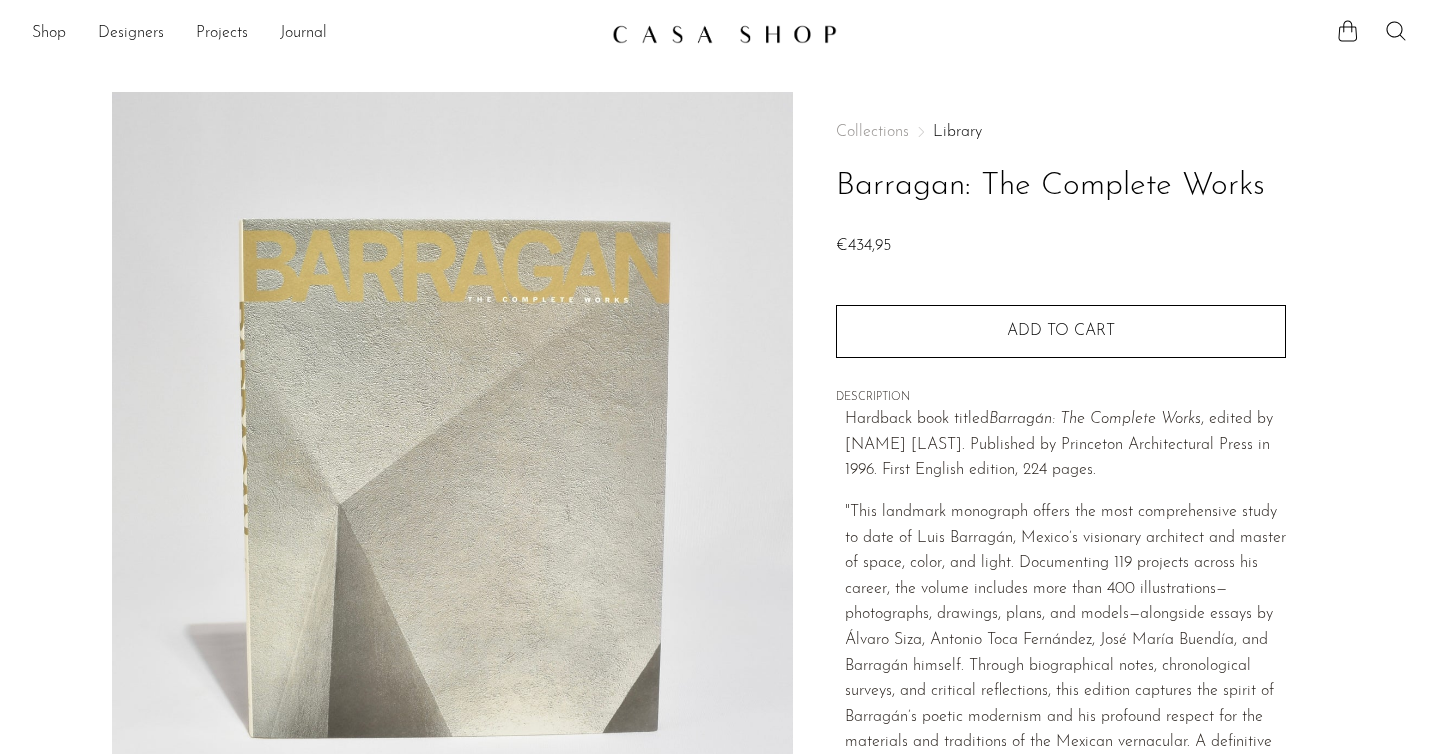 scroll, scrollTop: 0, scrollLeft: 0, axis: both 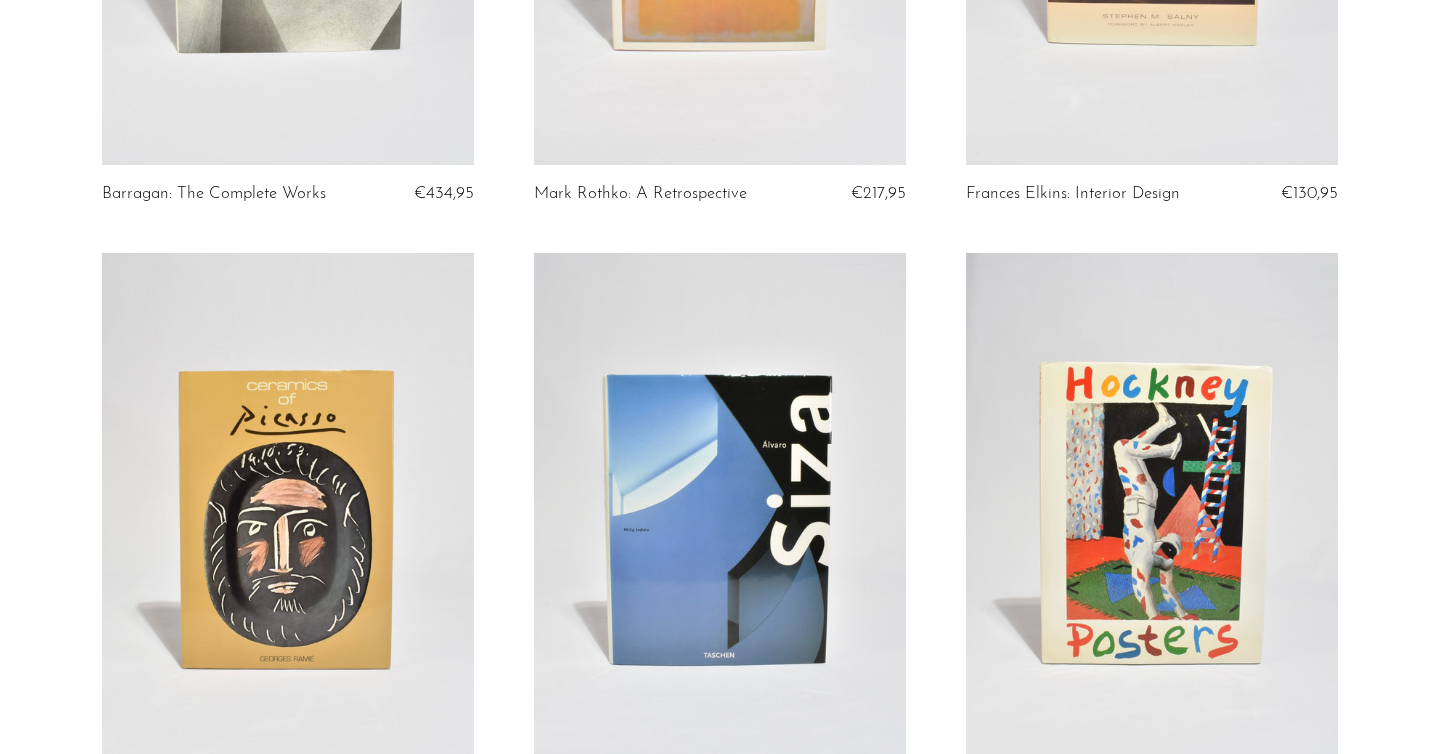 click at bounding box center (720, 513) 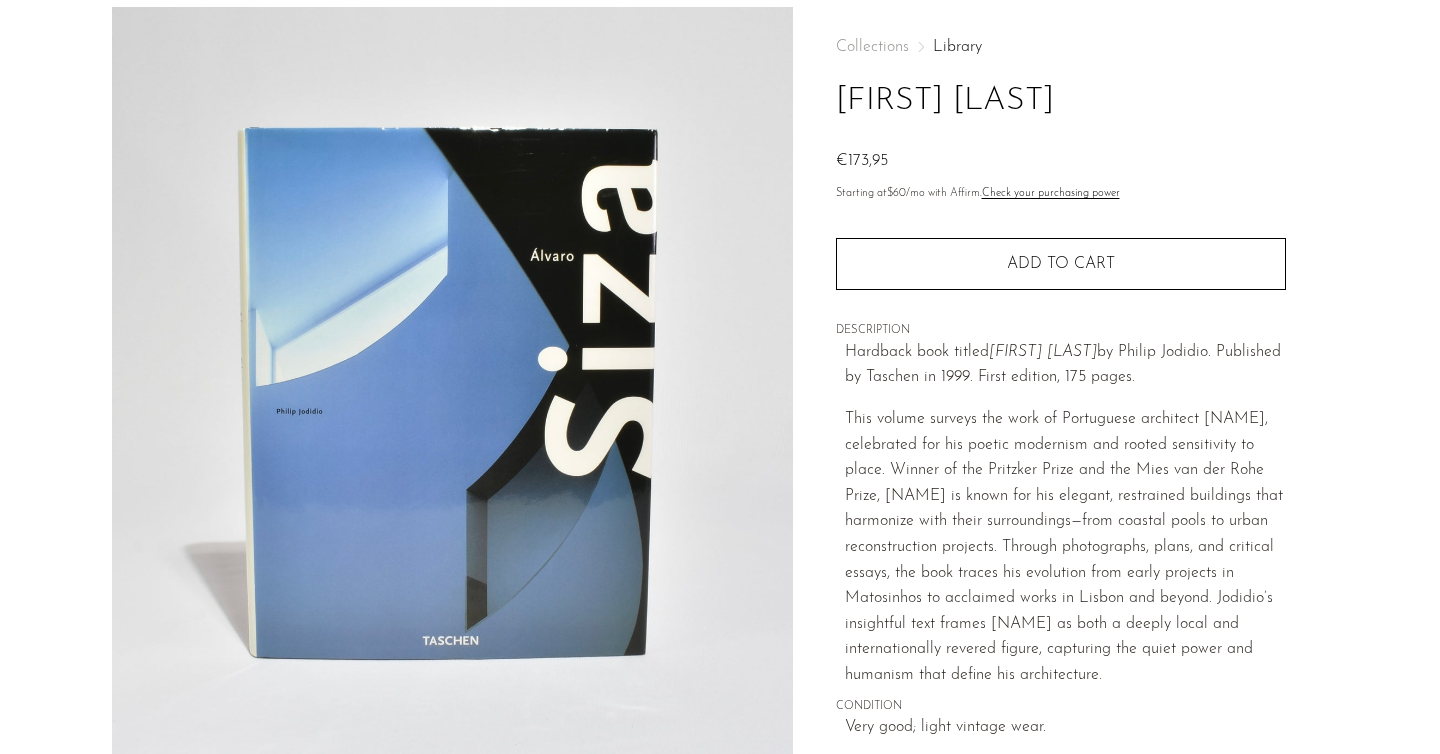 scroll, scrollTop: 83, scrollLeft: 0, axis: vertical 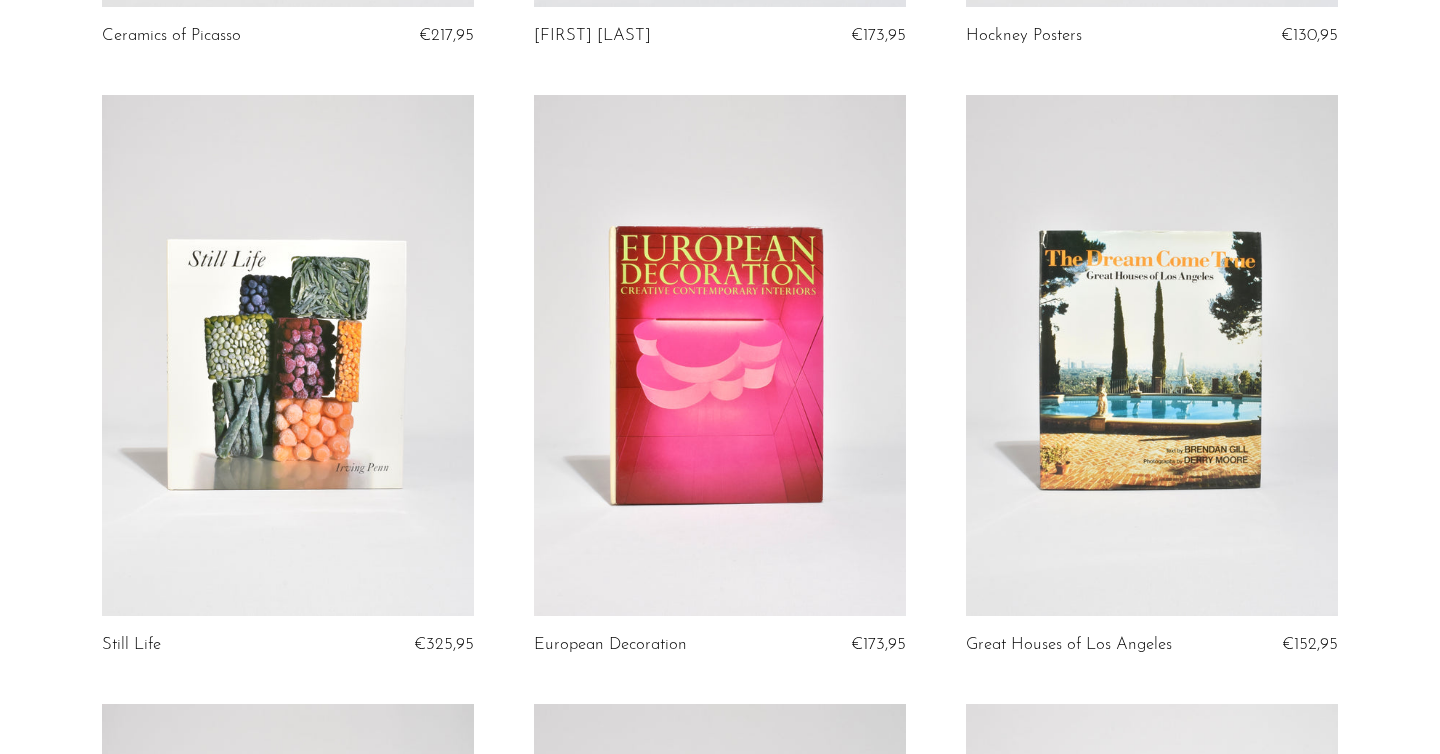 click at bounding box center (288, 355) 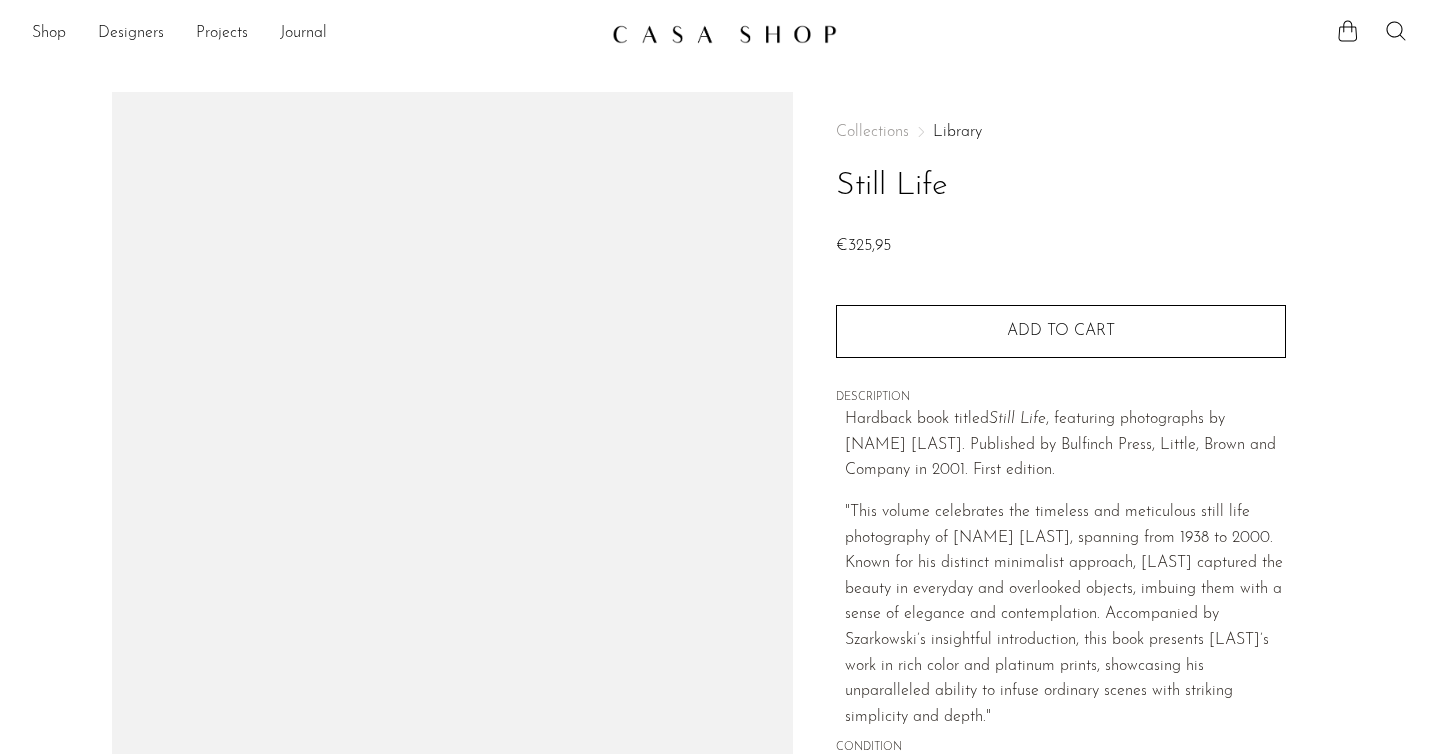 scroll, scrollTop: 0, scrollLeft: 0, axis: both 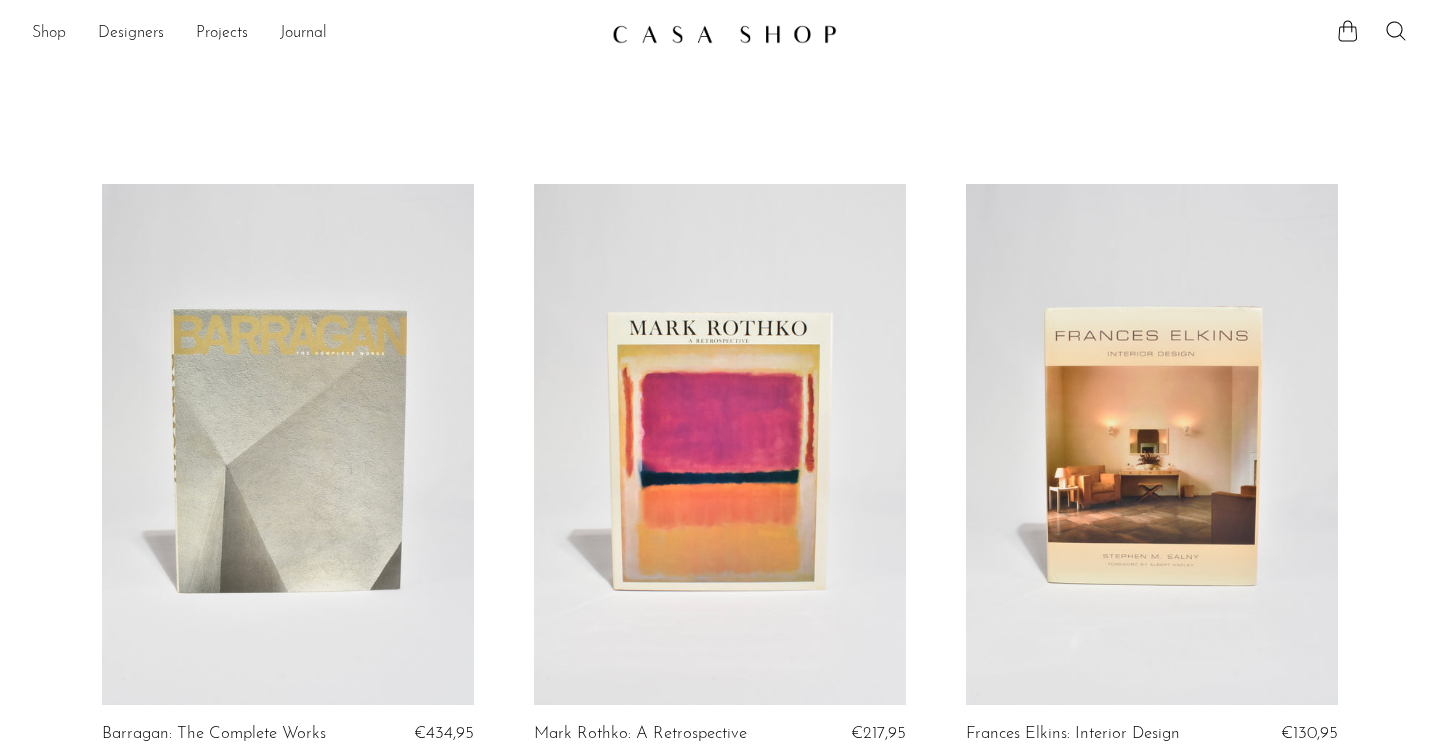 click on "Shop" at bounding box center [49, 34] 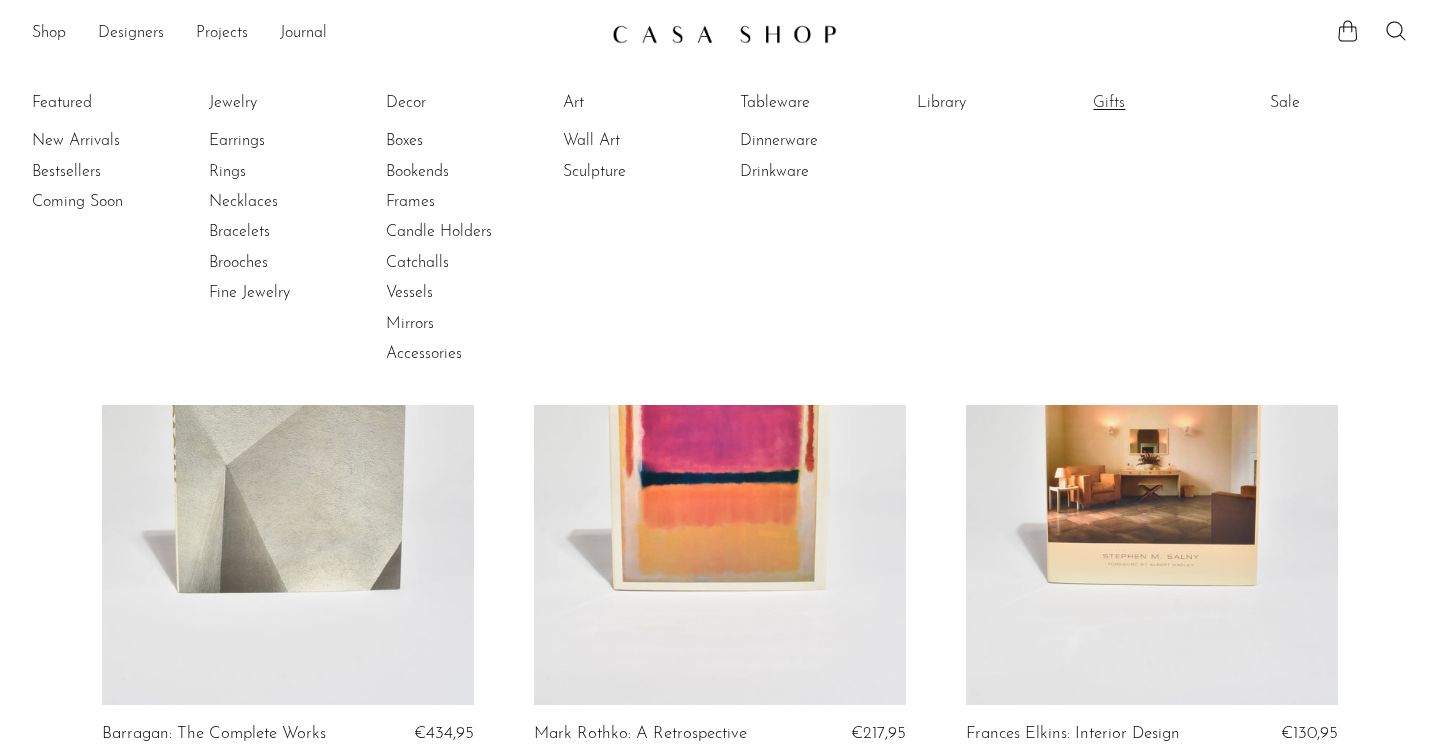click on "Gifts" at bounding box center [1168, 103] 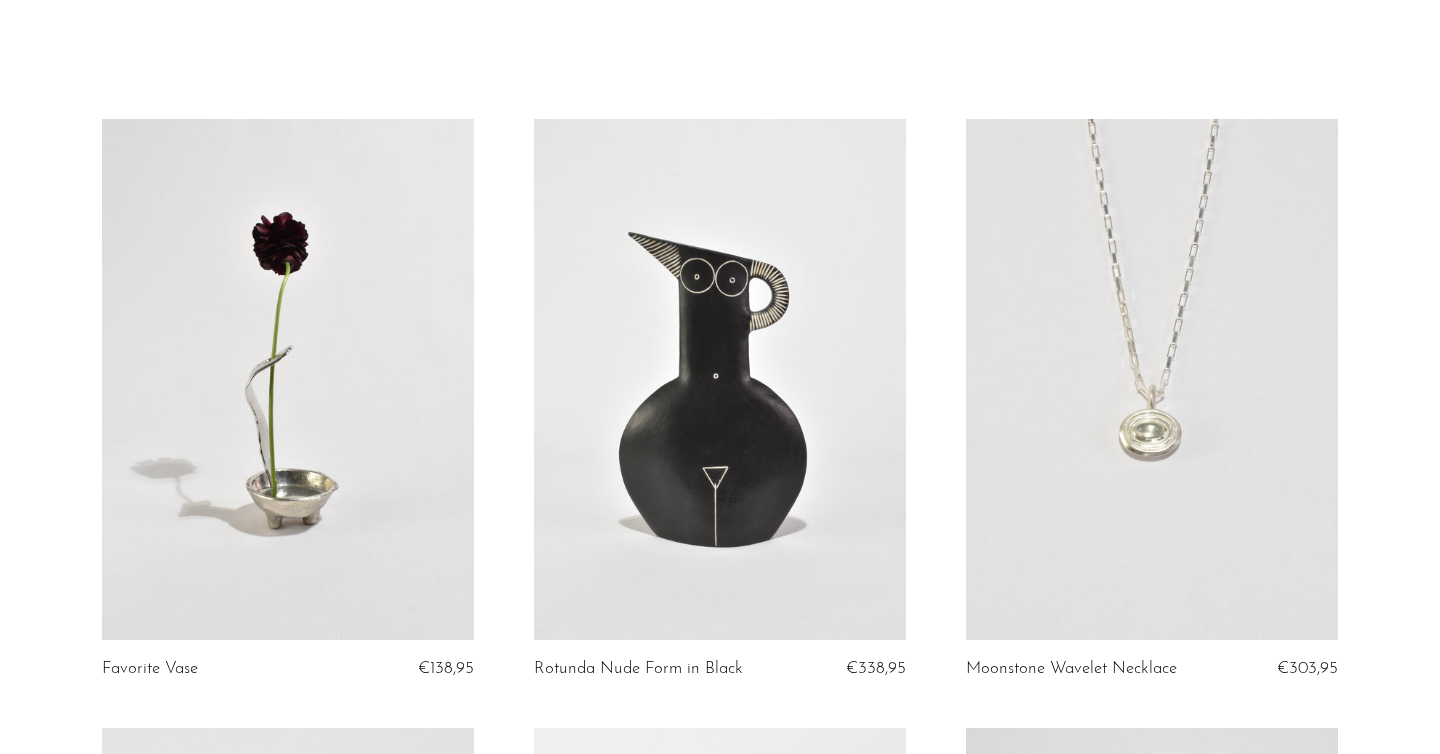 scroll, scrollTop: 0, scrollLeft: 0, axis: both 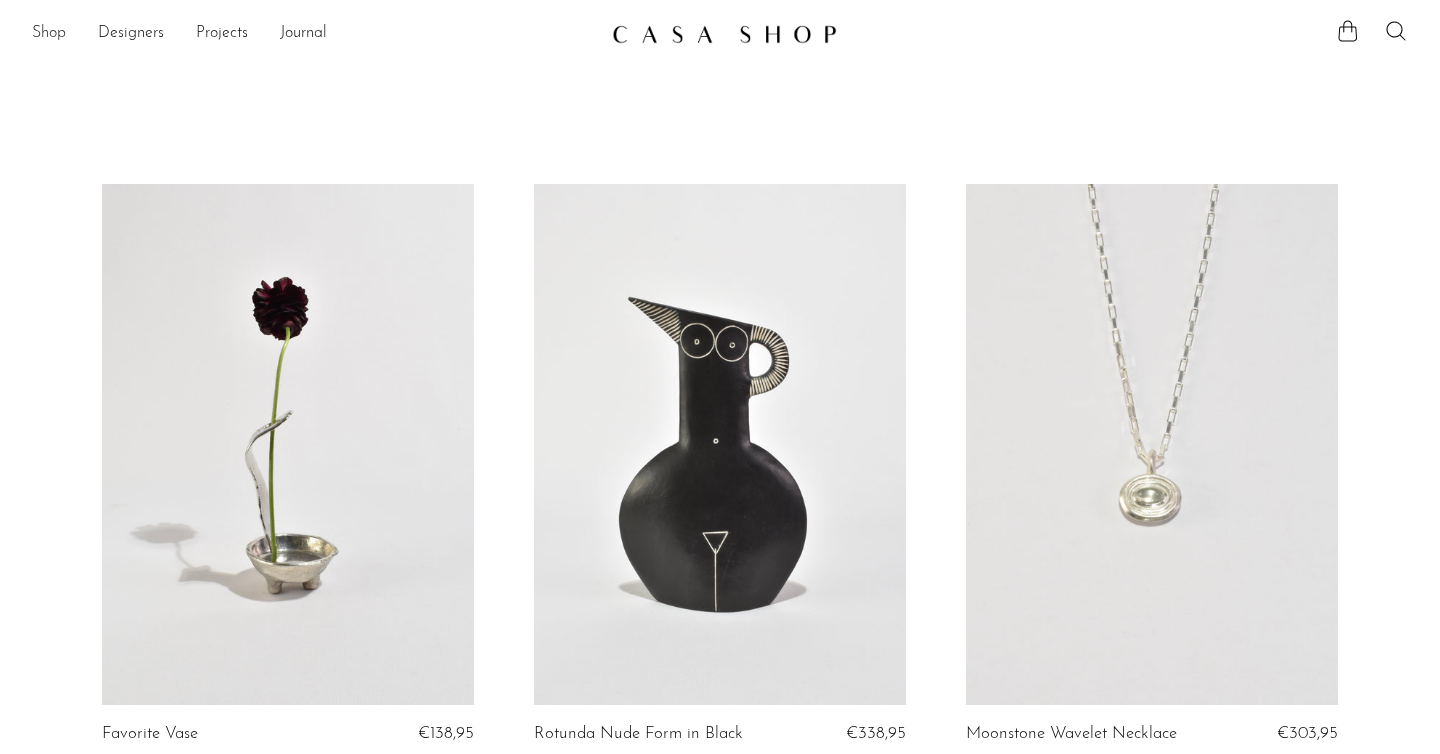 click on "Shop" at bounding box center [49, 34] 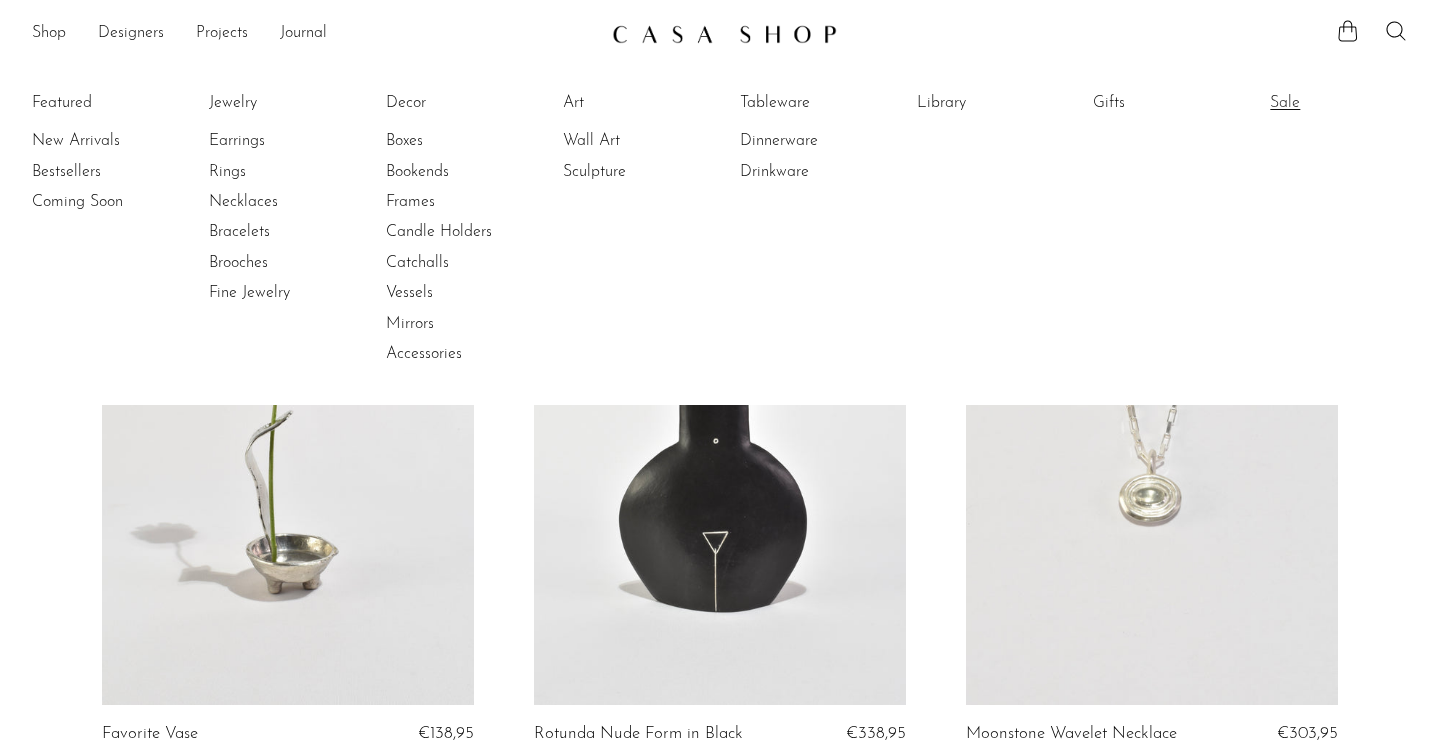 click on "Sale" at bounding box center [1345, 103] 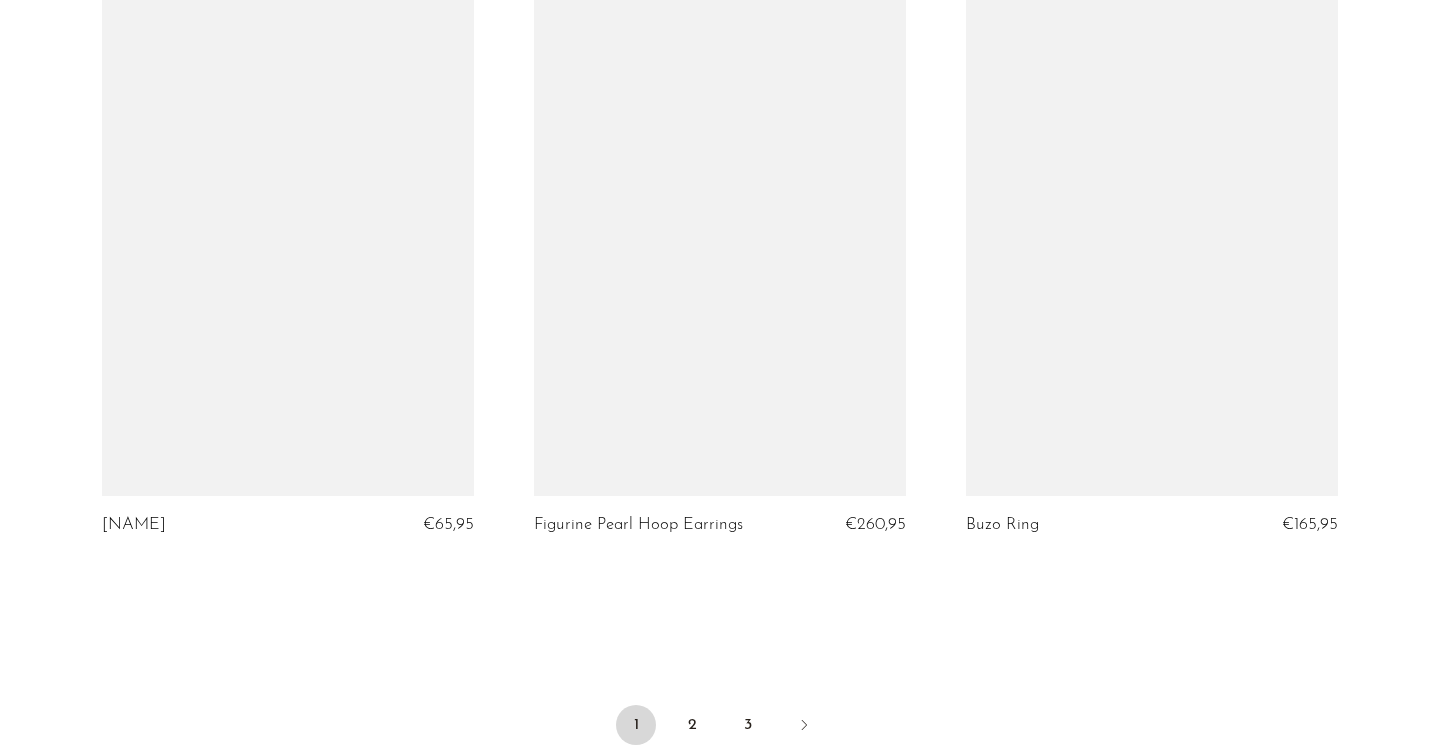 scroll, scrollTop: 6940, scrollLeft: 0, axis: vertical 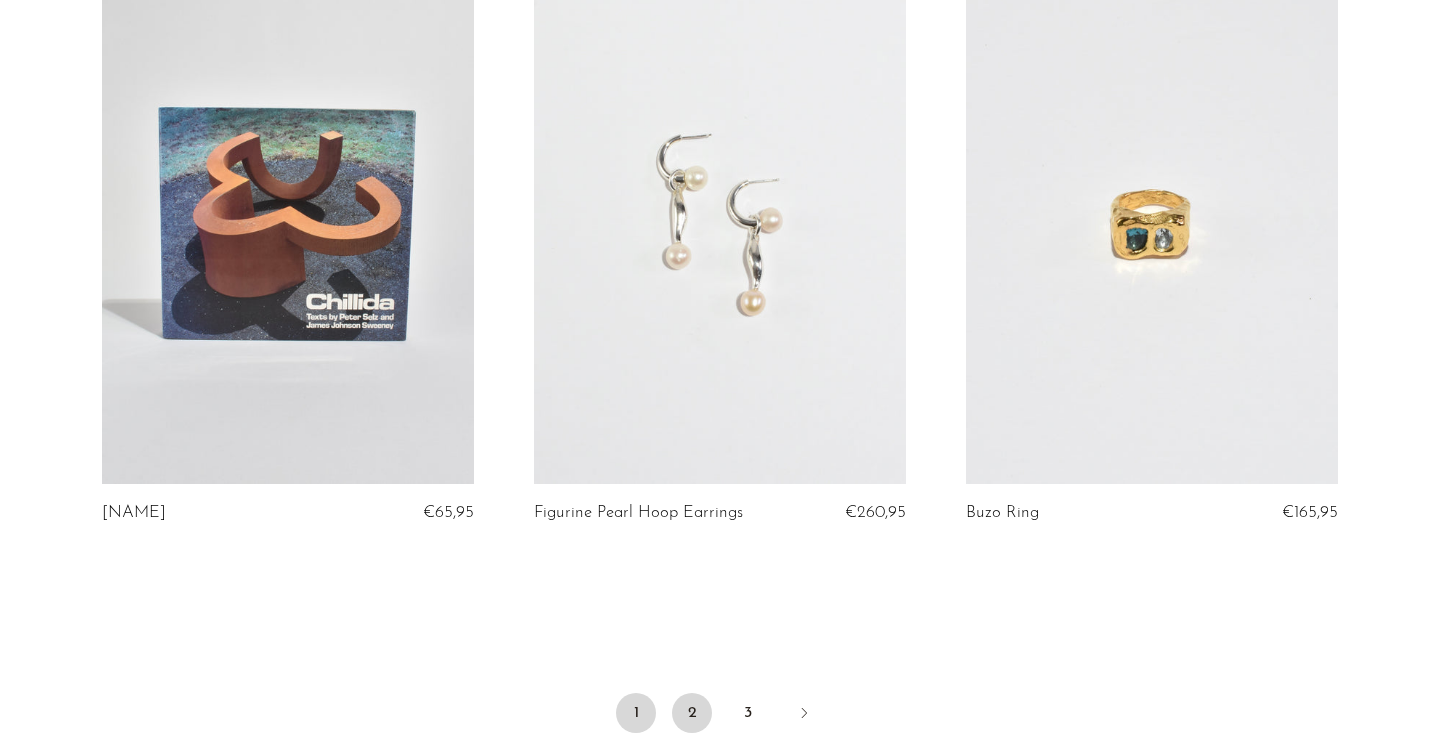click on "2" at bounding box center (692, 713) 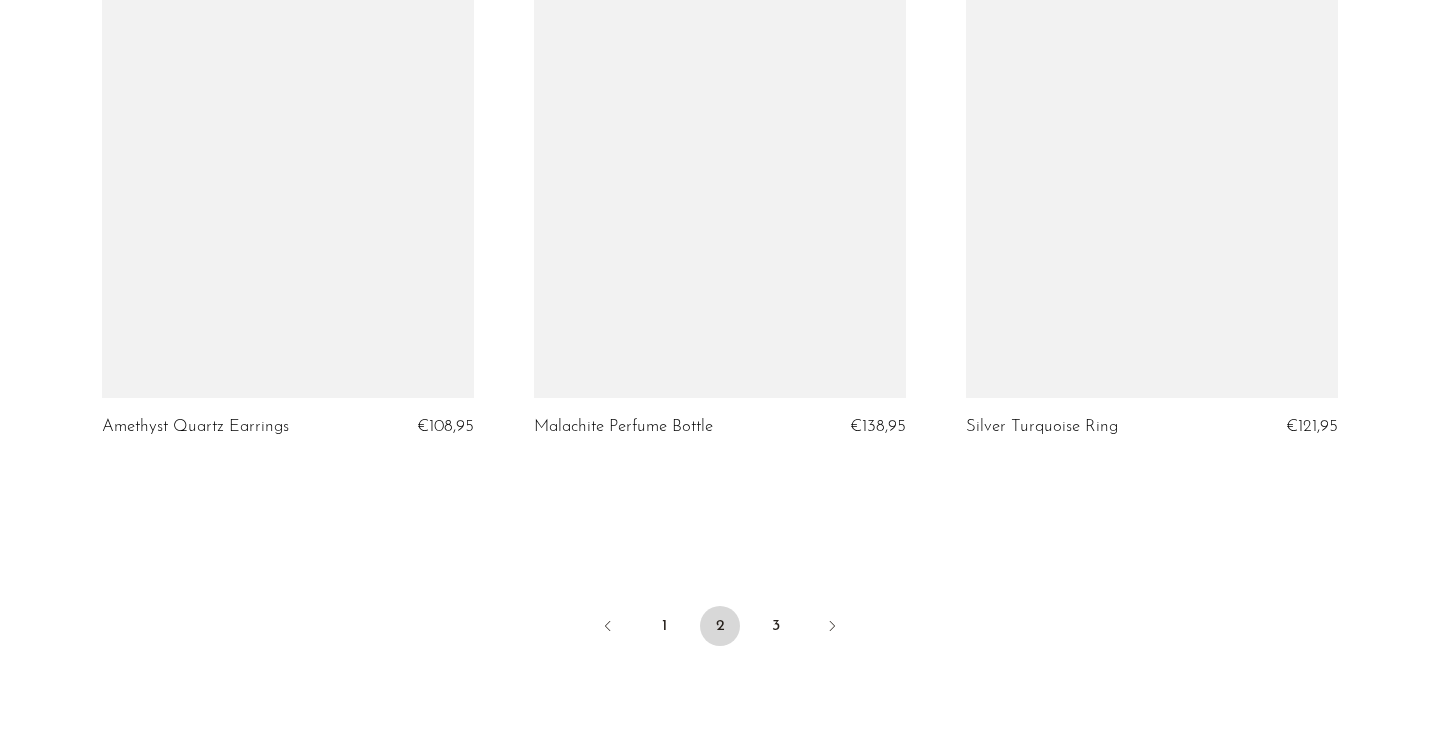 scroll, scrollTop: 7046, scrollLeft: 0, axis: vertical 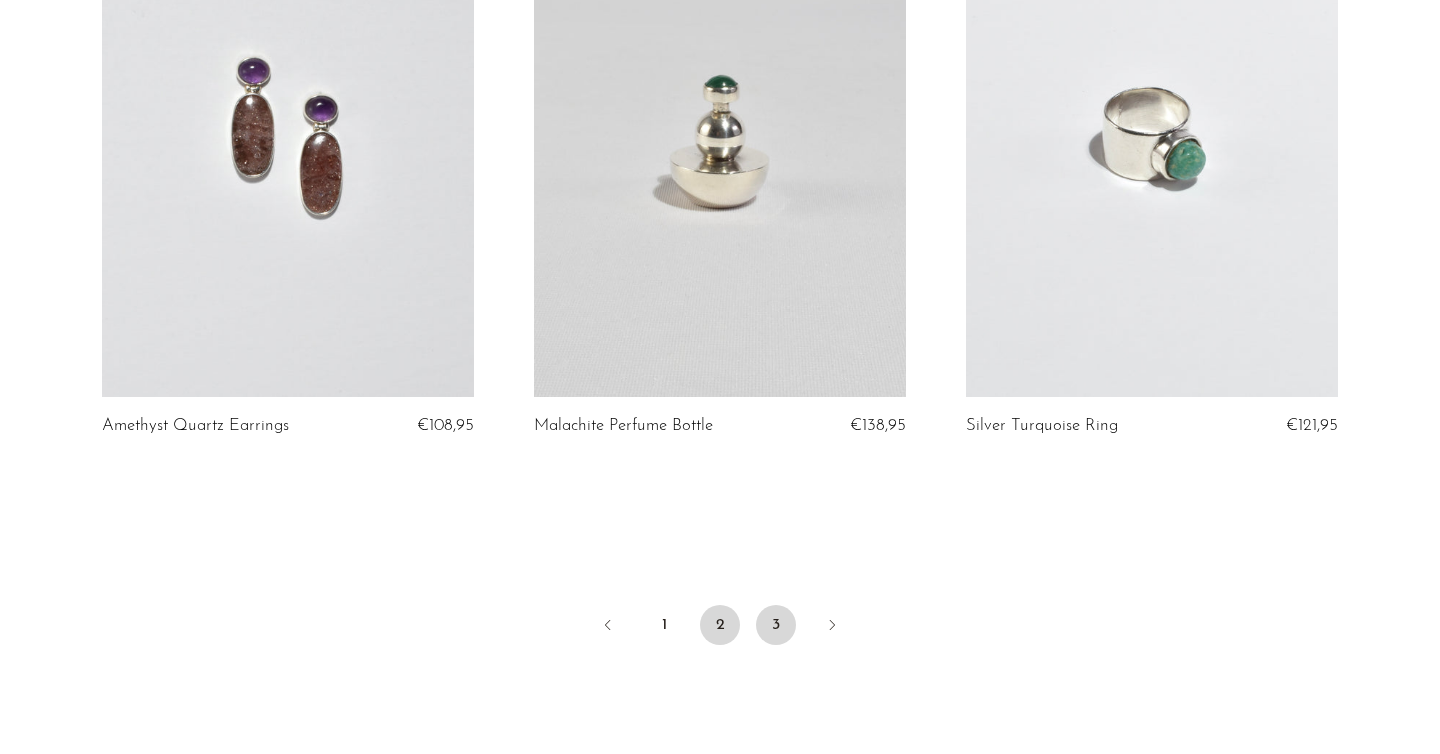click on "3" at bounding box center [776, 625] 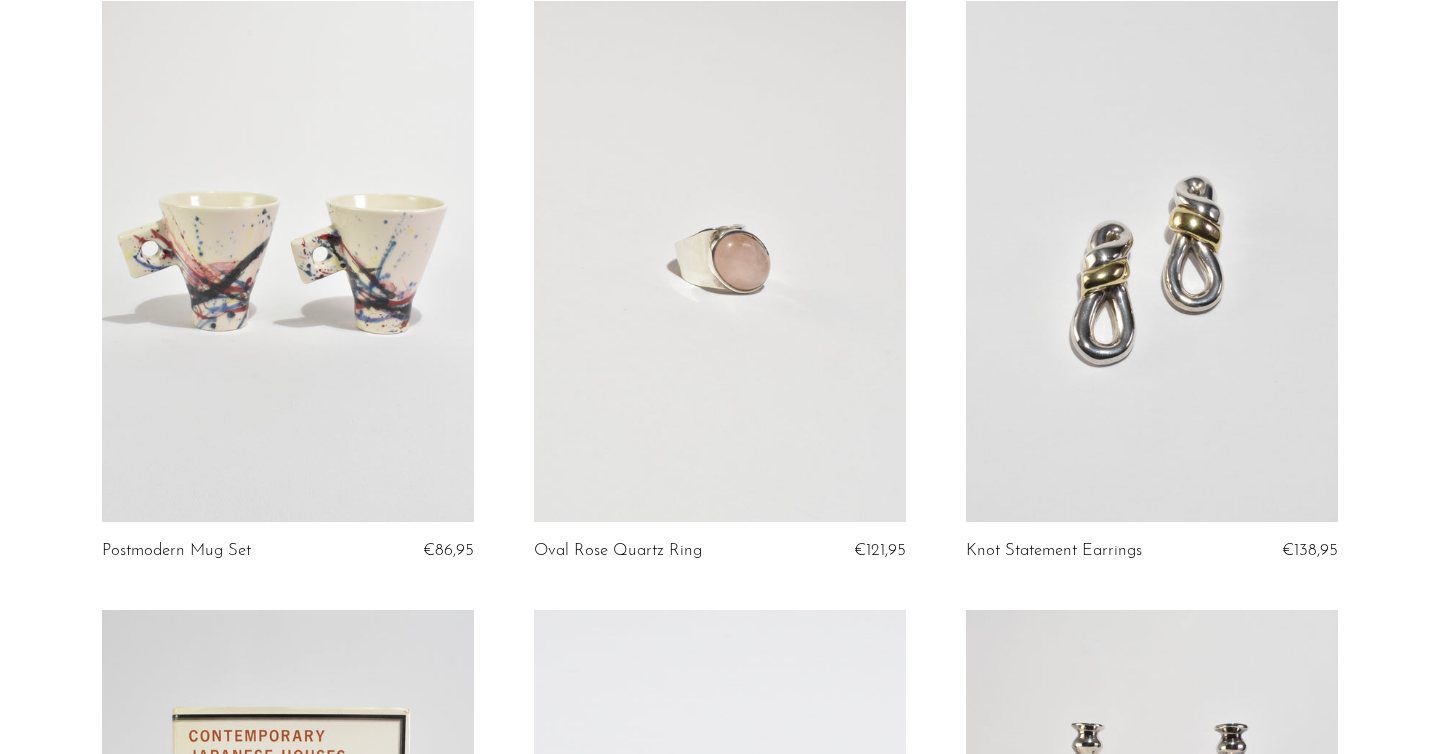 scroll, scrollTop: 0, scrollLeft: 0, axis: both 